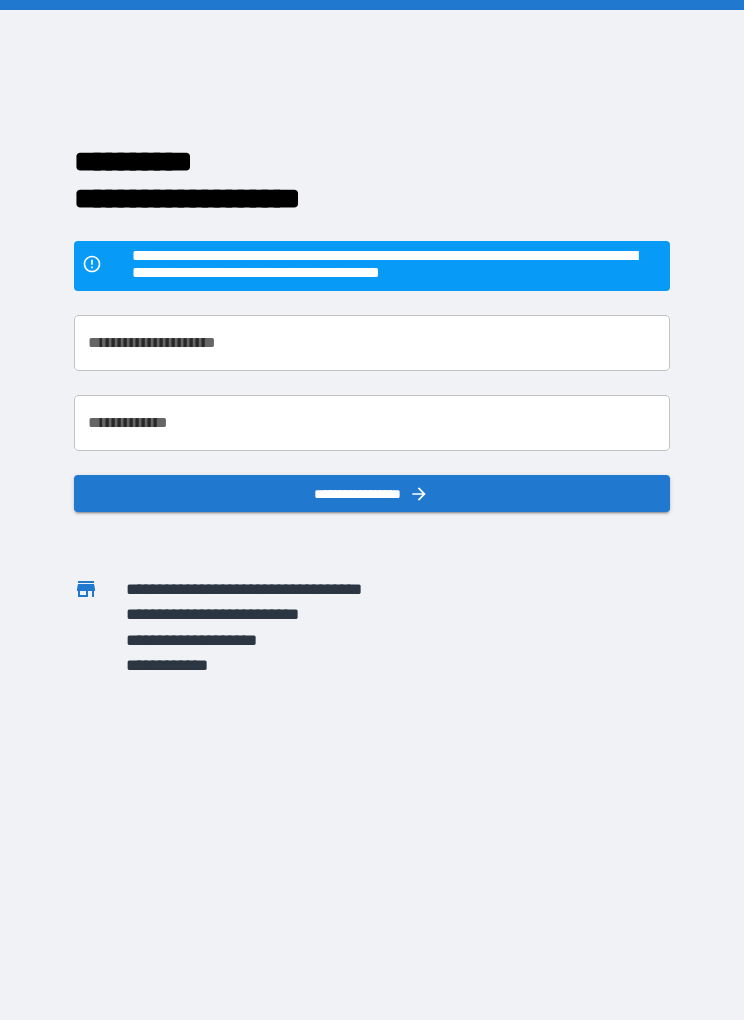 scroll, scrollTop: 0, scrollLeft: 0, axis: both 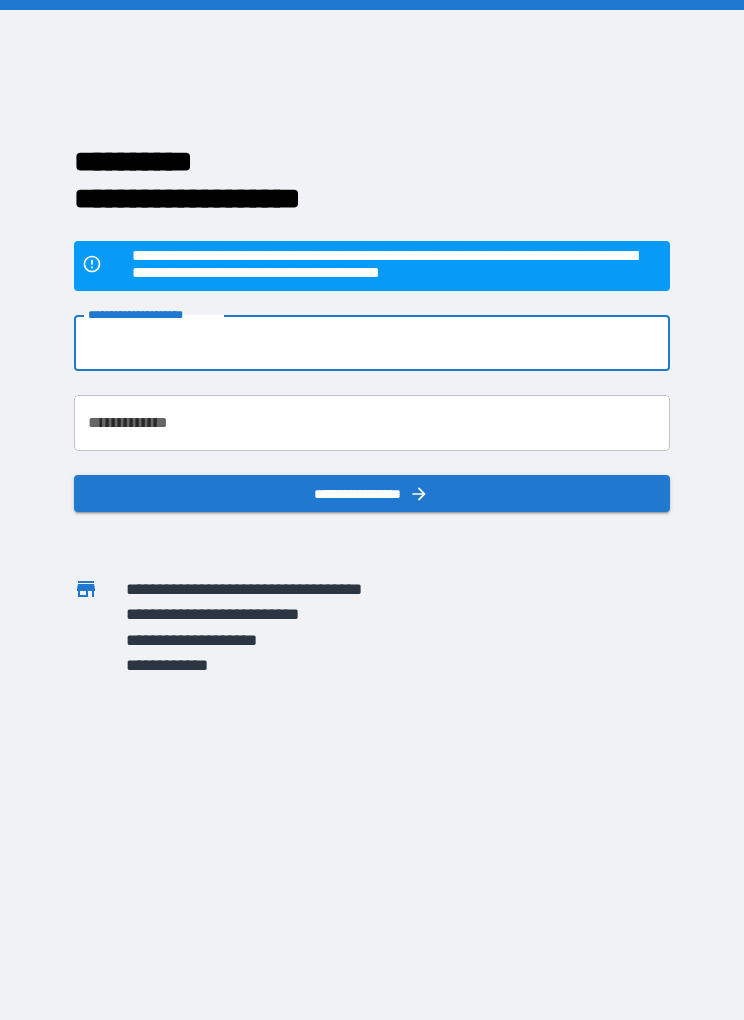 type on "**********" 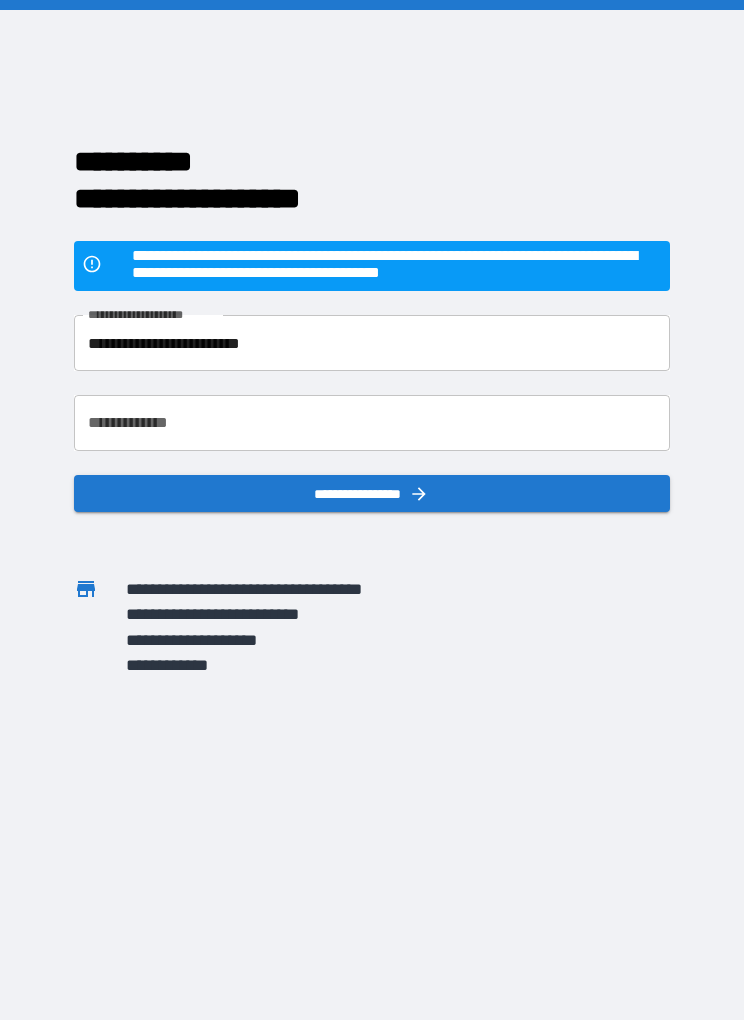 click on "**********" at bounding box center (371, 423) 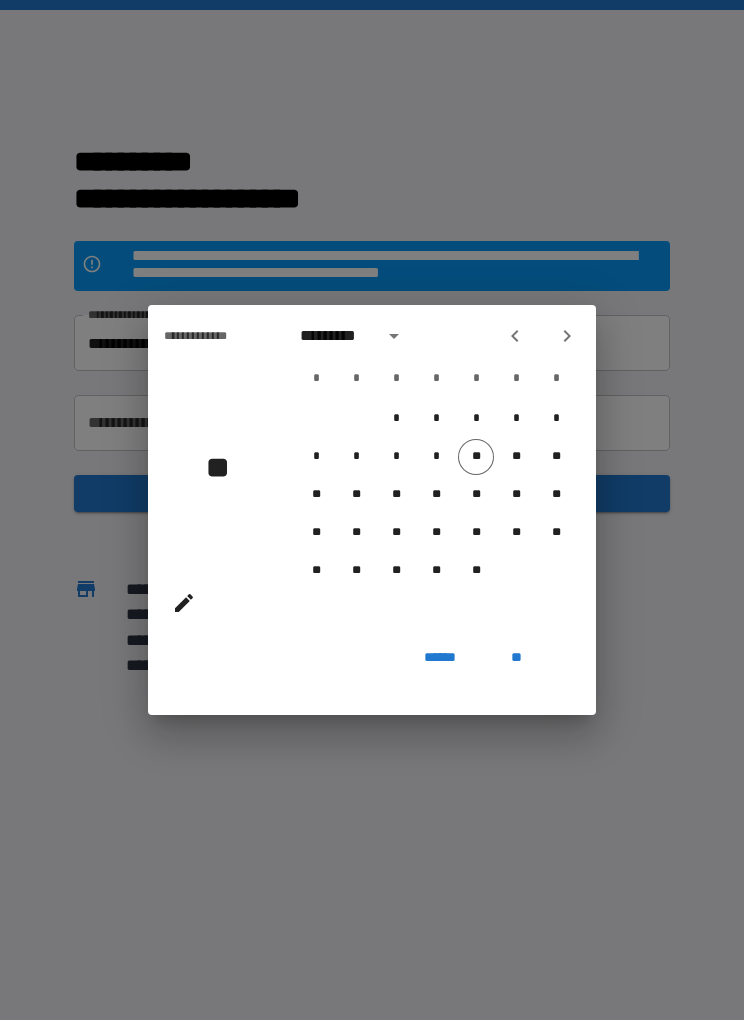 click on "*********" at bounding box center (355, 336) 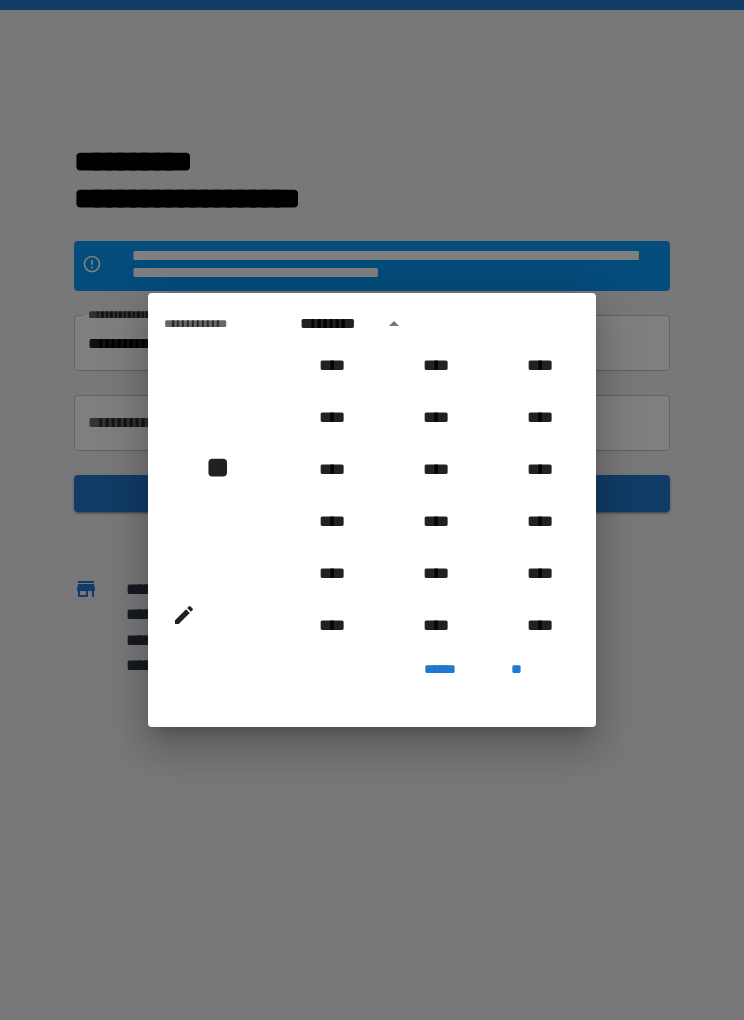 scroll, scrollTop: 1309, scrollLeft: 0, axis: vertical 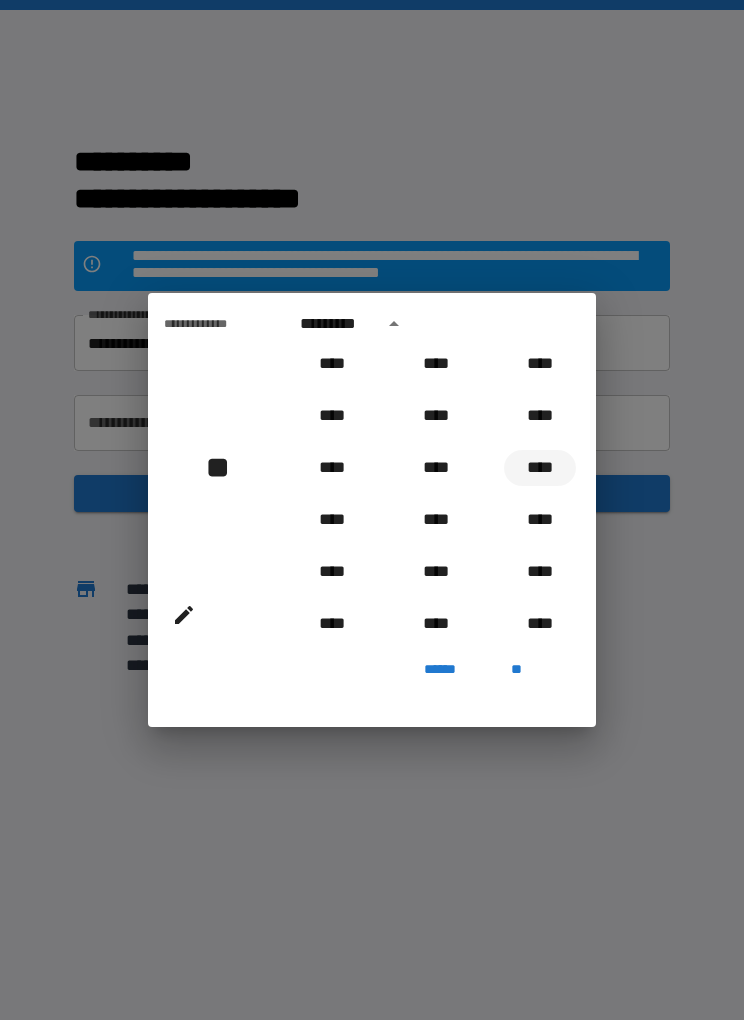 click on "****" at bounding box center [540, 468] 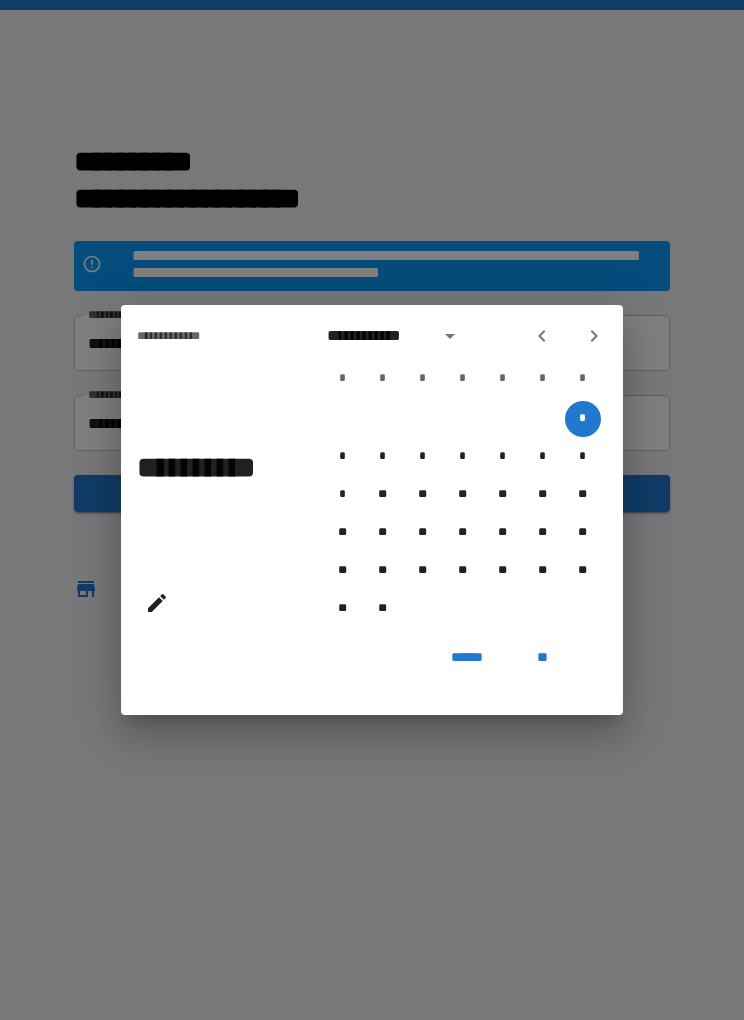 click 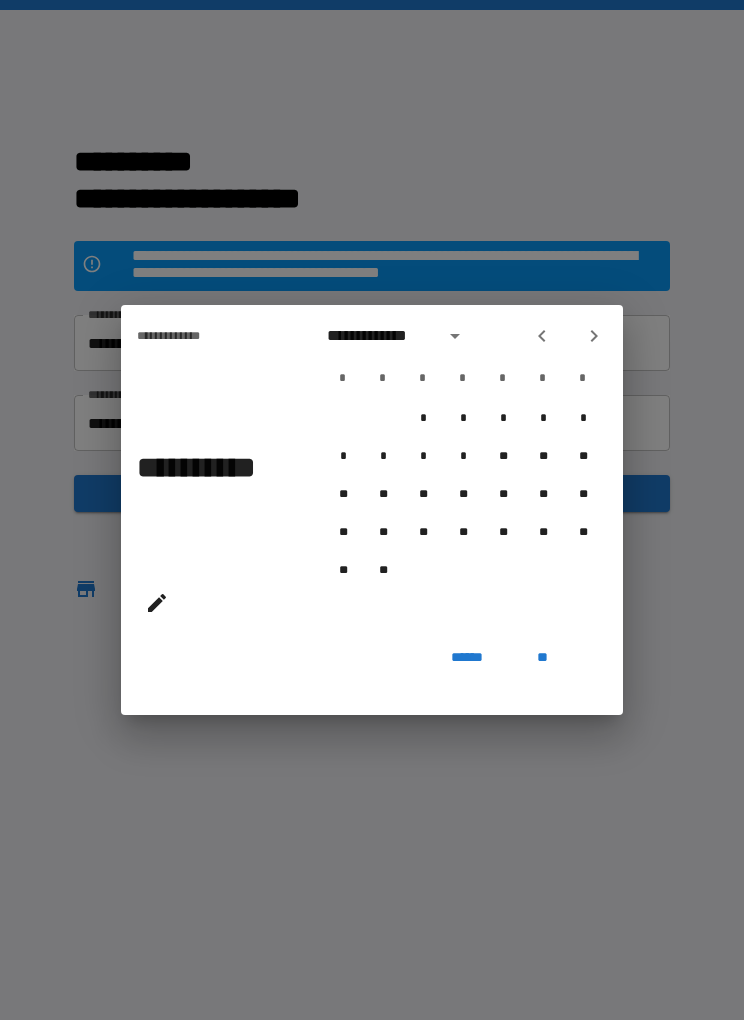 click 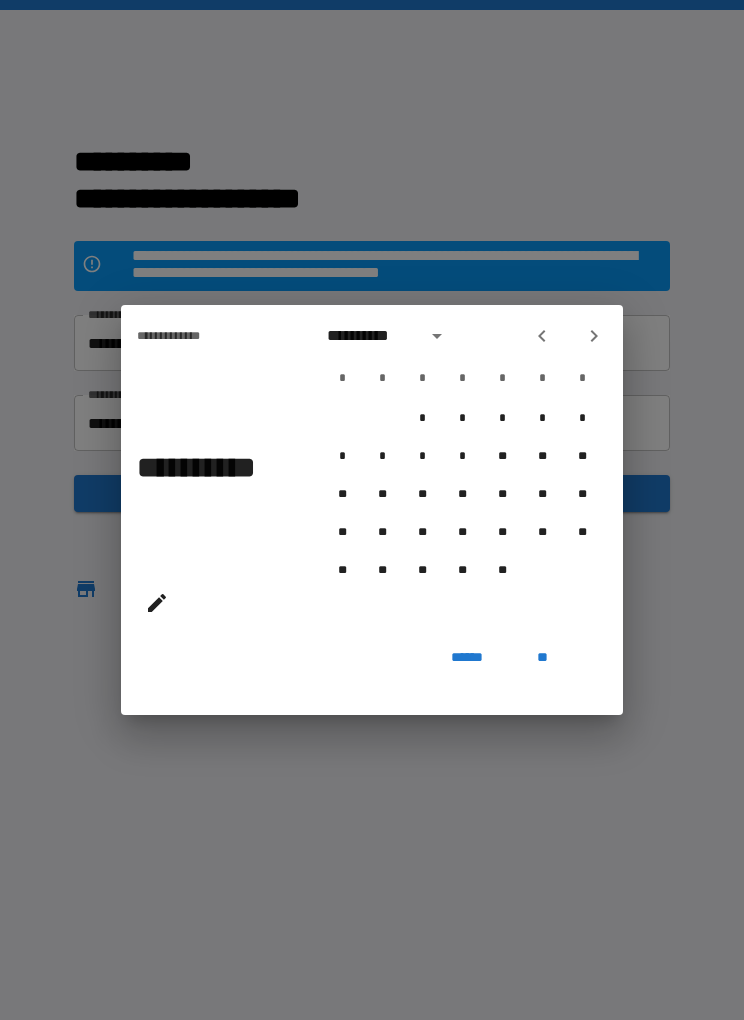 click at bounding box center [568, 336] 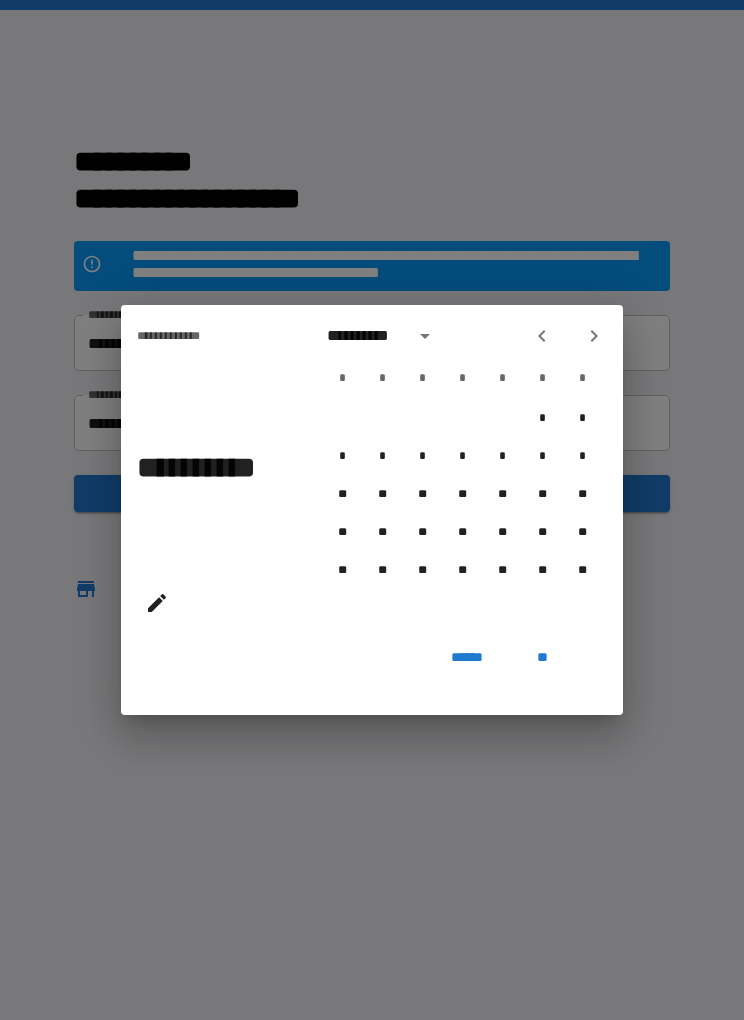 click 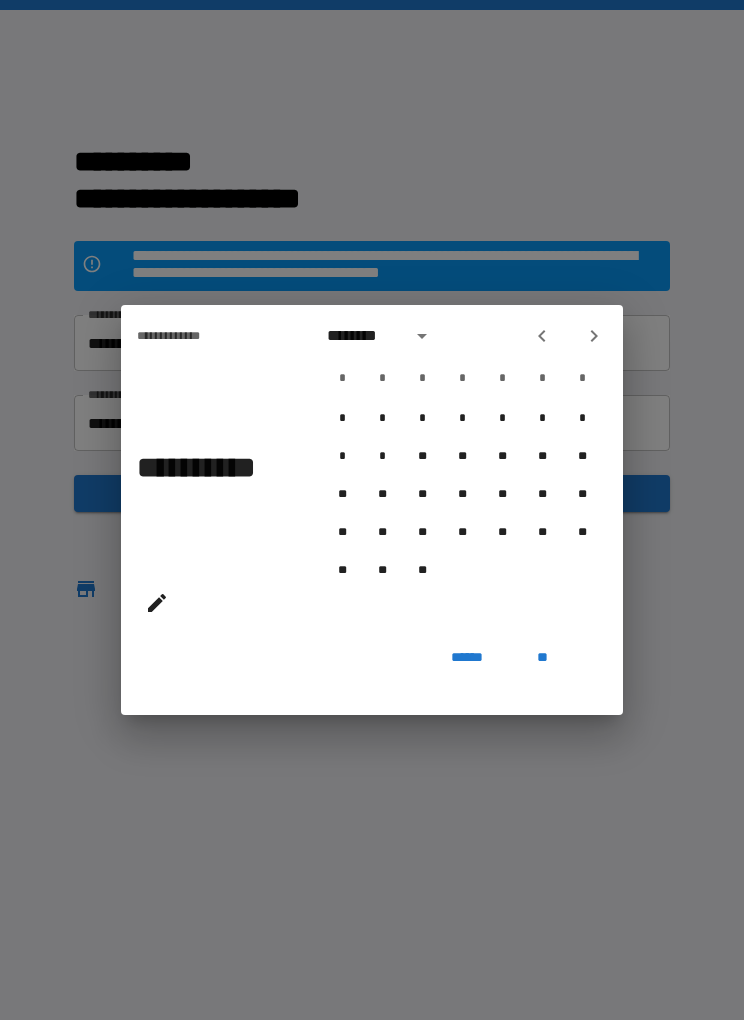 click 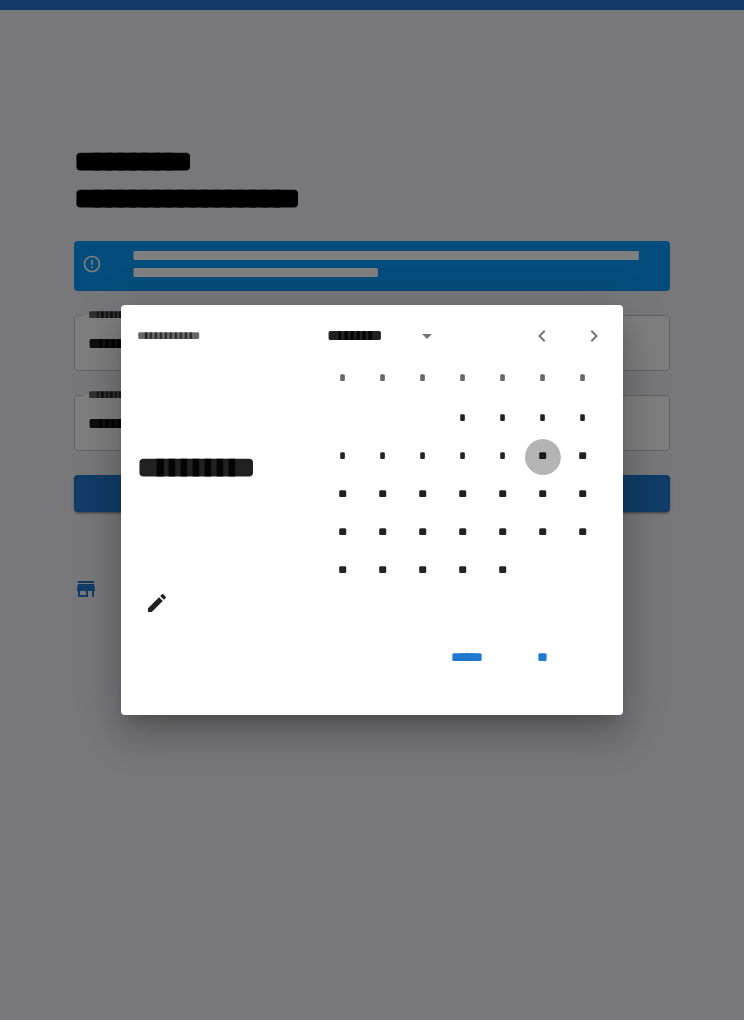click on "**" at bounding box center (543, 457) 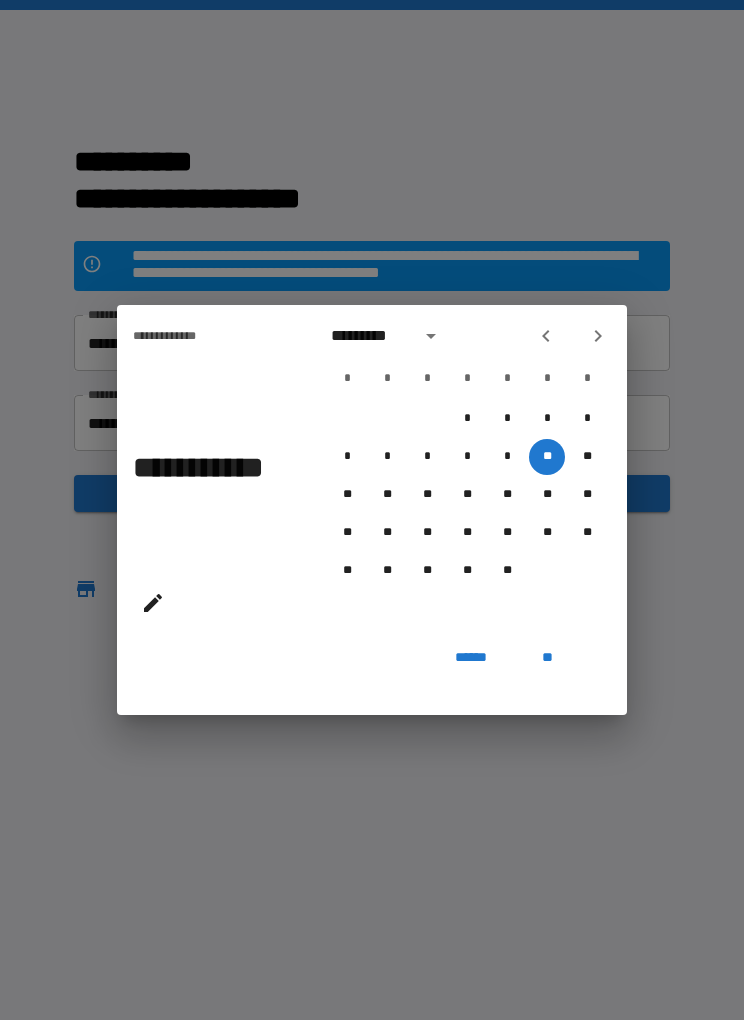 click on "**" at bounding box center [547, 657] 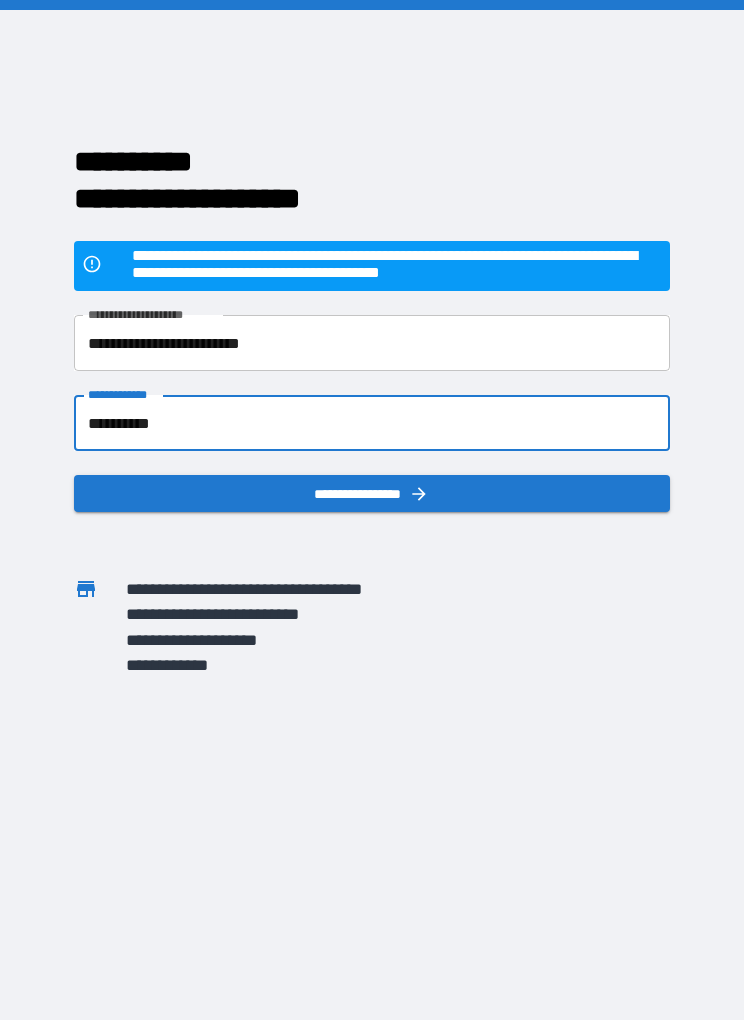 click on "**********" at bounding box center [371, 493] 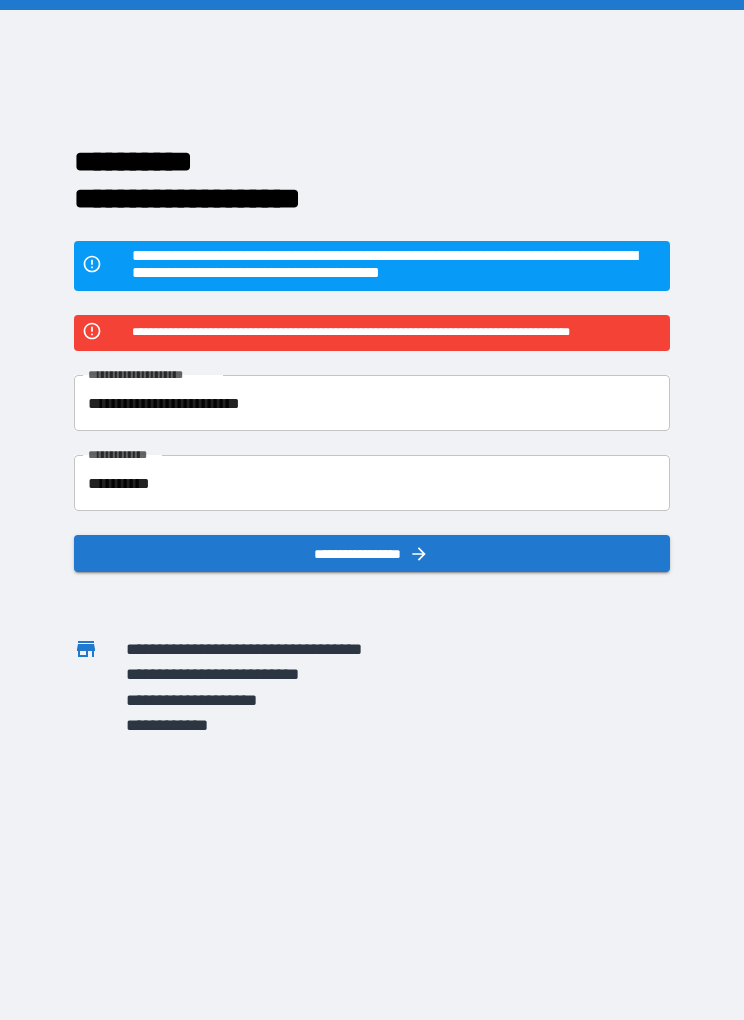 click on "**********" at bounding box center (371, 483) 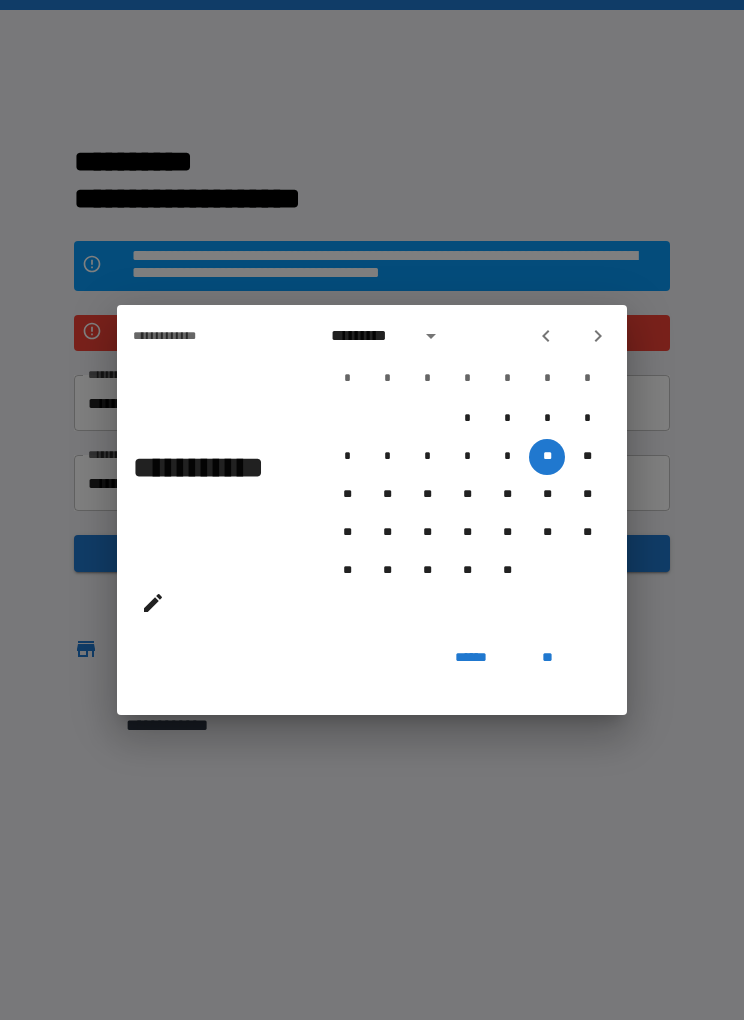click on "*********" at bounding box center (369, 336) 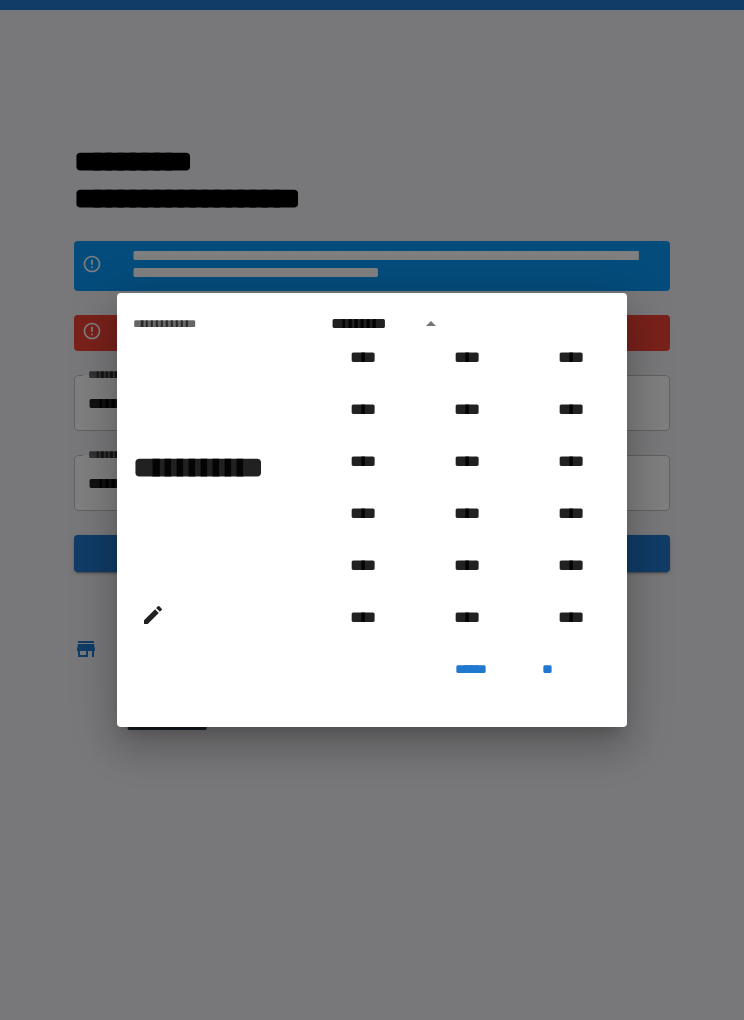 scroll, scrollTop: 1732, scrollLeft: 0, axis: vertical 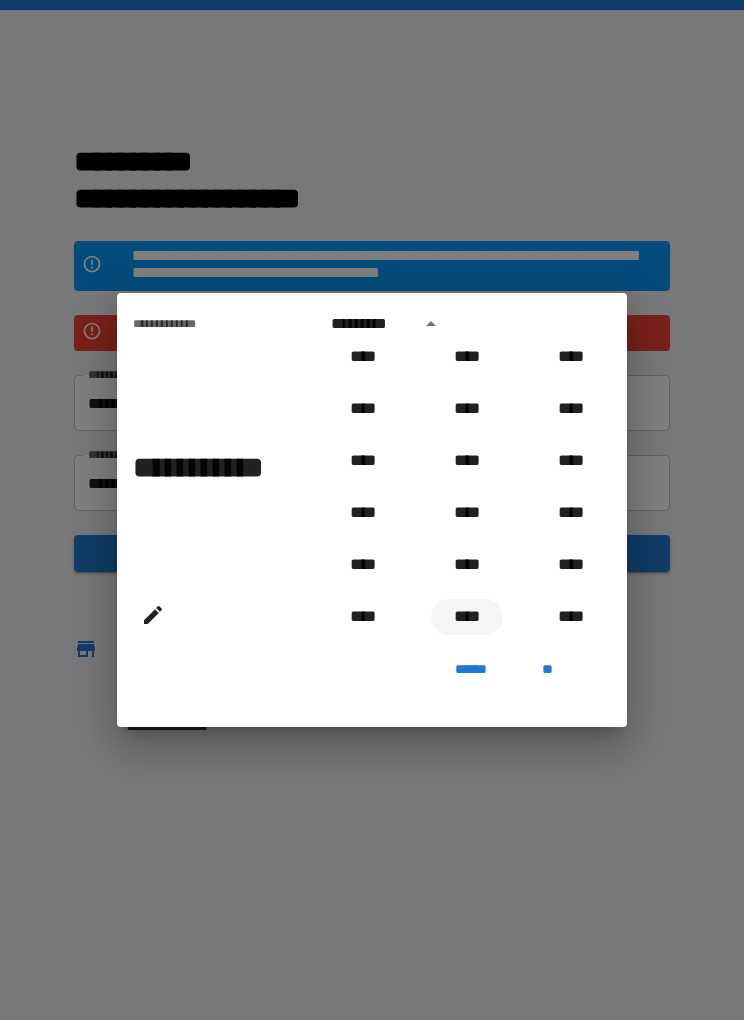 click on "****" at bounding box center (467, 617) 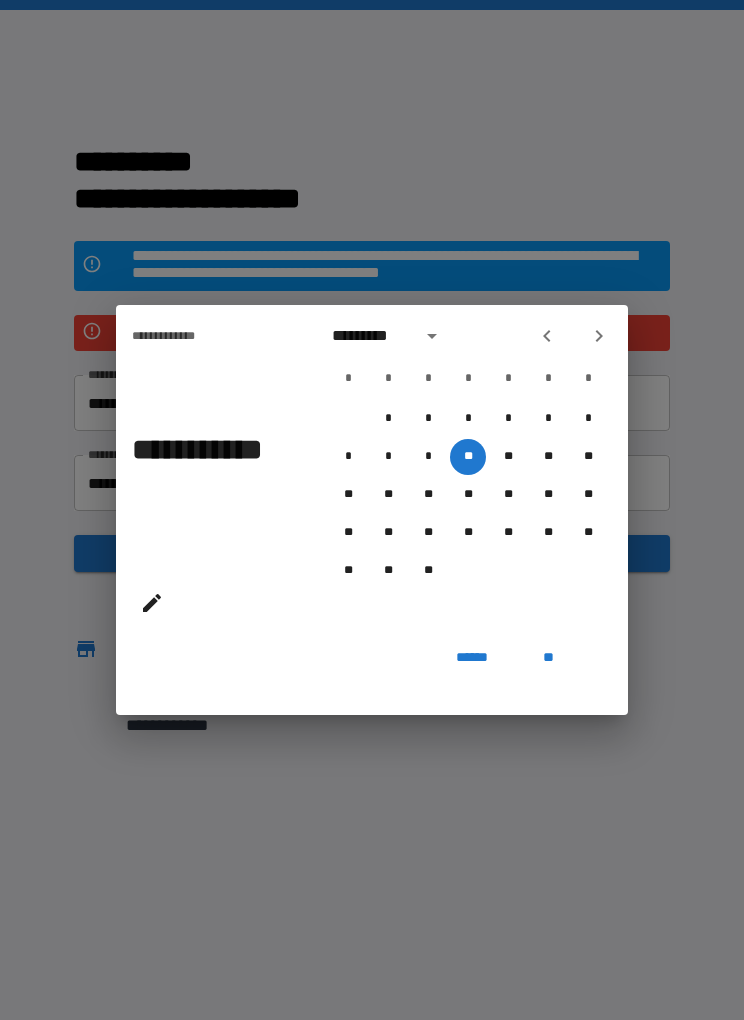 click 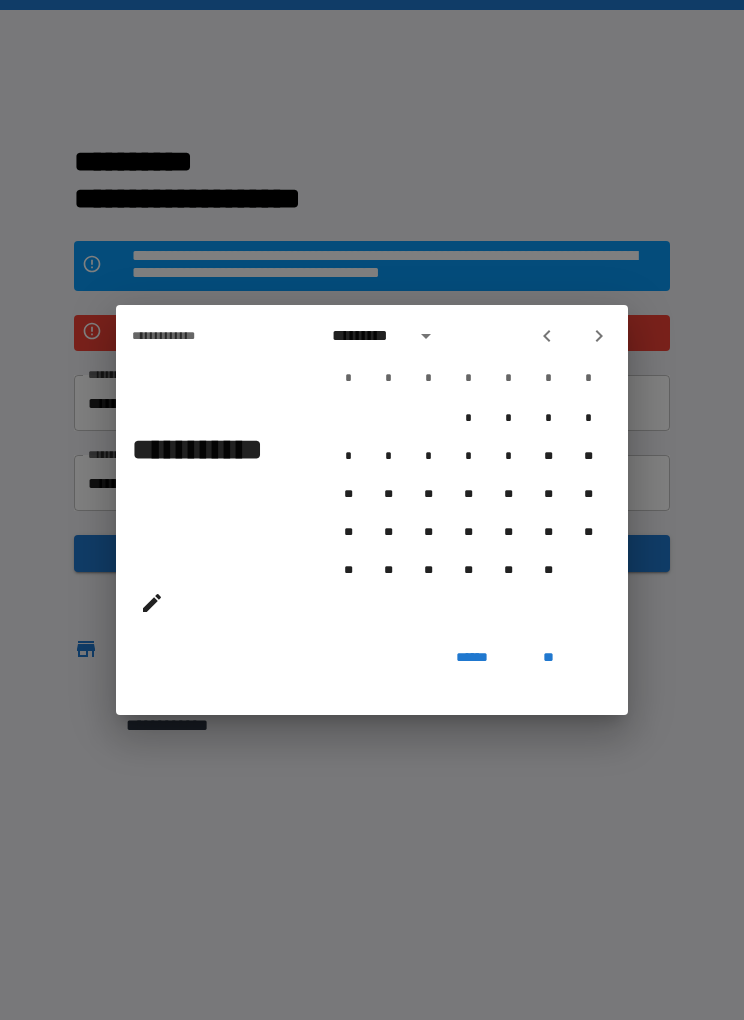 click 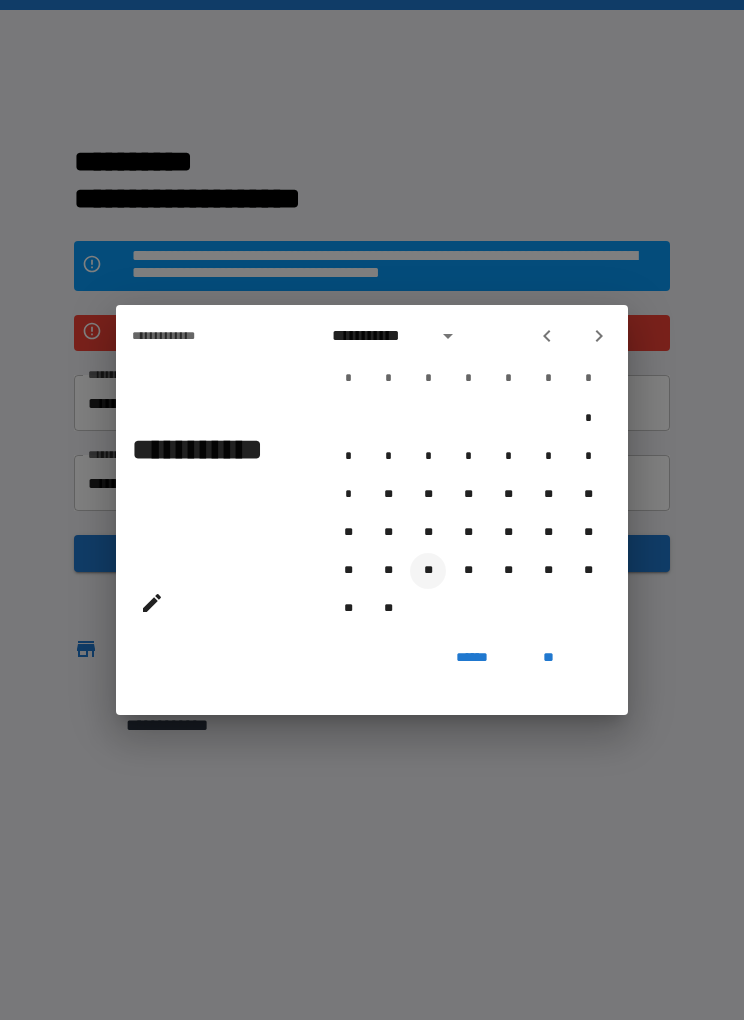 click on "**" at bounding box center [428, 571] 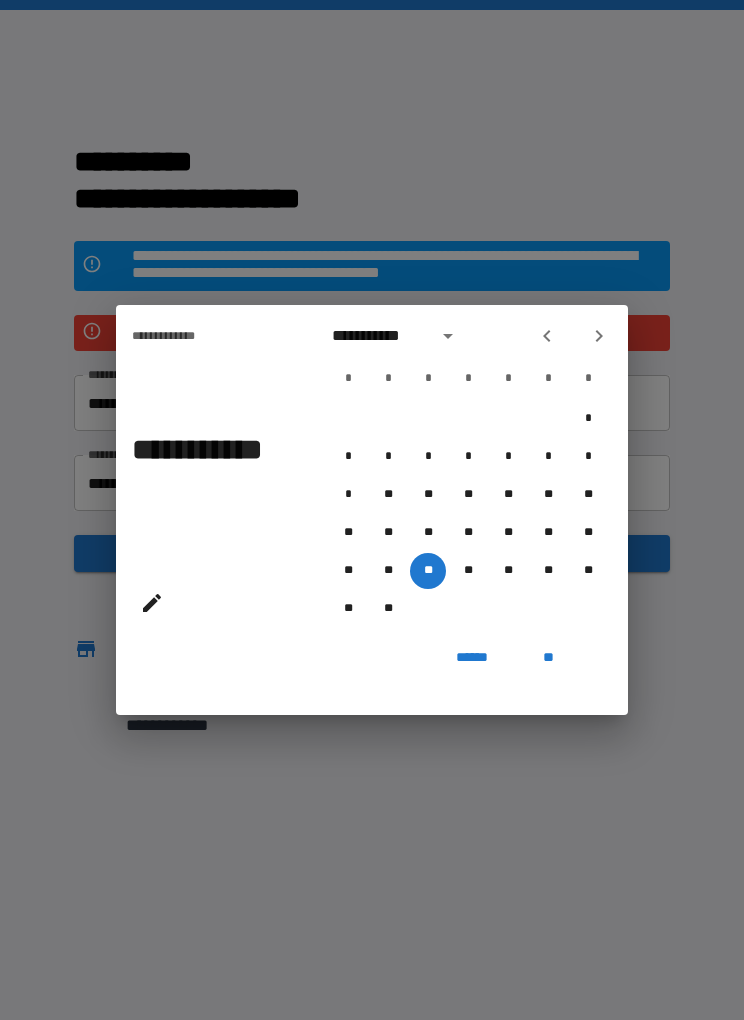 click on "**" at bounding box center (548, 657) 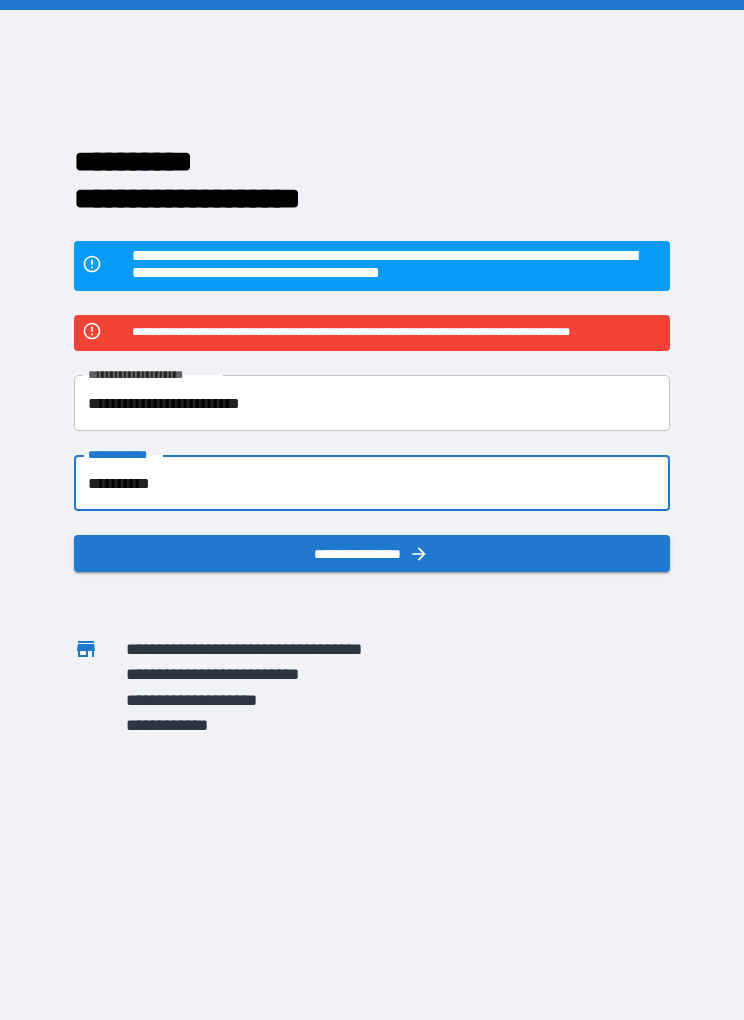 click on "**********" at bounding box center (371, 553) 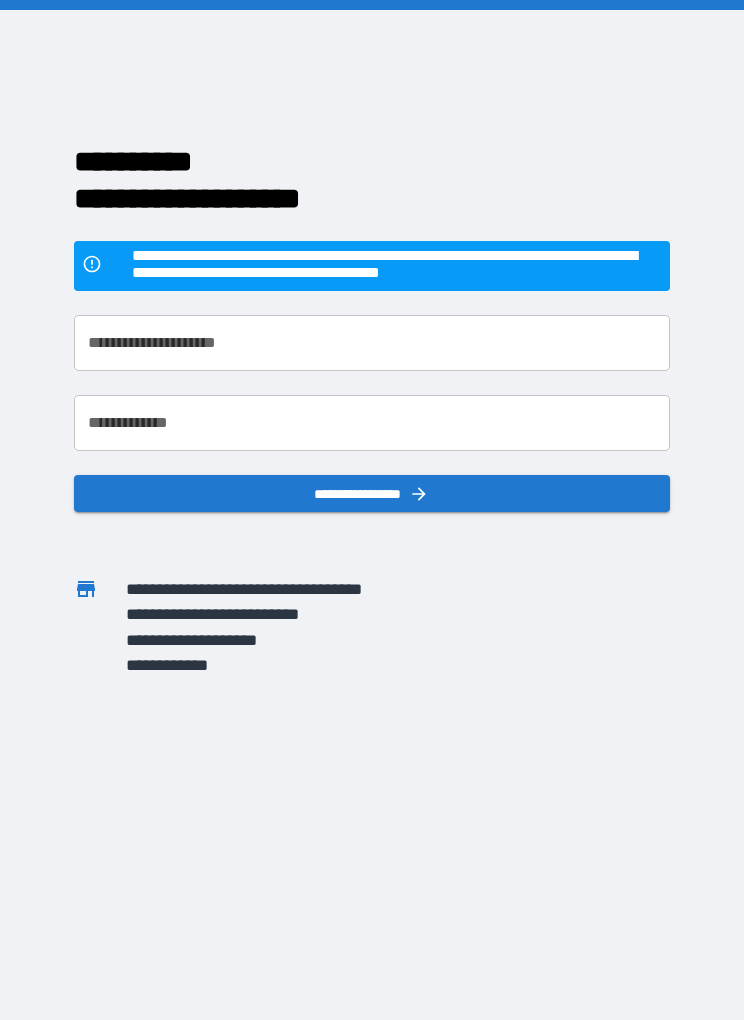 scroll, scrollTop: 0, scrollLeft: 0, axis: both 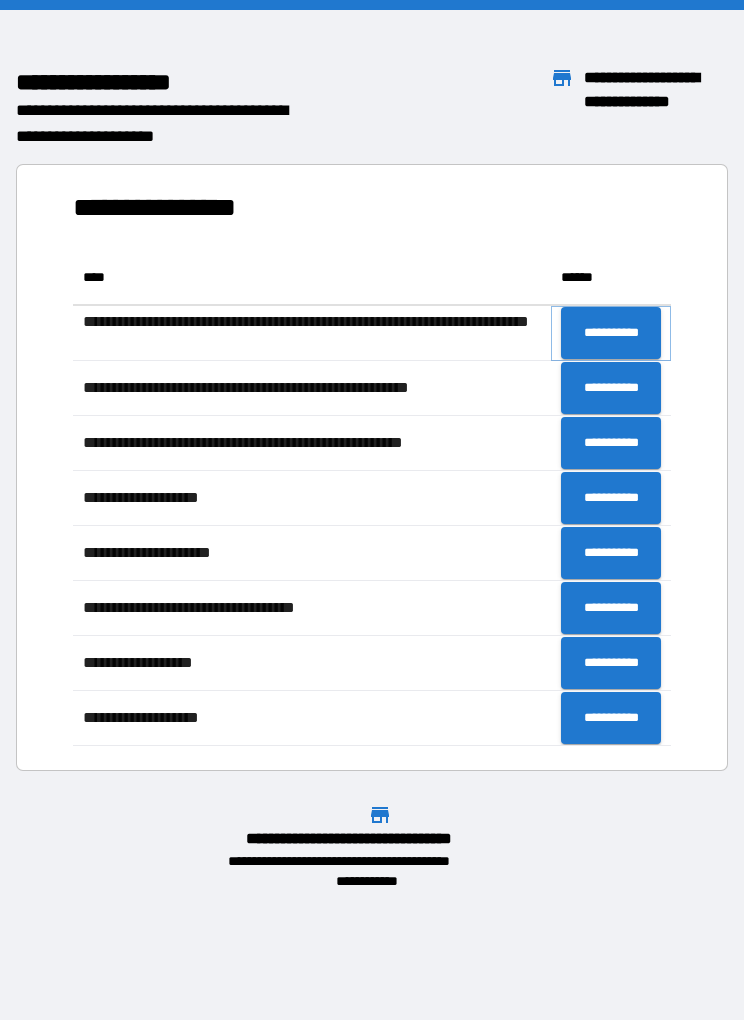 click on "**********" at bounding box center [611, 333] 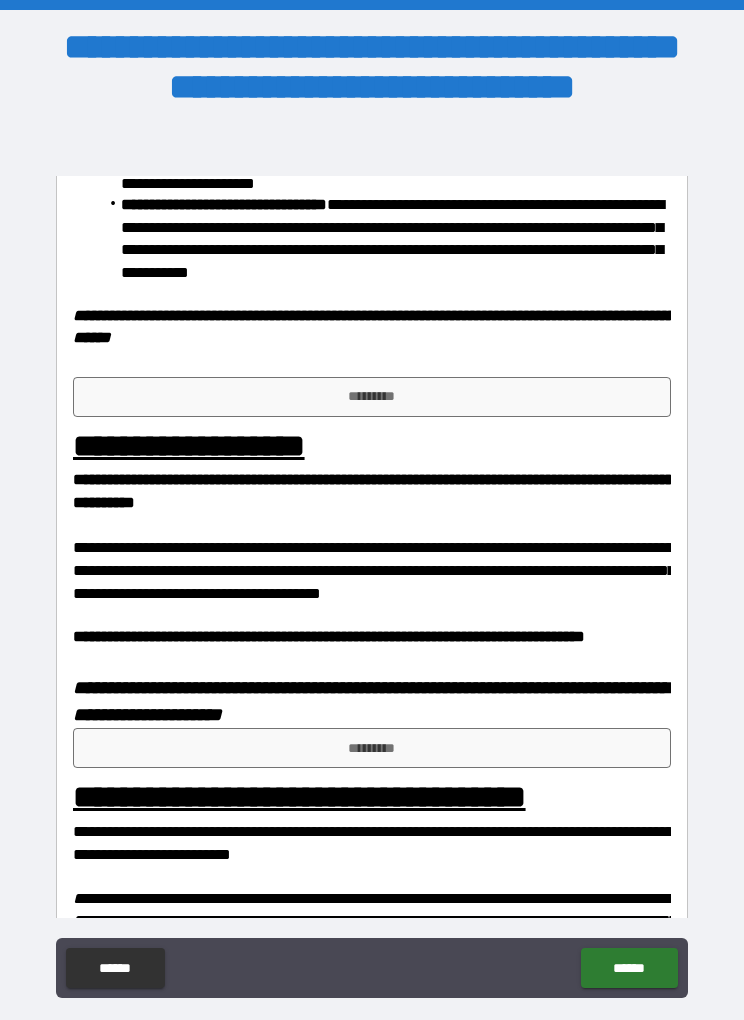 scroll, scrollTop: 1417, scrollLeft: 0, axis: vertical 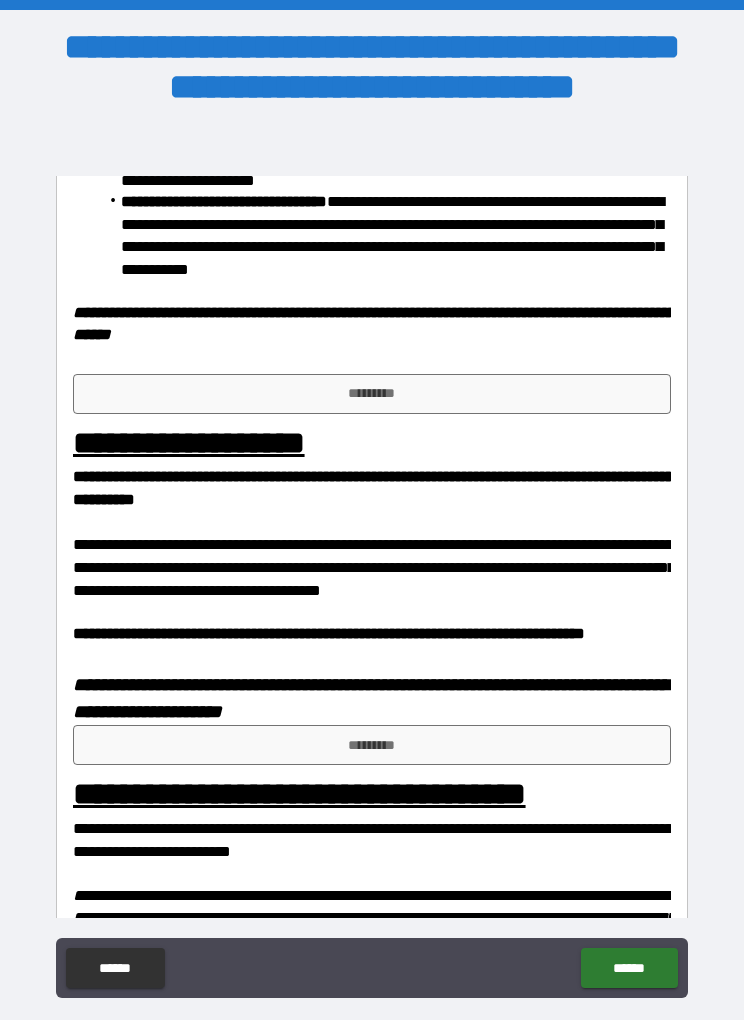 click on "*********" at bounding box center (372, 394) 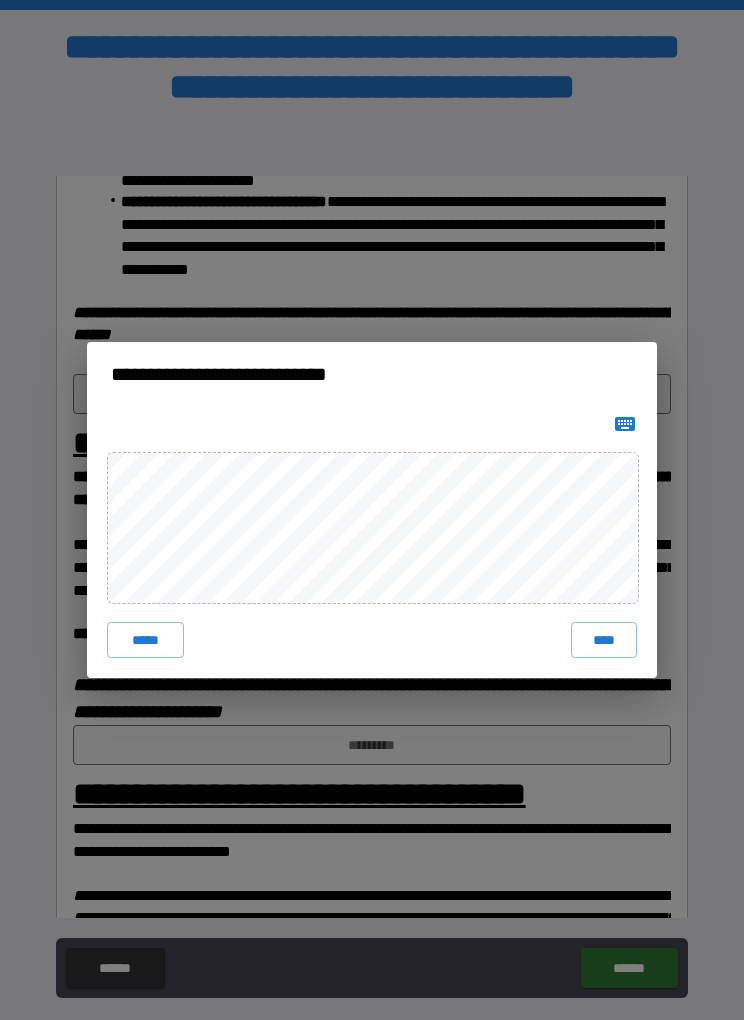 click on "****" at bounding box center [604, 640] 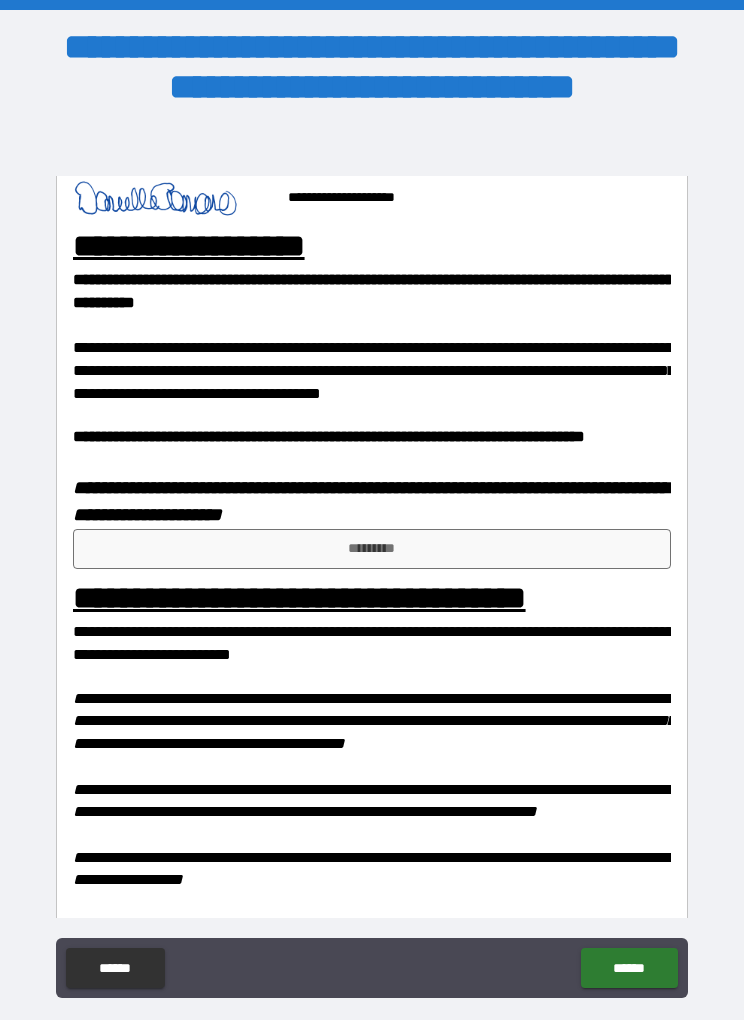 scroll, scrollTop: 1632, scrollLeft: 0, axis: vertical 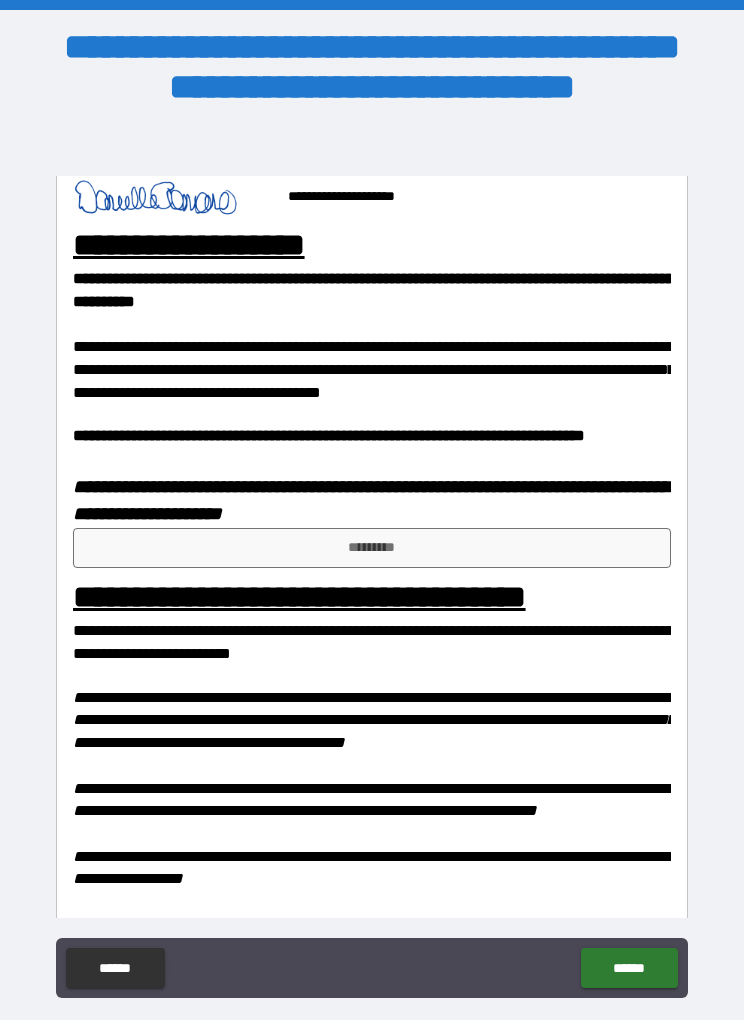 click on "*********" at bounding box center [372, 548] 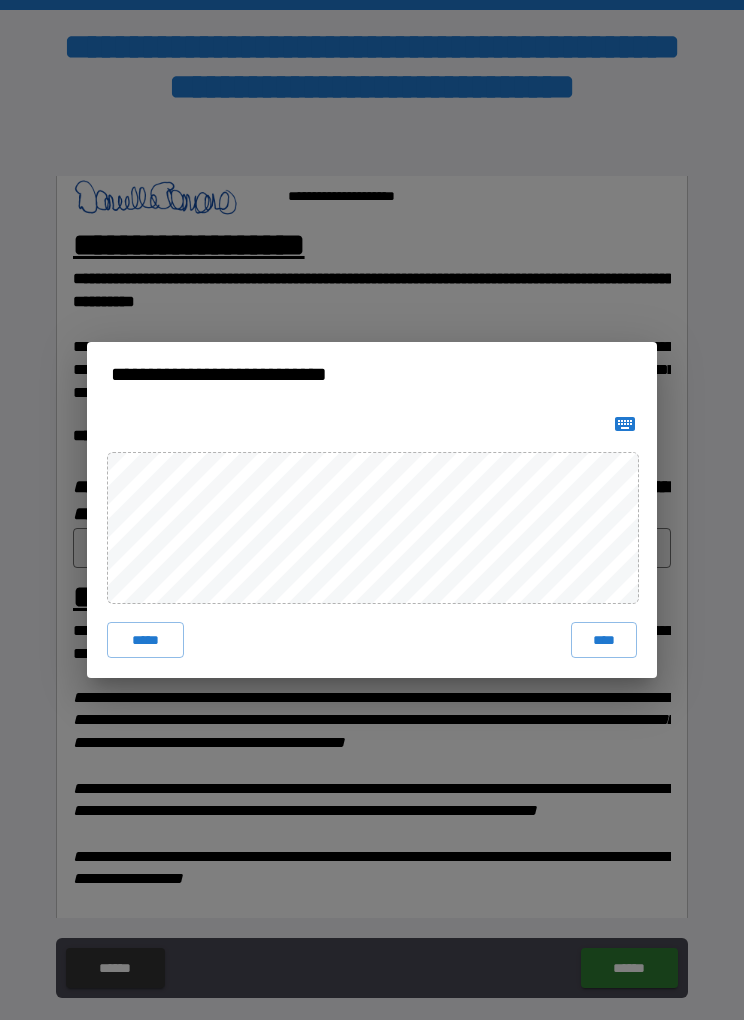 click on "****" at bounding box center [604, 640] 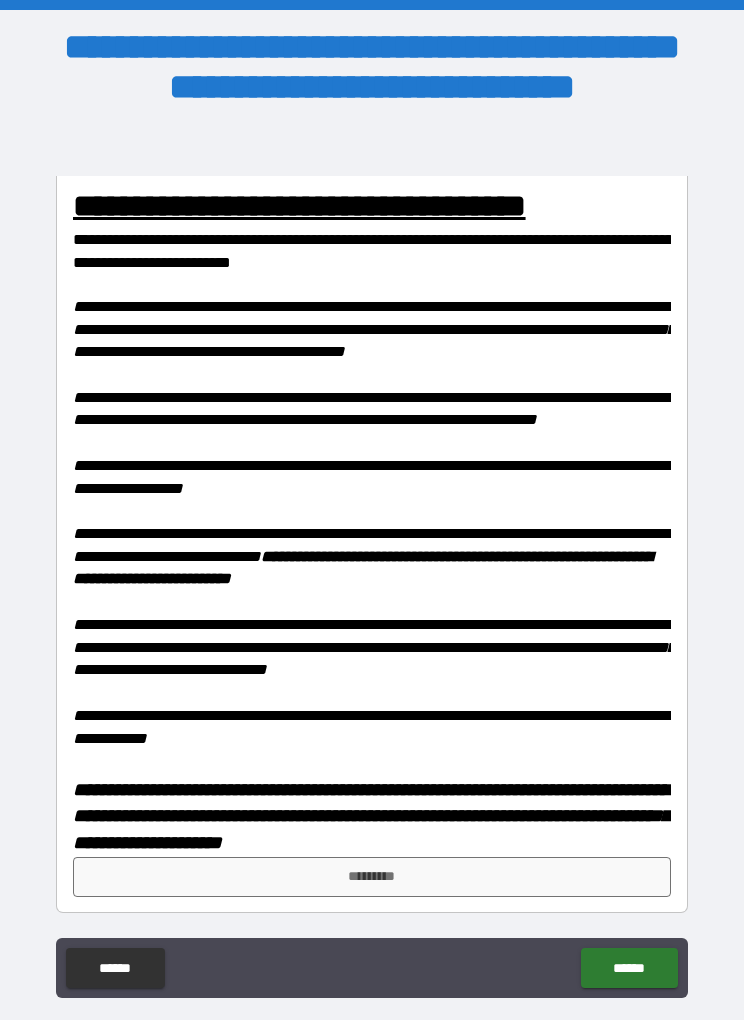 scroll, scrollTop: 2095, scrollLeft: 0, axis: vertical 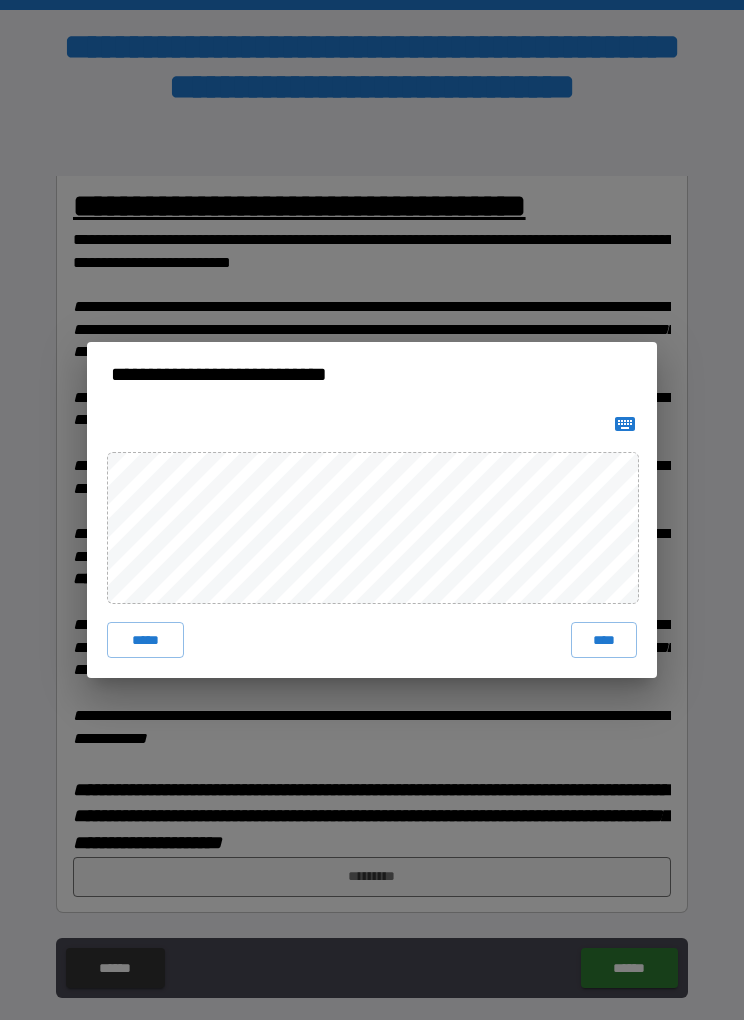 click on "****" at bounding box center [604, 640] 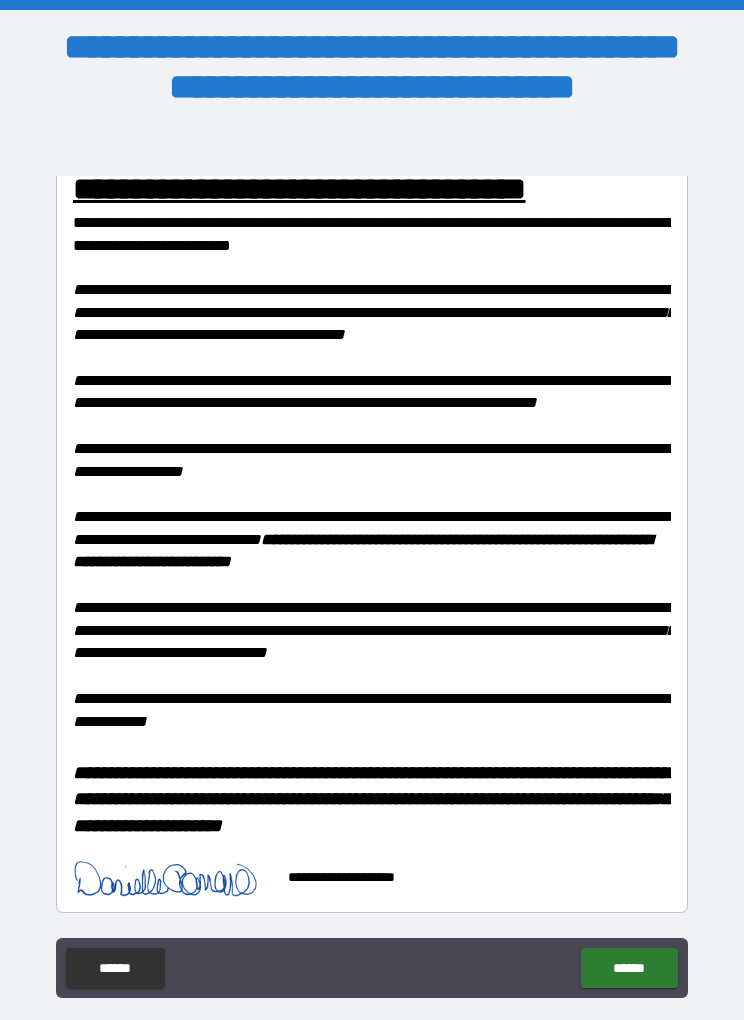 scroll, scrollTop: 2112, scrollLeft: 0, axis: vertical 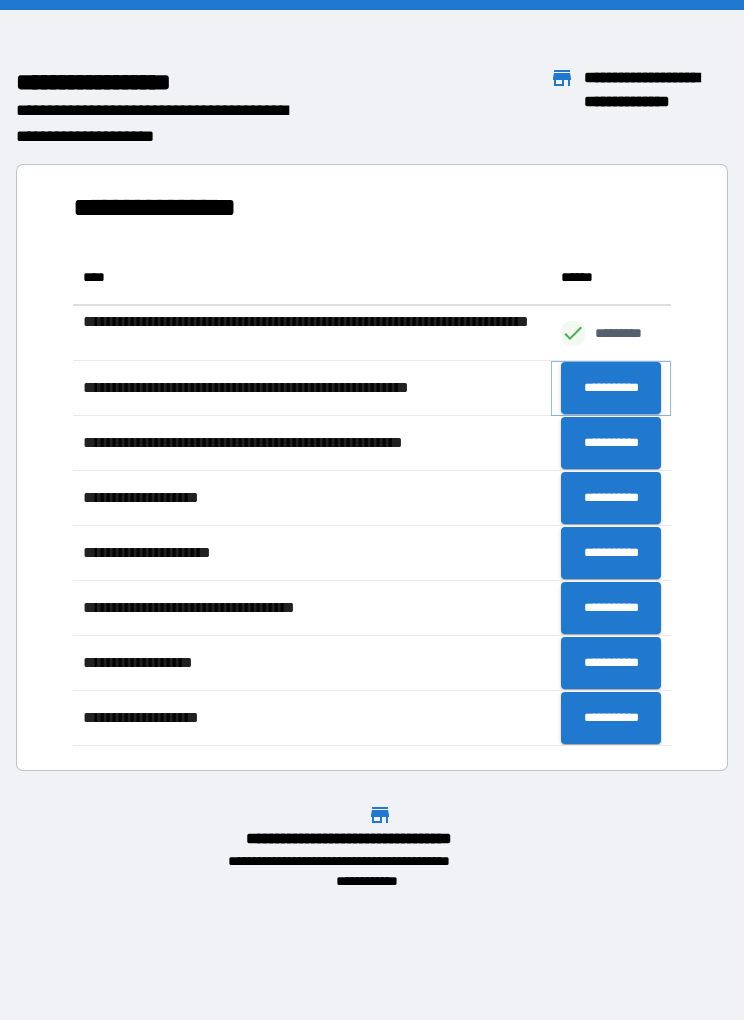 click on "**********" at bounding box center (611, 388) 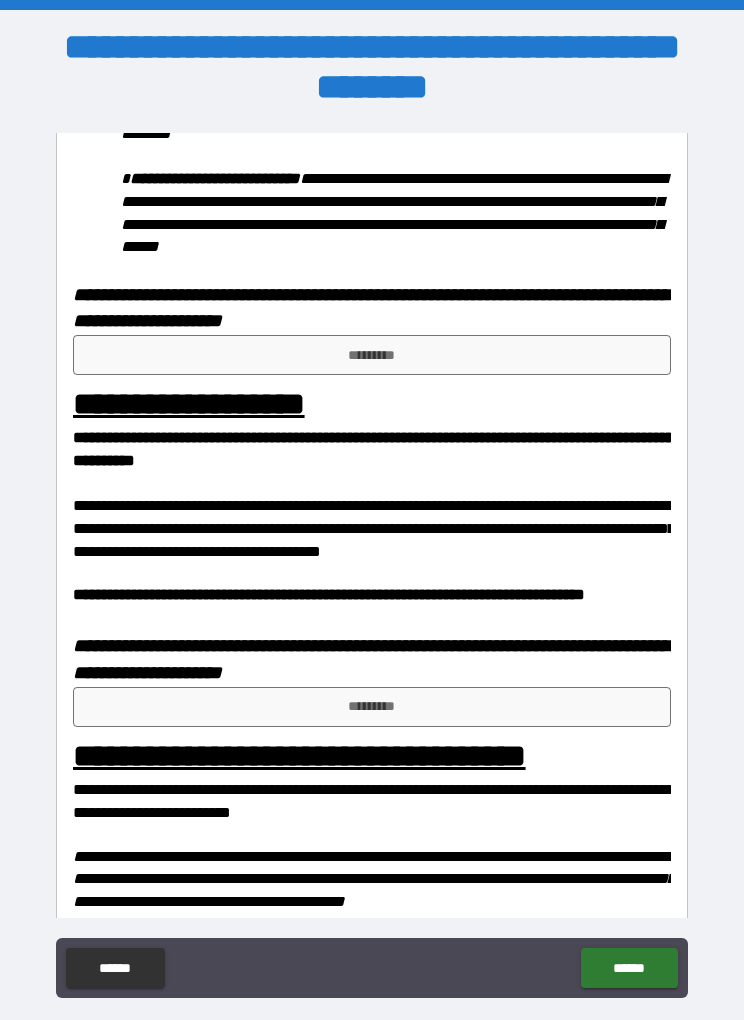 scroll, scrollTop: 1313, scrollLeft: 0, axis: vertical 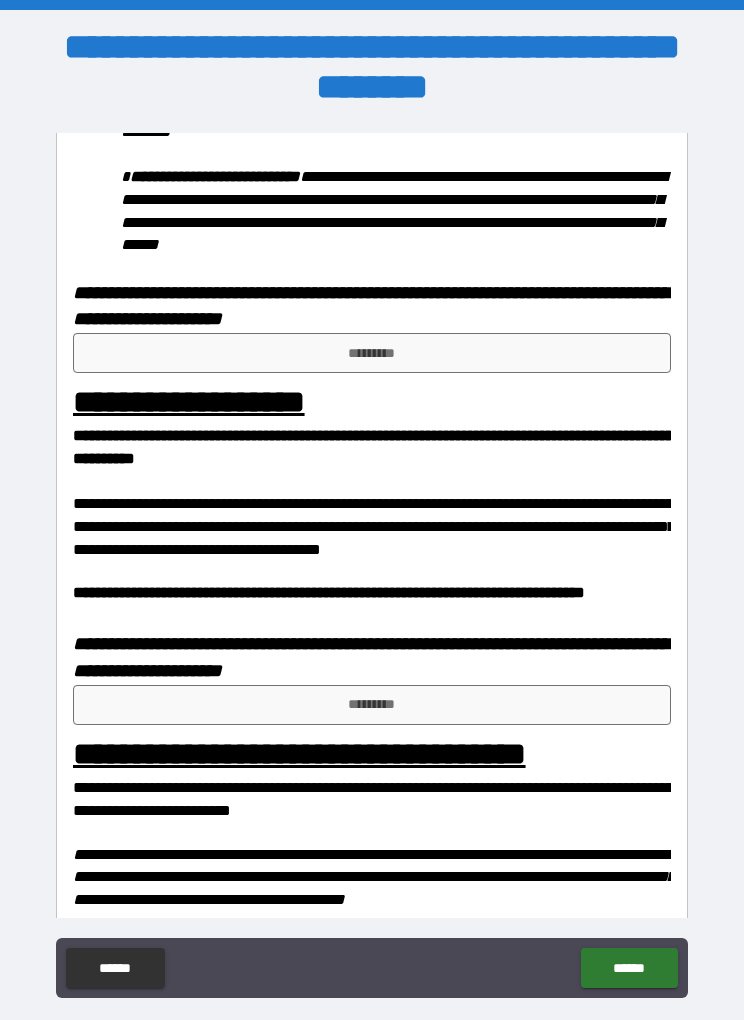 click on "*********" at bounding box center (372, 353) 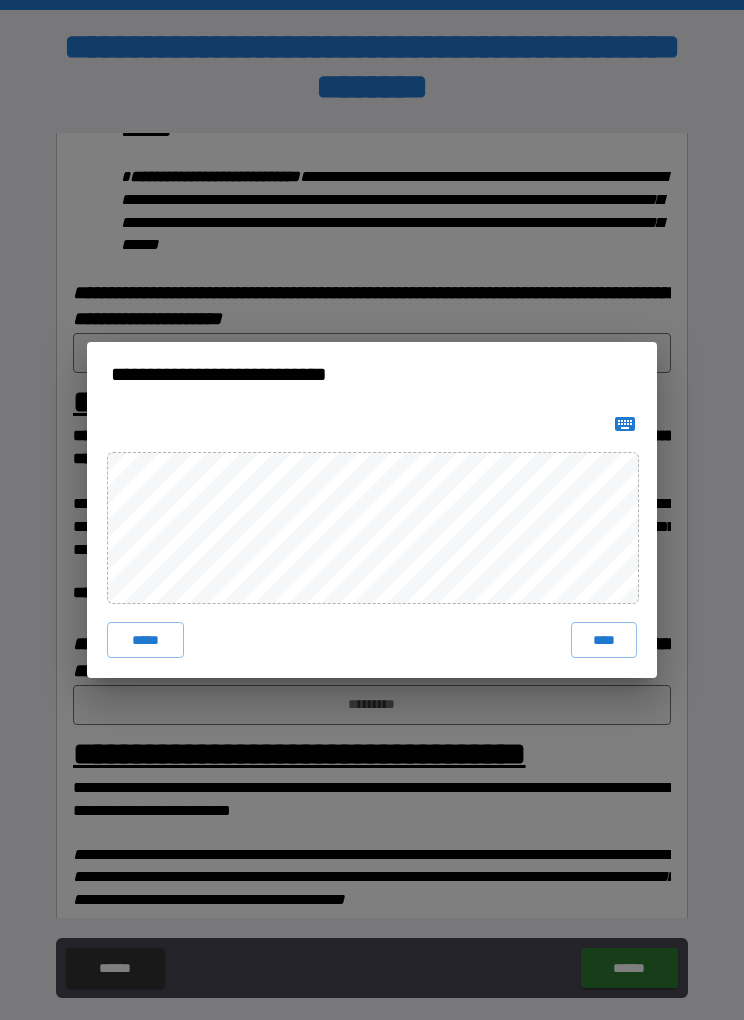 click on "****" at bounding box center [604, 640] 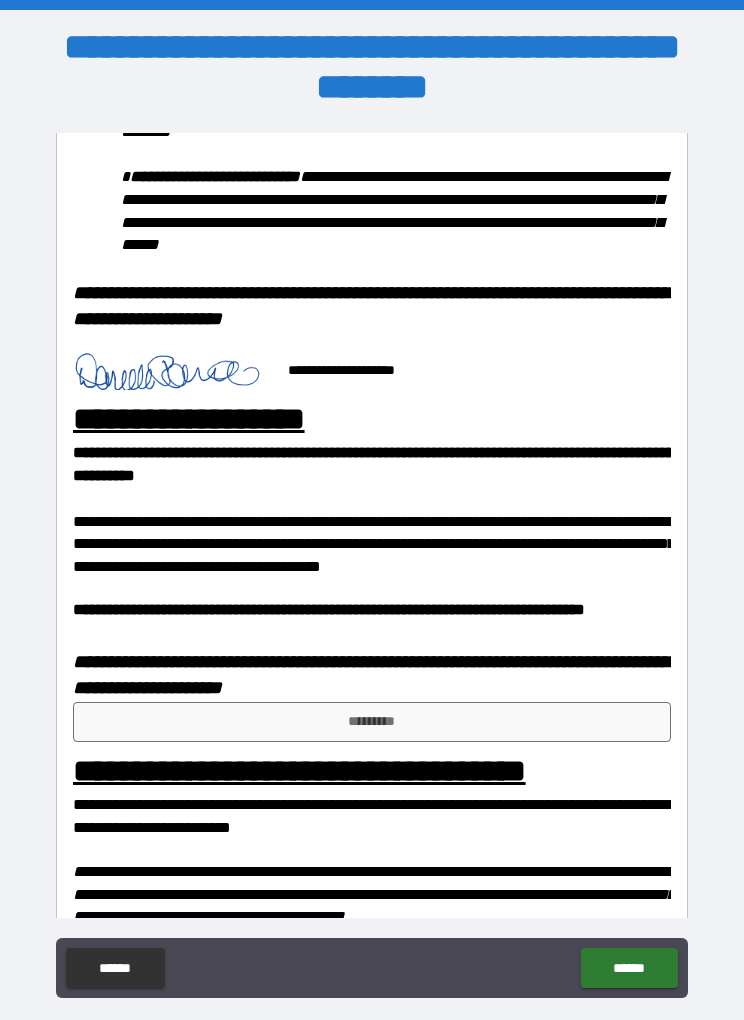 click on "*********" at bounding box center [372, 722] 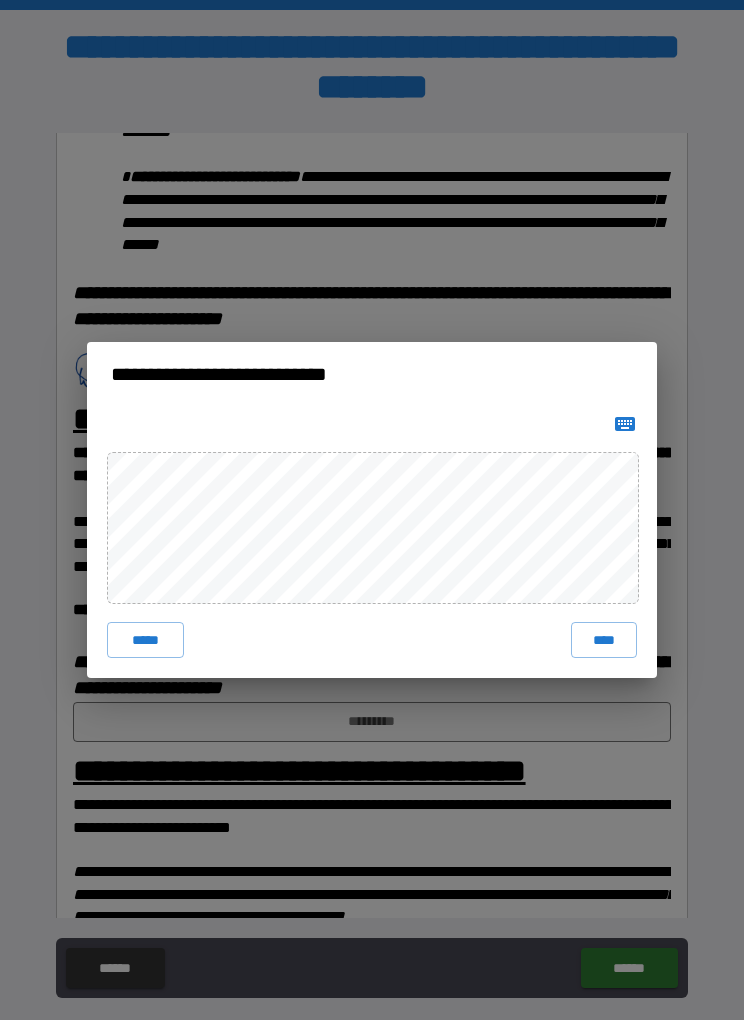 click on "****" at bounding box center [604, 640] 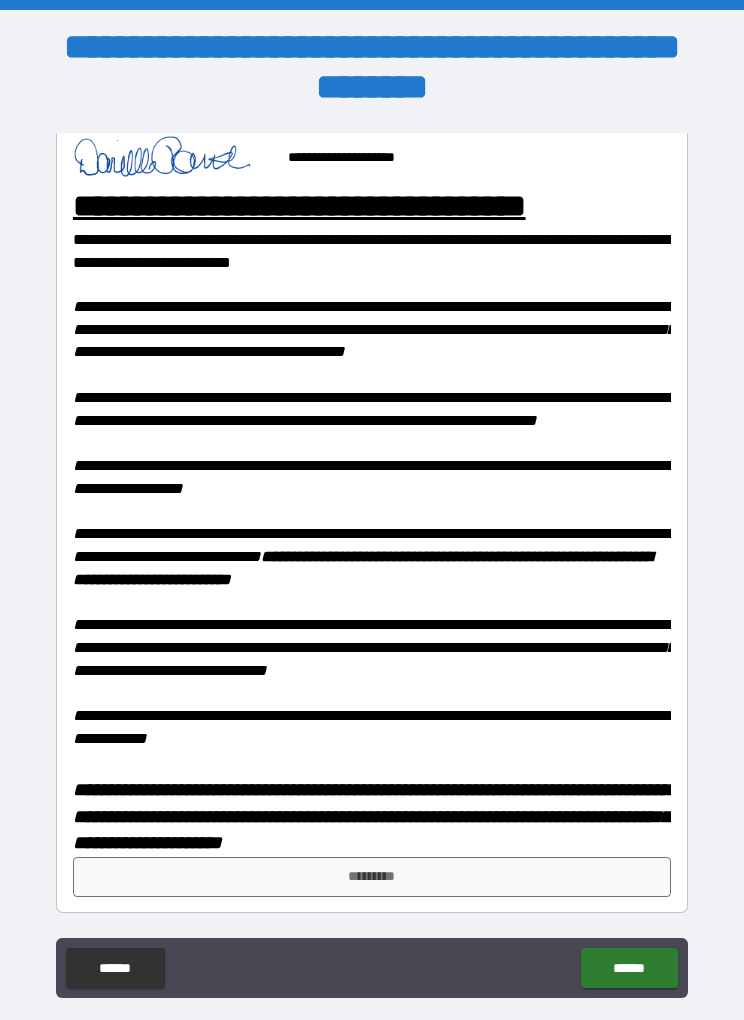 scroll, scrollTop: 1946, scrollLeft: 0, axis: vertical 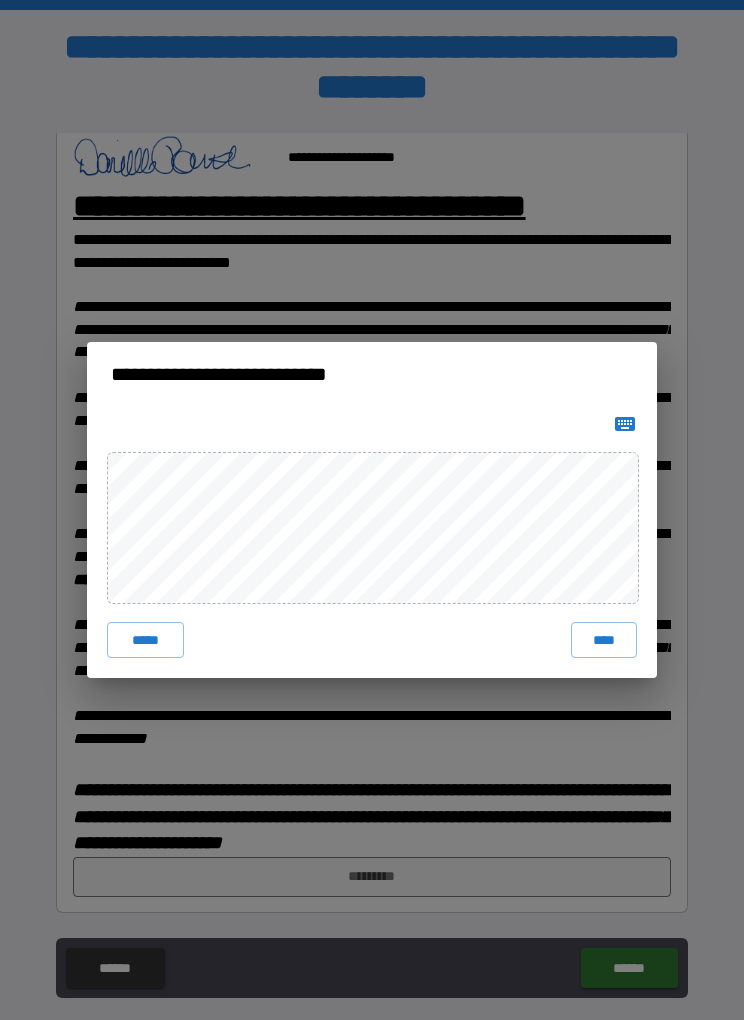 click on "****" at bounding box center (604, 640) 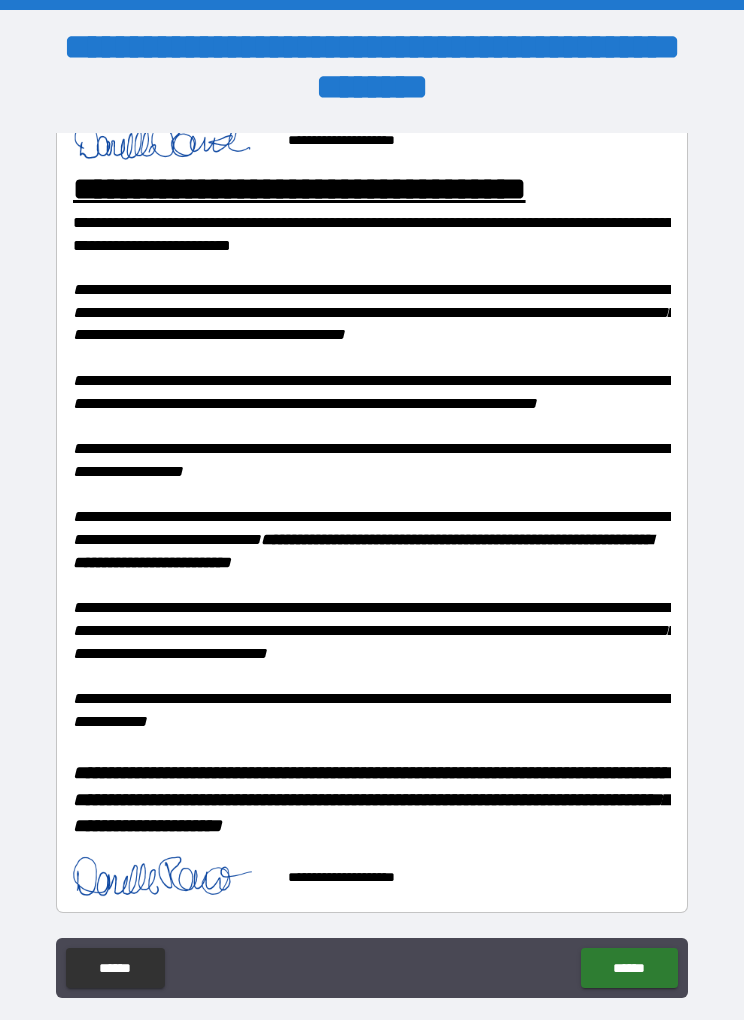 scroll, scrollTop: 1963, scrollLeft: 0, axis: vertical 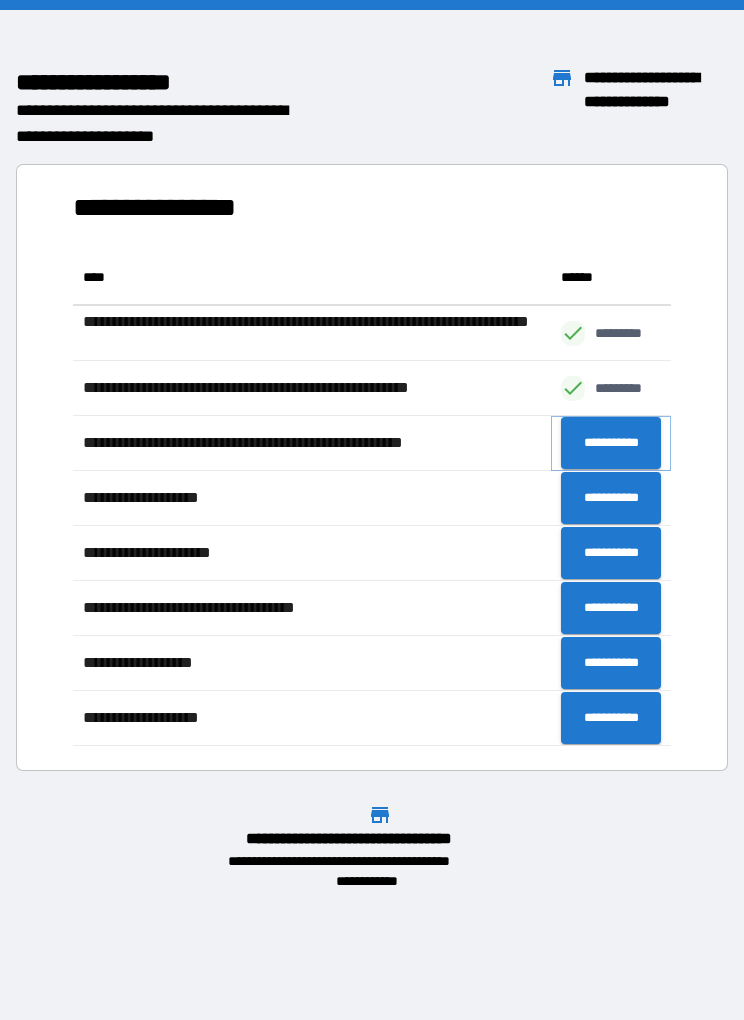 click on "**********" at bounding box center [611, 443] 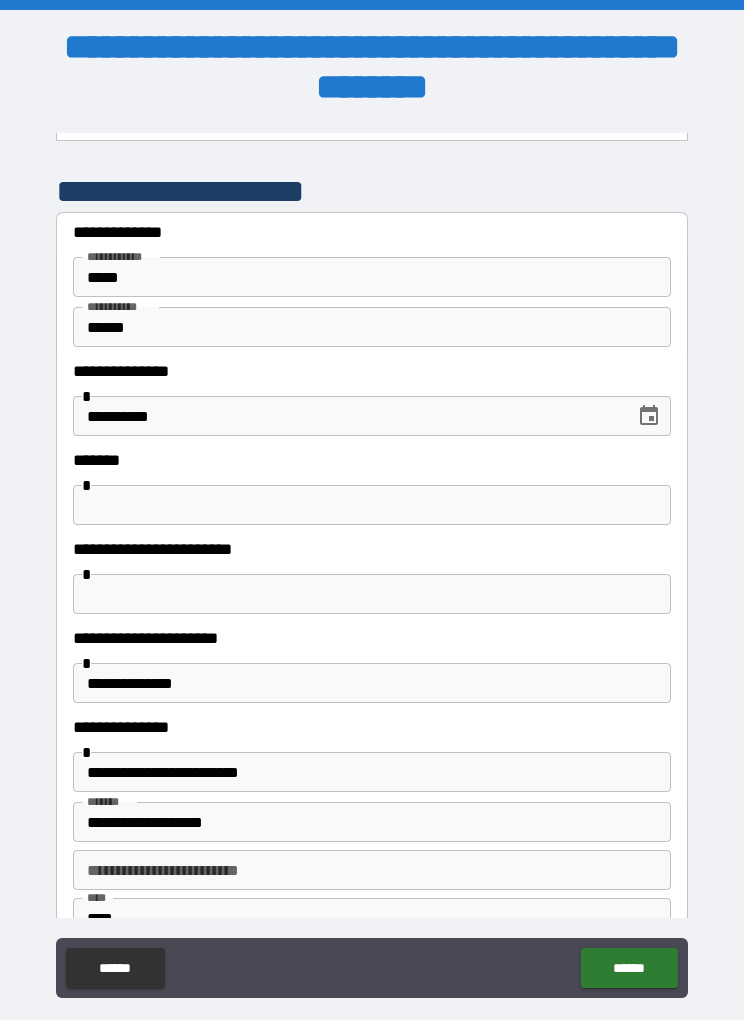 scroll, scrollTop: 101, scrollLeft: 0, axis: vertical 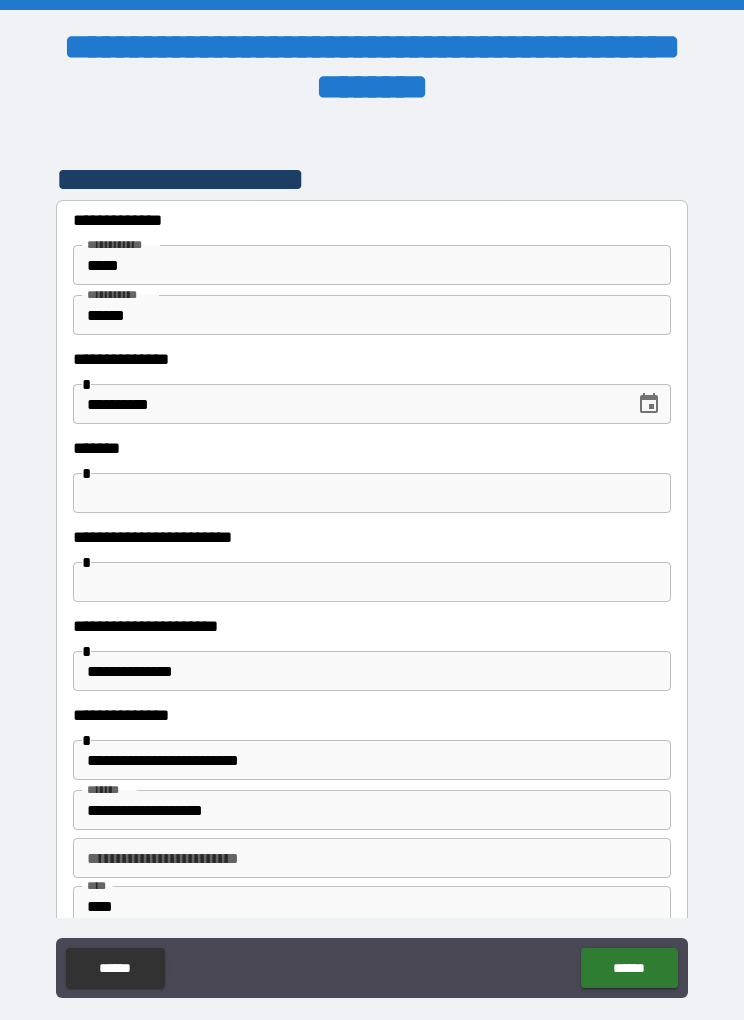 click at bounding box center (372, 493) 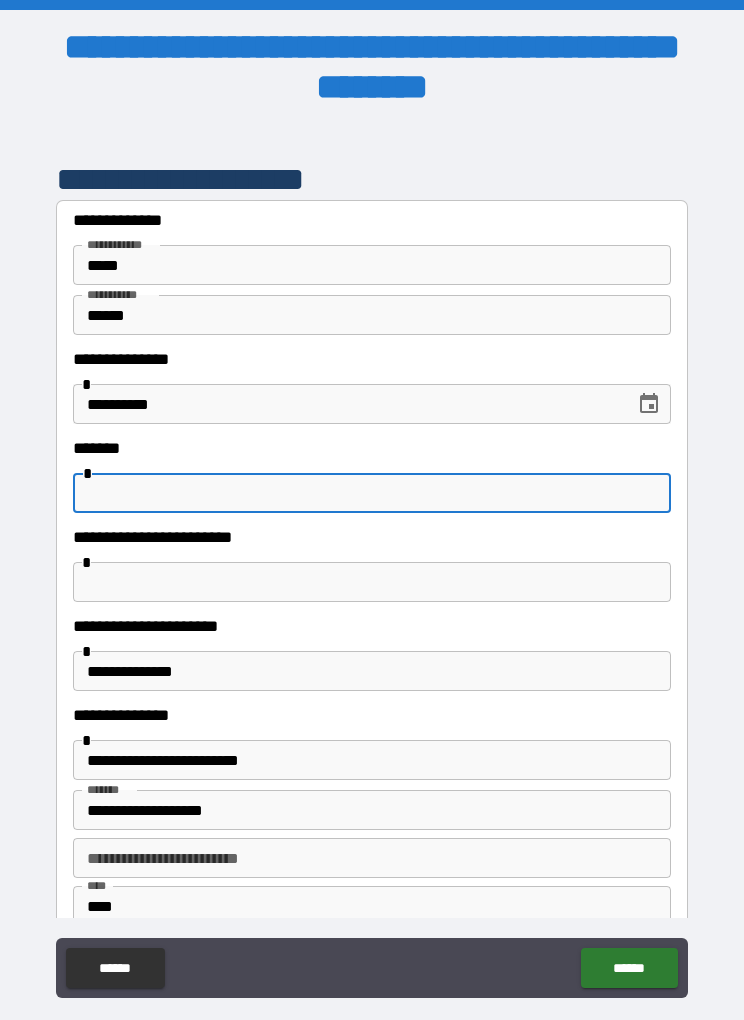 type on "****" 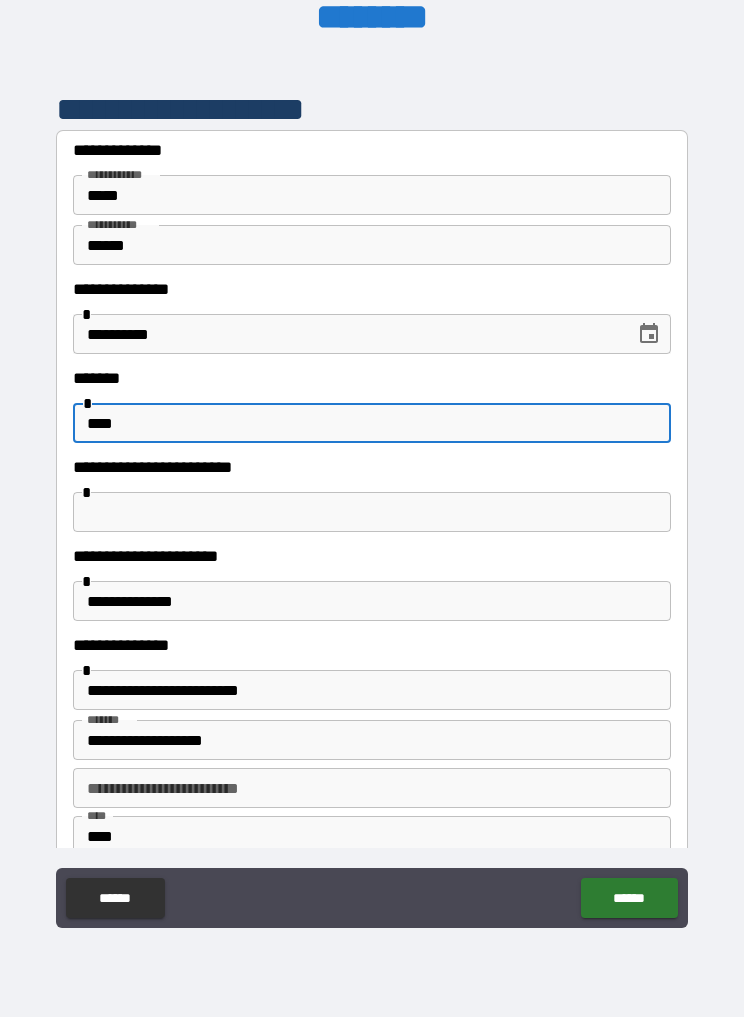 scroll, scrollTop: 68, scrollLeft: 0, axis: vertical 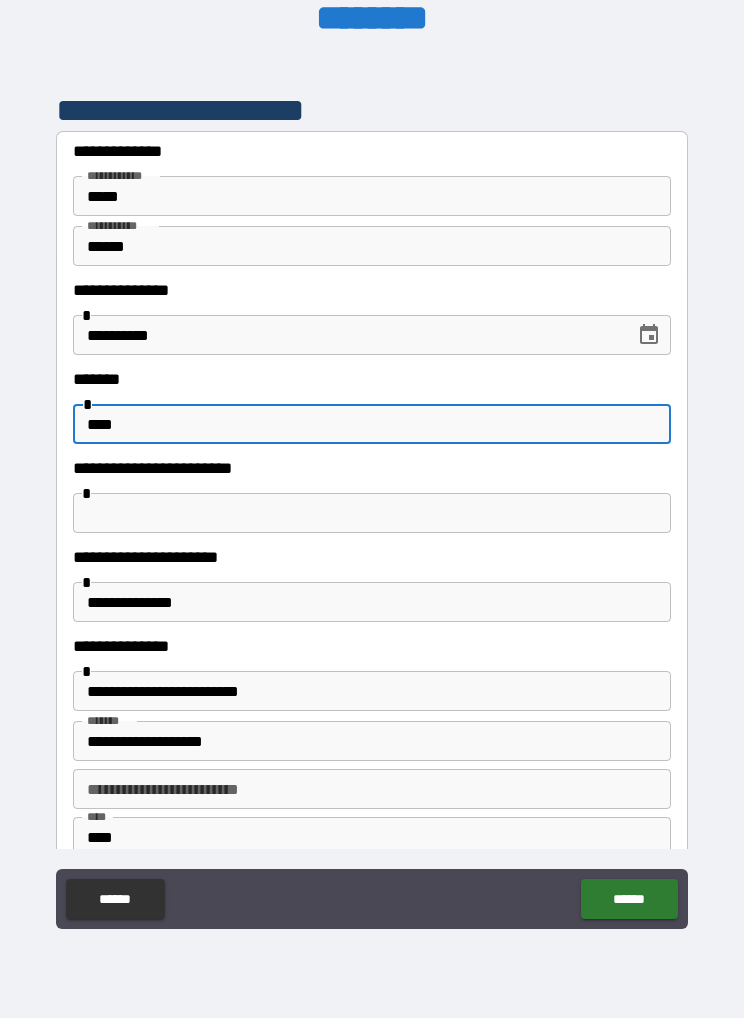 type on "****" 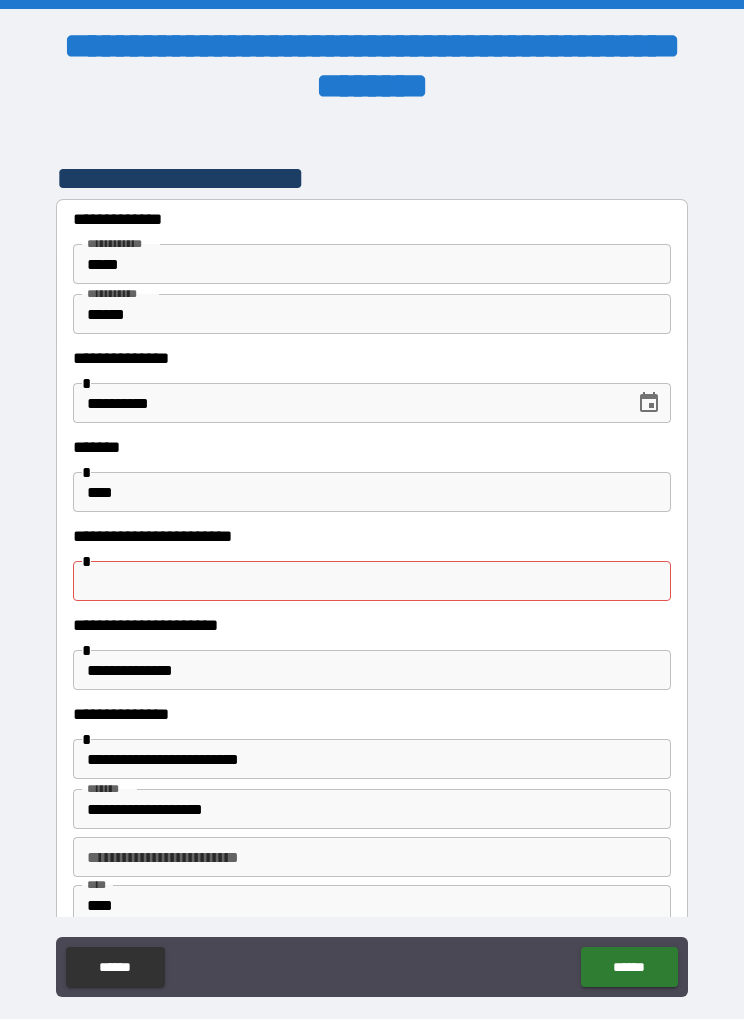 scroll, scrollTop: 40, scrollLeft: 0, axis: vertical 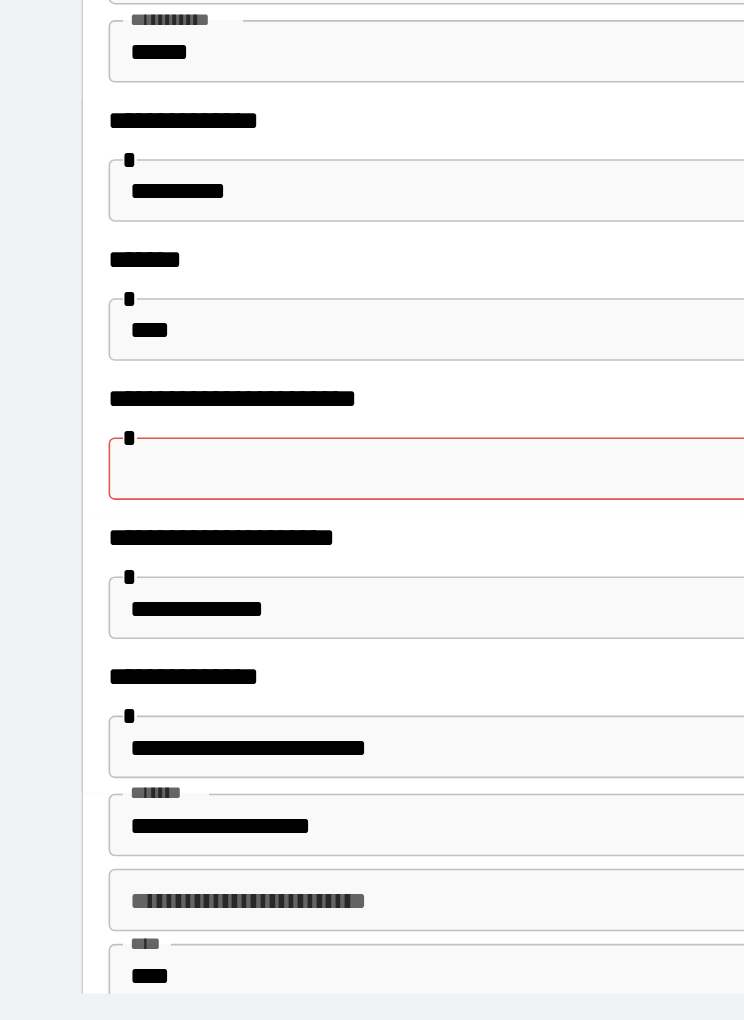 click at bounding box center [372, 542] 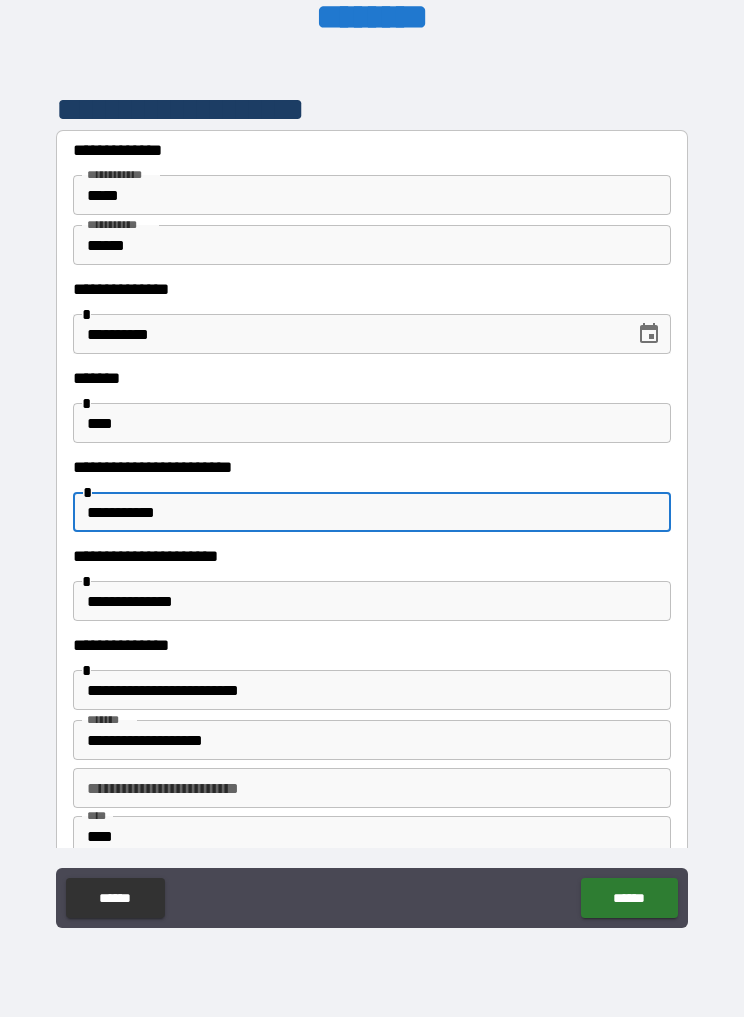 scroll, scrollTop: 68, scrollLeft: 0, axis: vertical 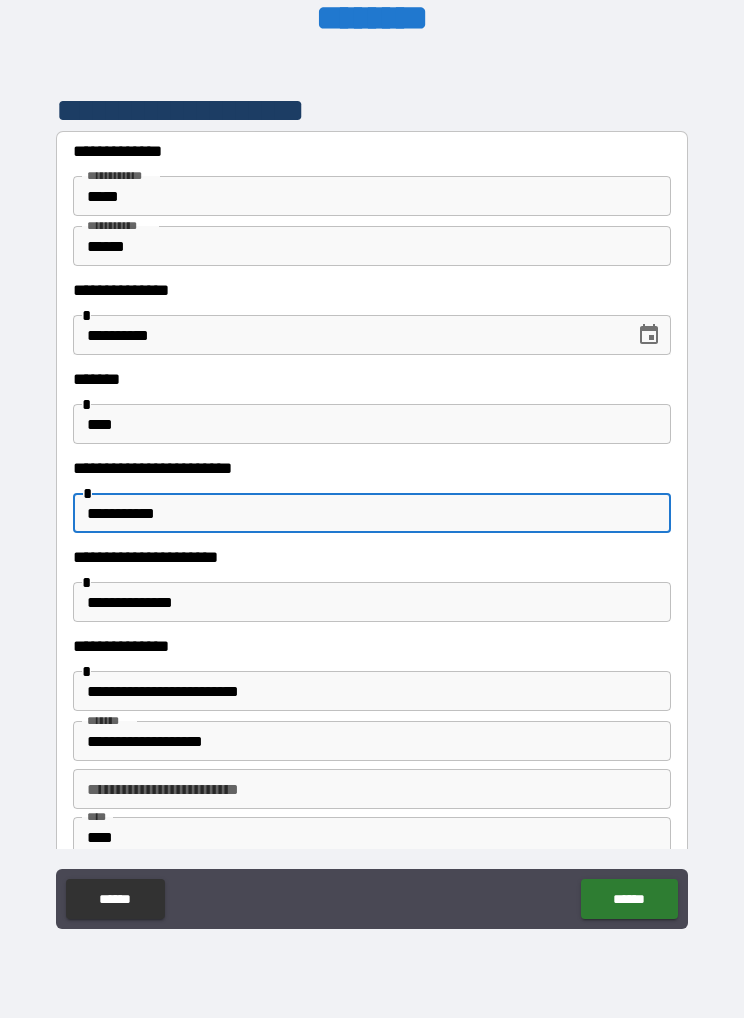 type on "**********" 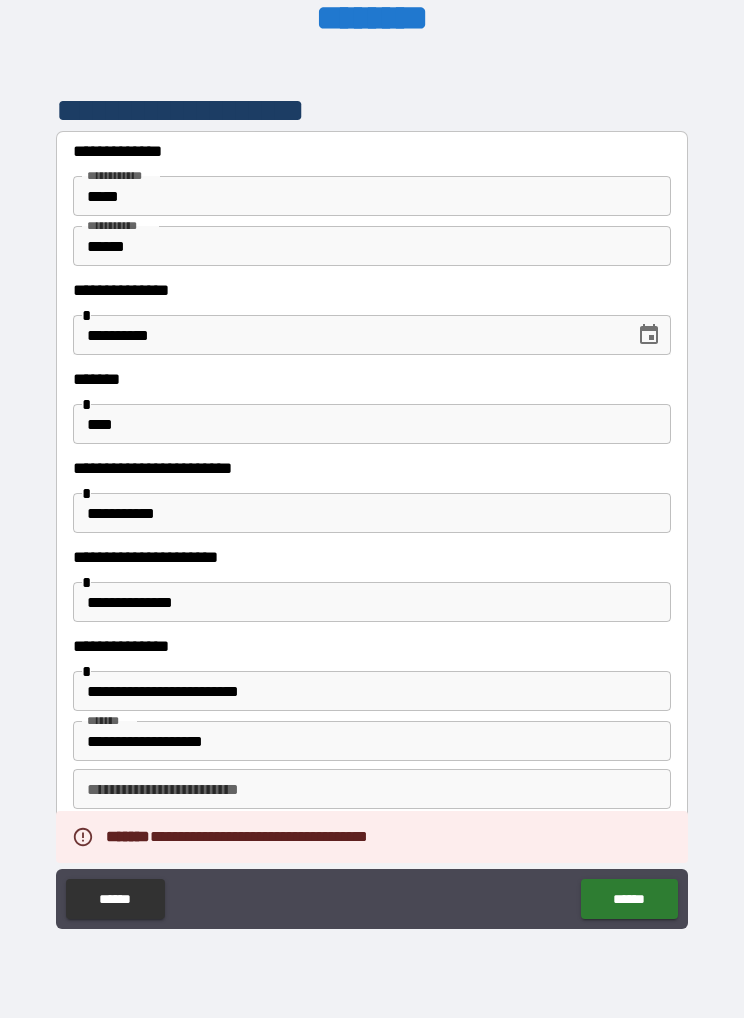 scroll, scrollTop: 0, scrollLeft: 0, axis: both 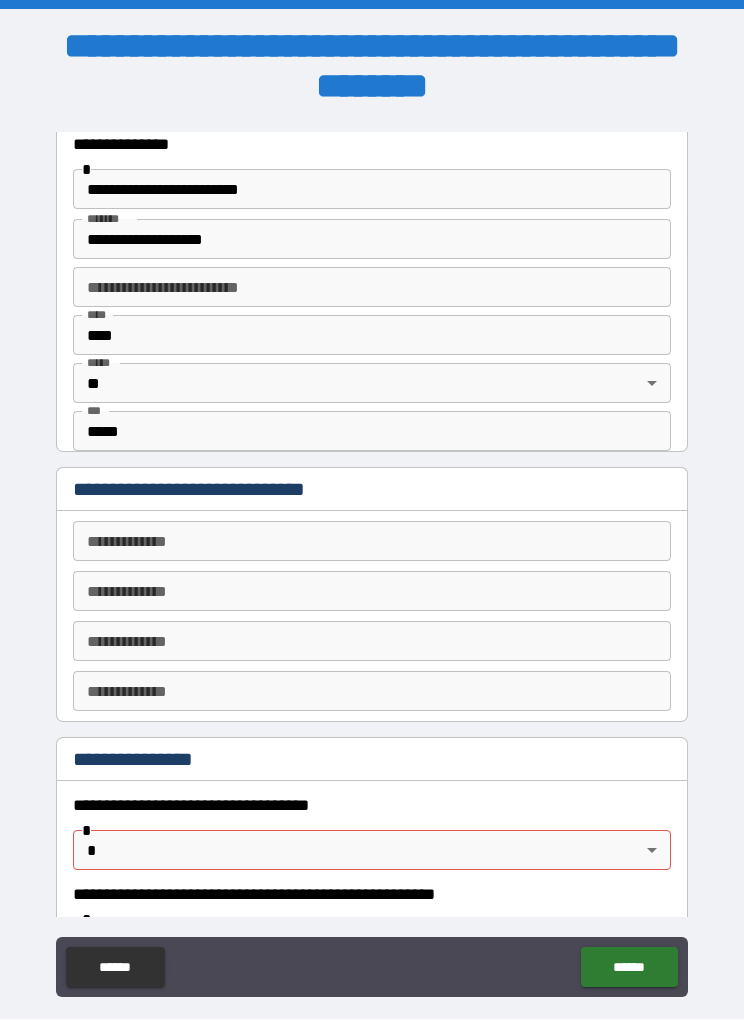 click on "**********" at bounding box center (372, 542) 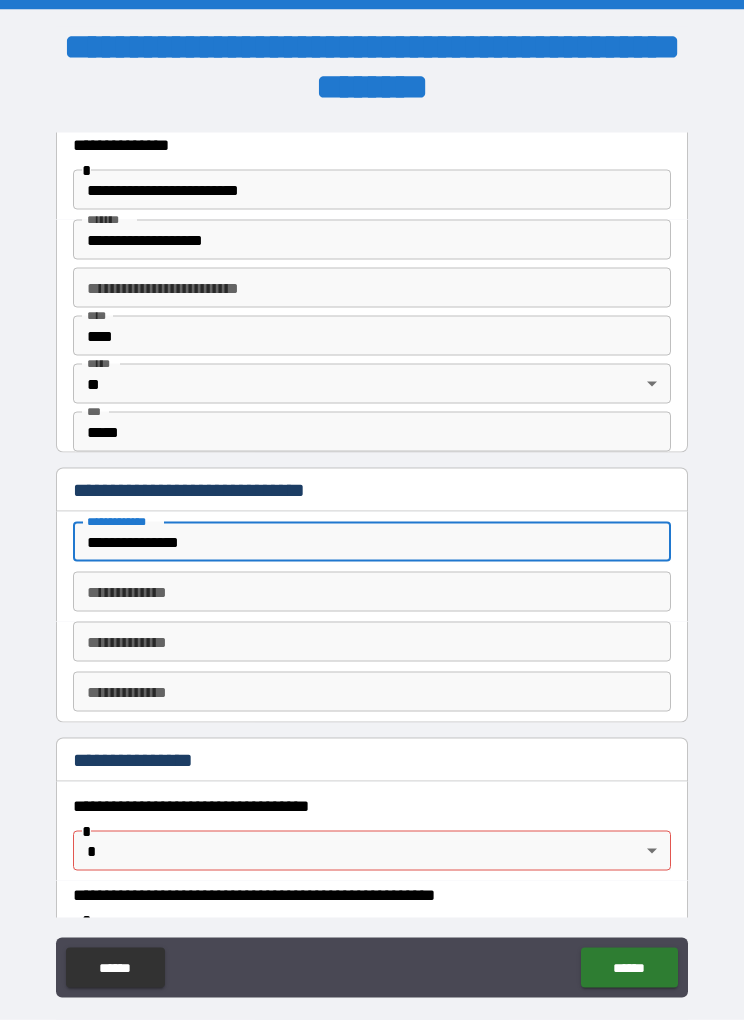 type on "**********" 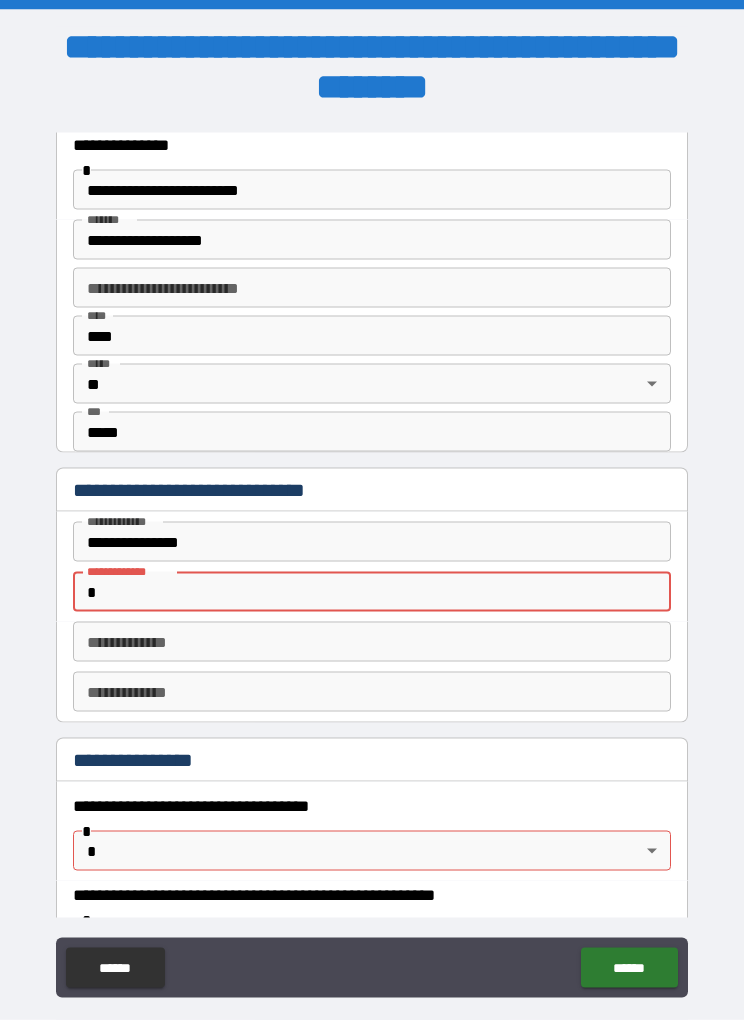 type on "**********" 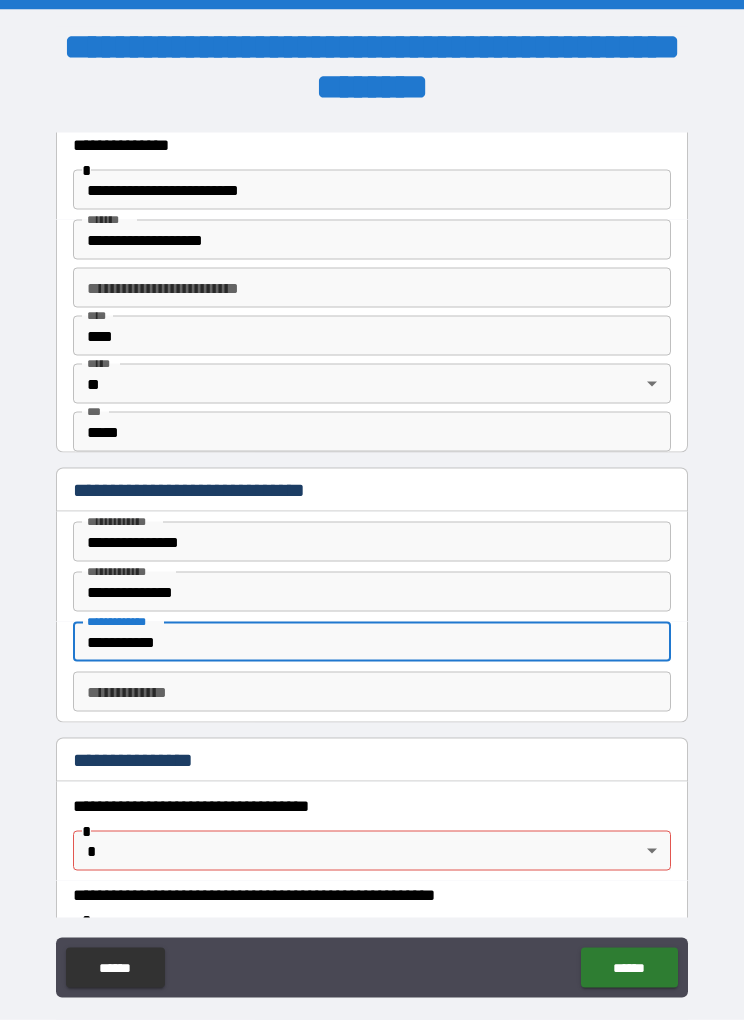 type on "**********" 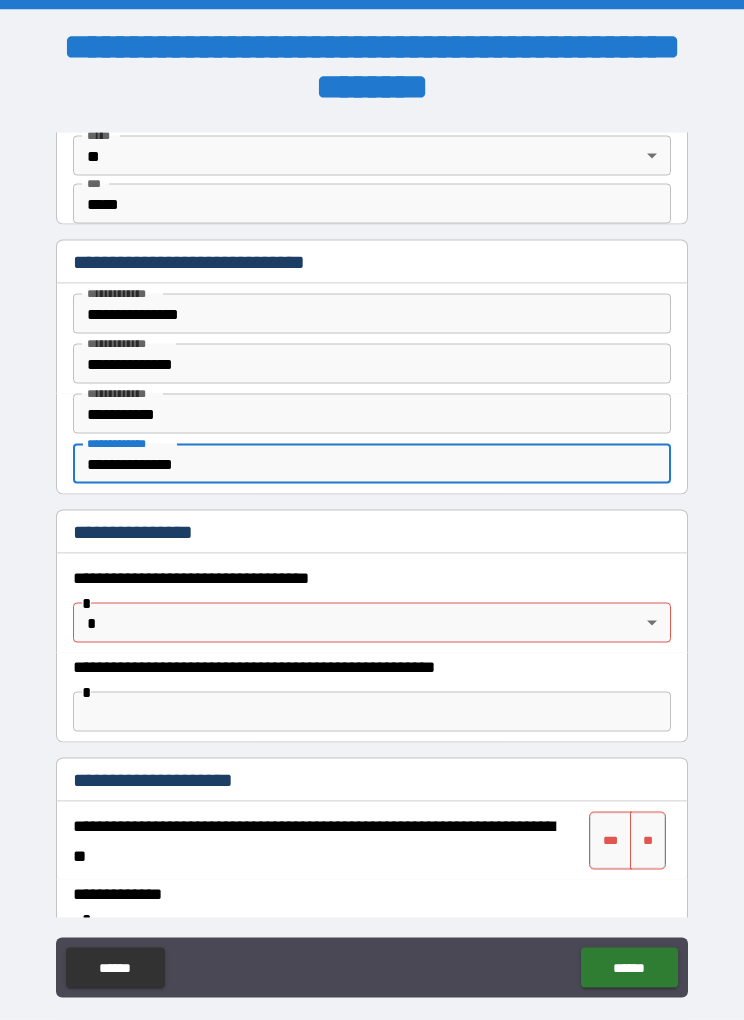 scroll, scrollTop: 902, scrollLeft: 0, axis: vertical 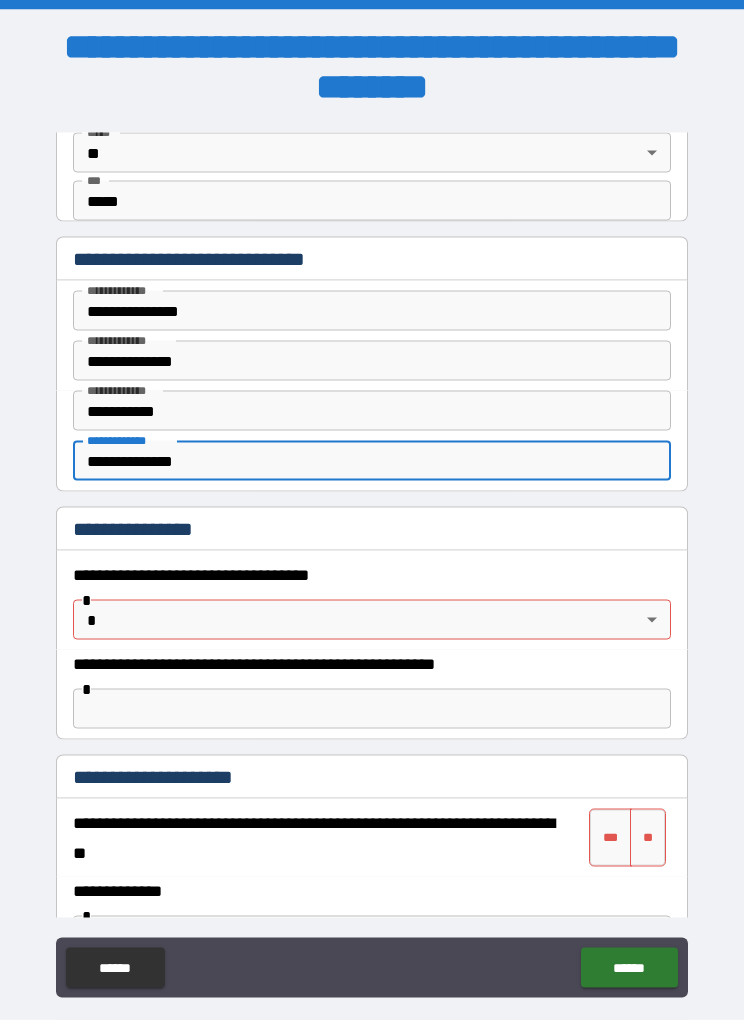 type on "**********" 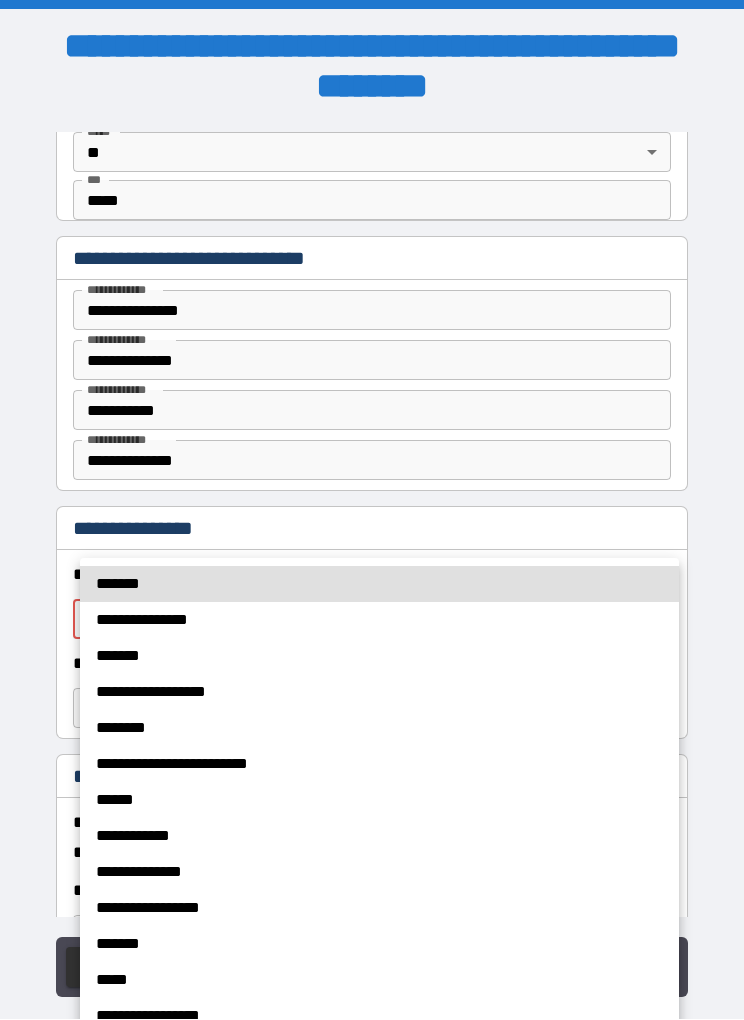 click on "*******" at bounding box center (379, 585) 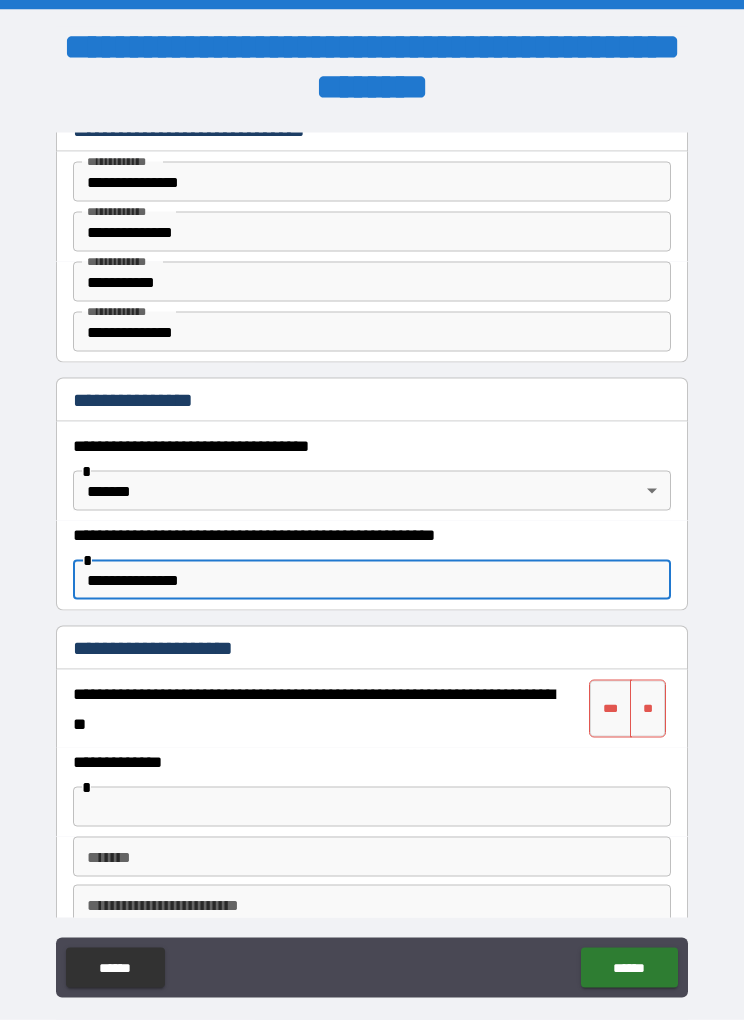 scroll, scrollTop: 1033, scrollLeft: 0, axis: vertical 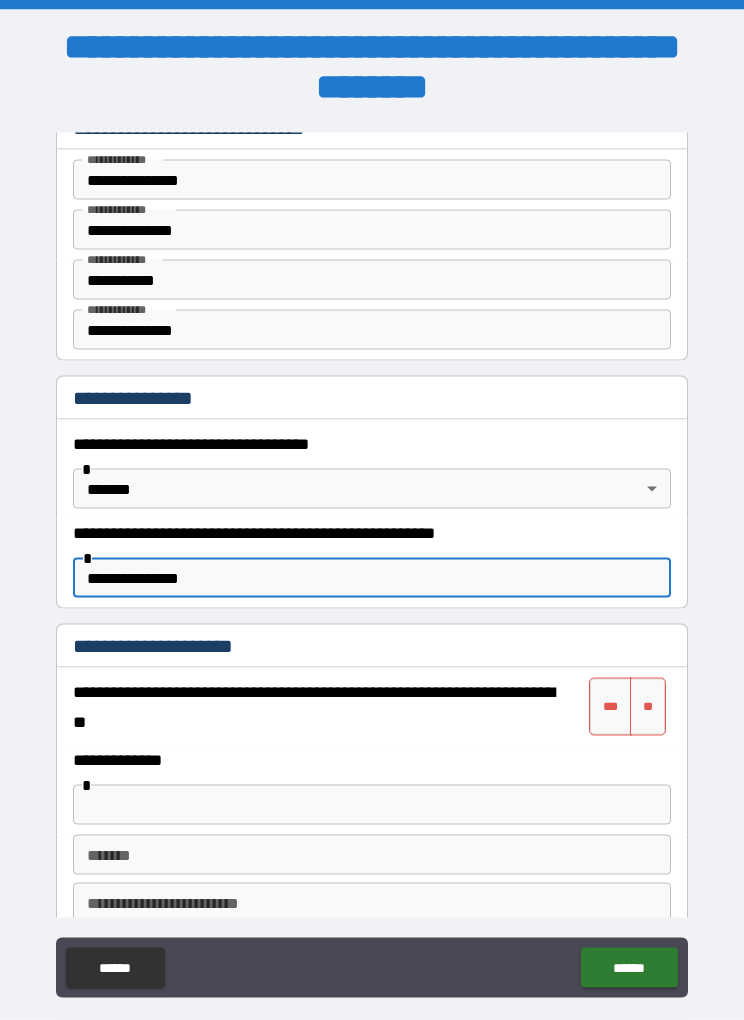 type on "**********" 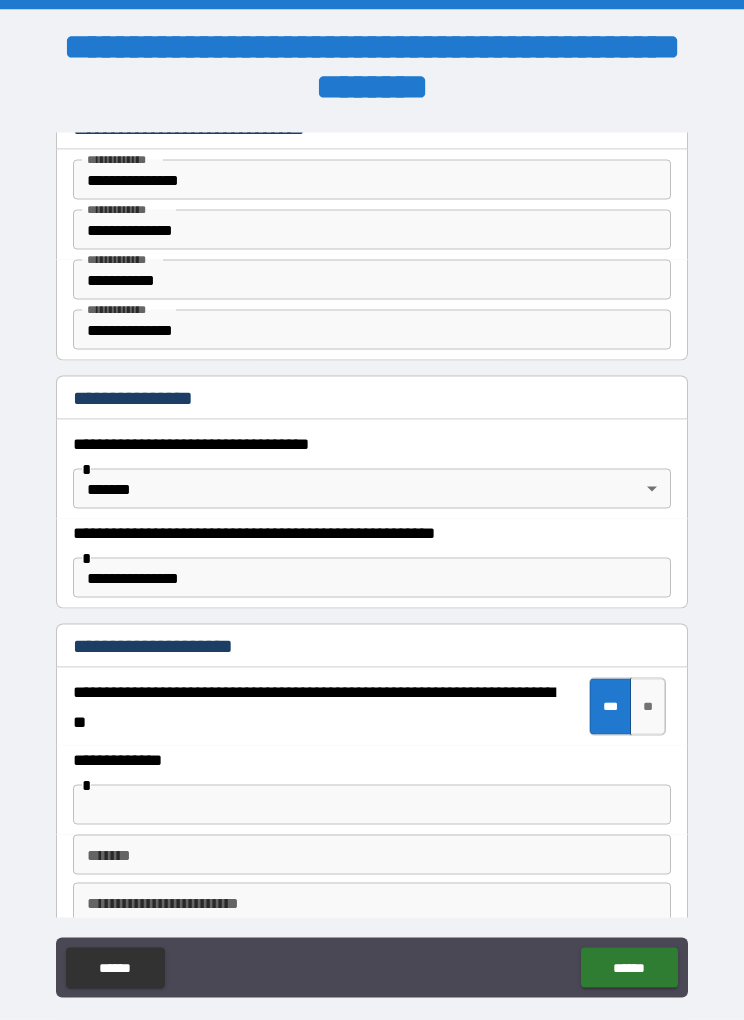 scroll, scrollTop: 0, scrollLeft: 0, axis: both 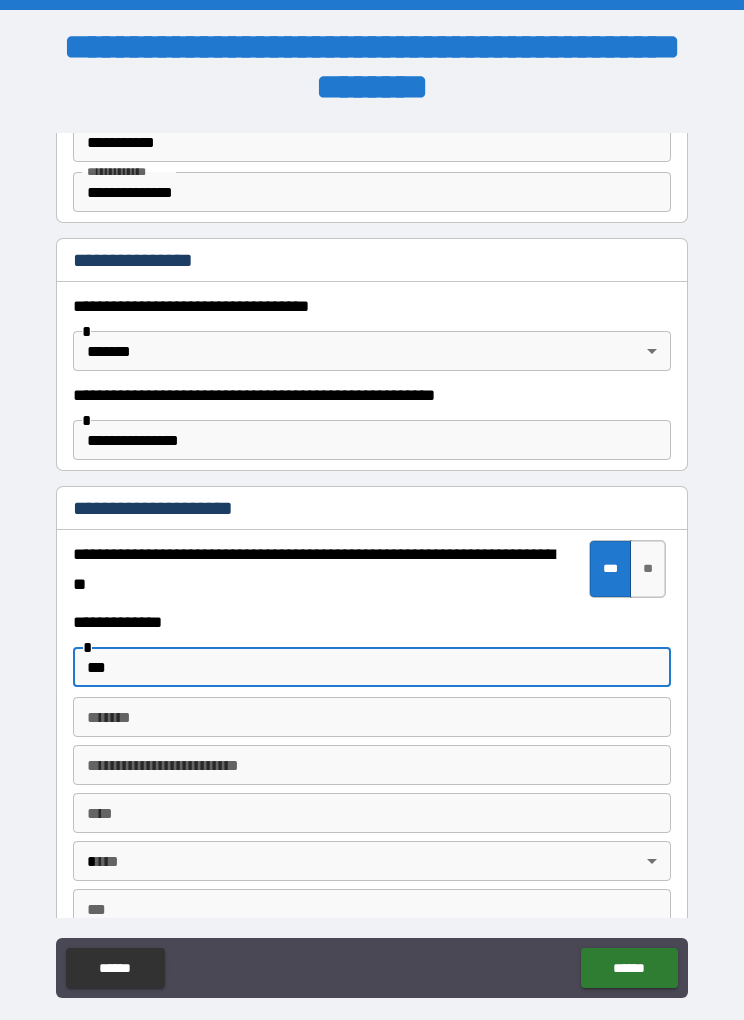 type on "***" 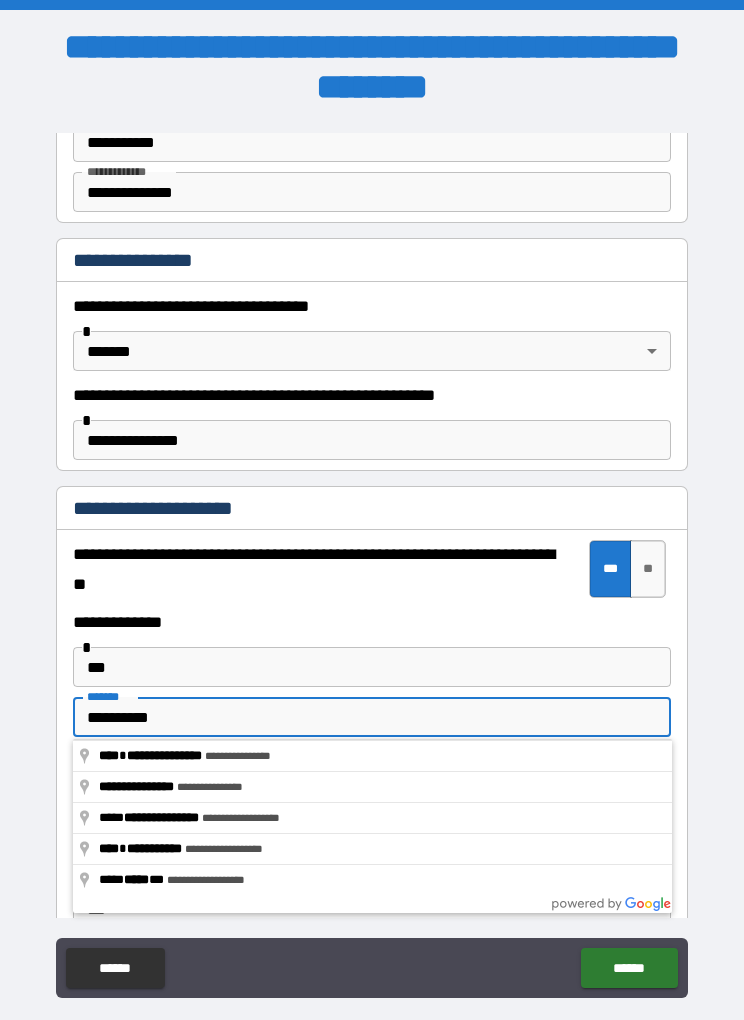 type on "**********" 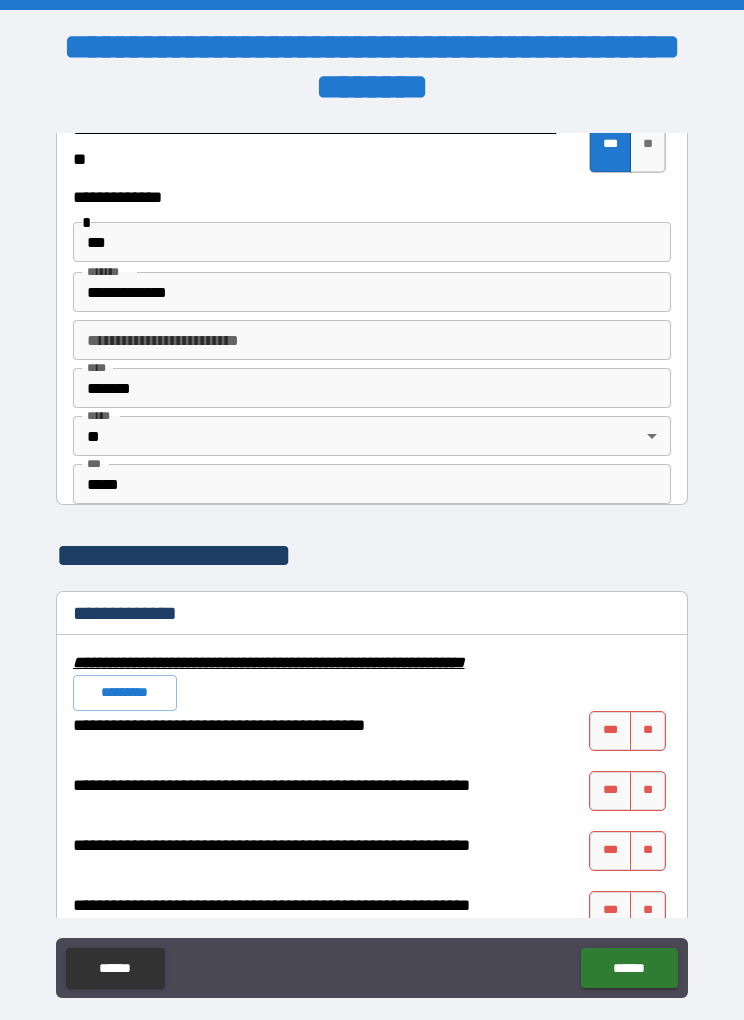 scroll, scrollTop: 1640, scrollLeft: 0, axis: vertical 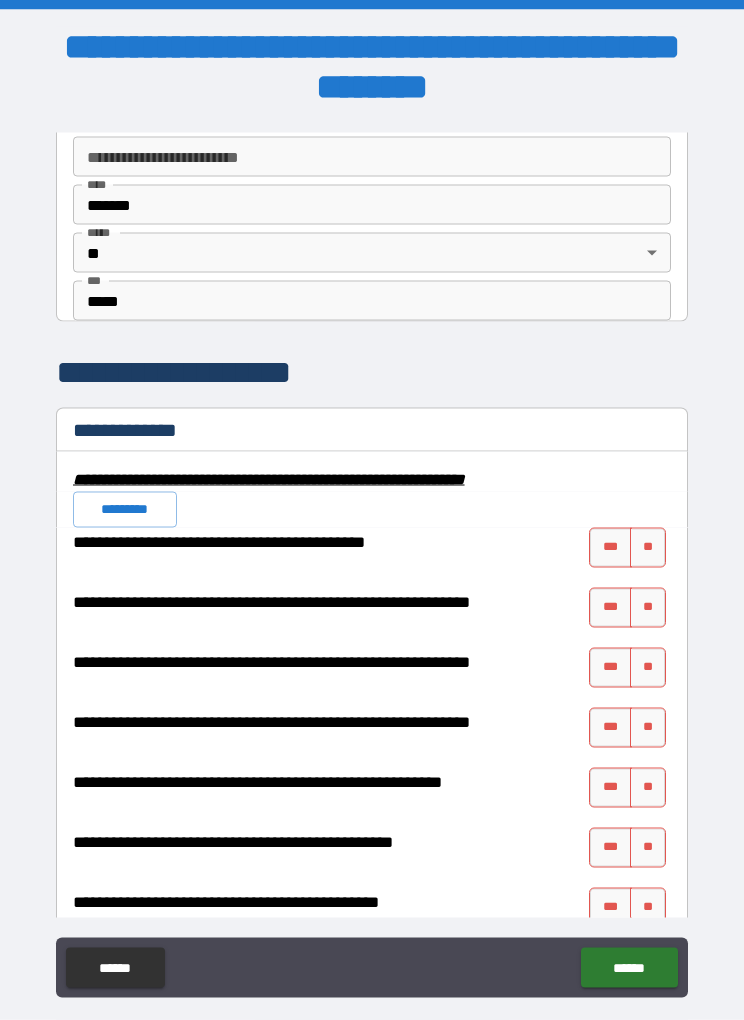click on "**" at bounding box center (648, 548) 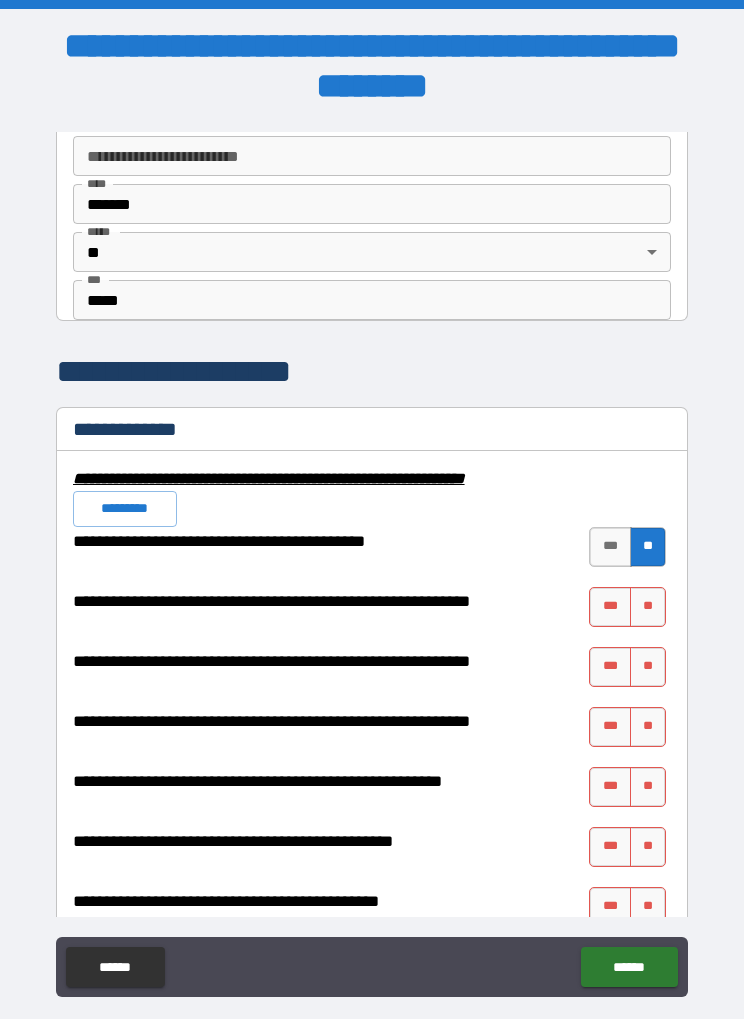 click on "**" at bounding box center [648, 608] 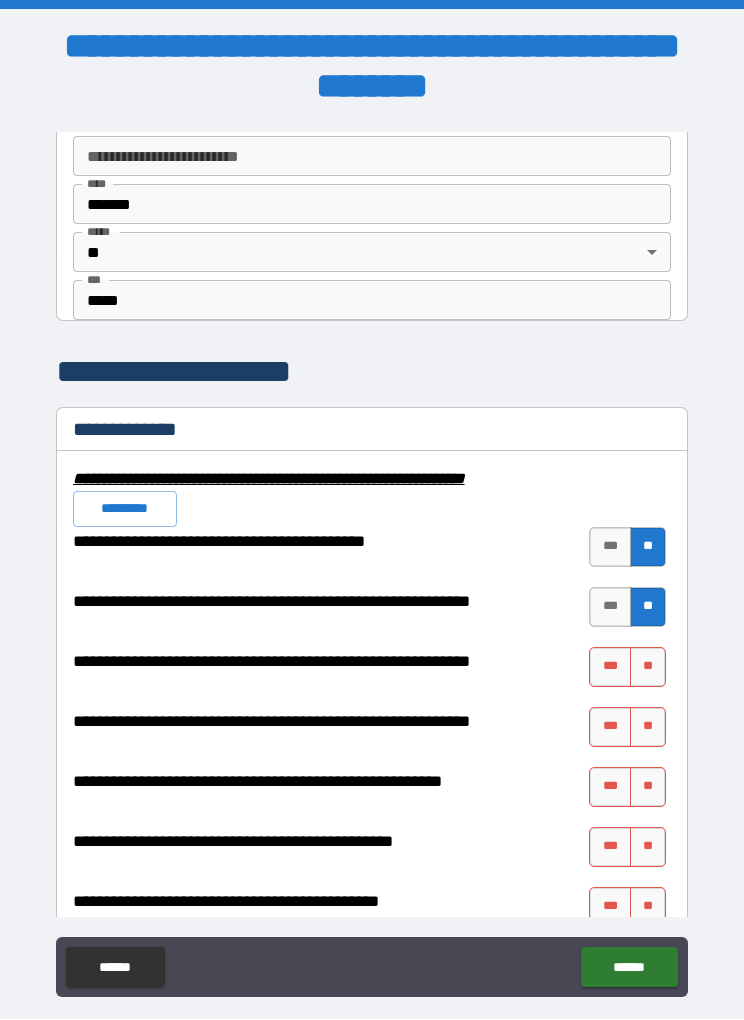 click on "**" at bounding box center [648, 668] 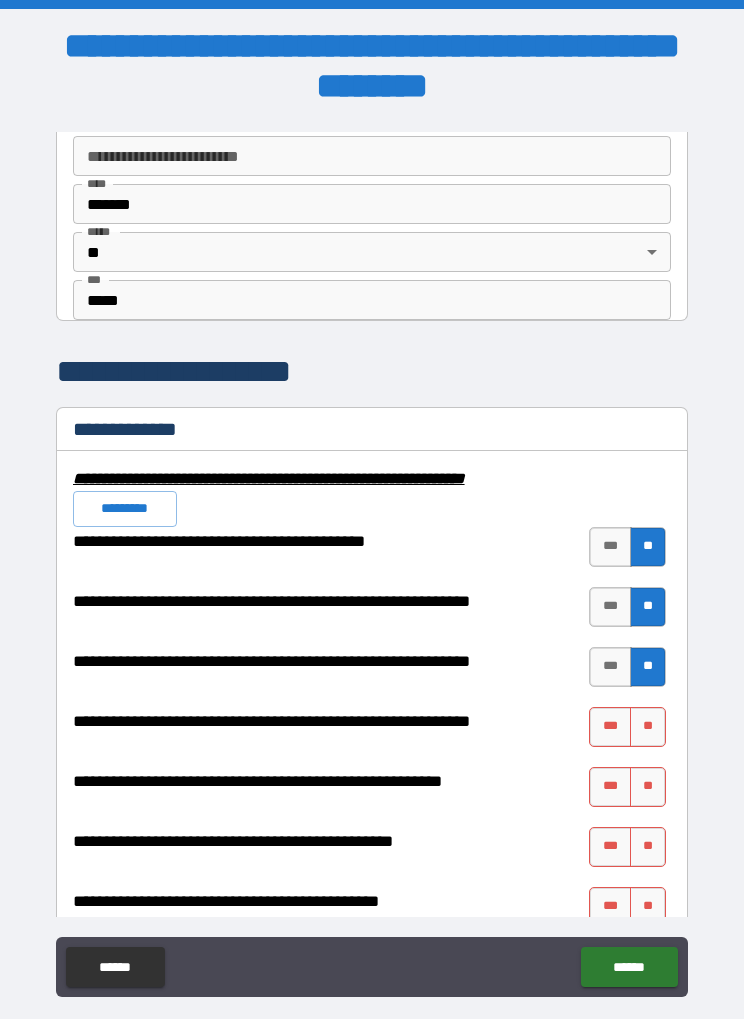 click on "**" at bounding box center [648, 728] 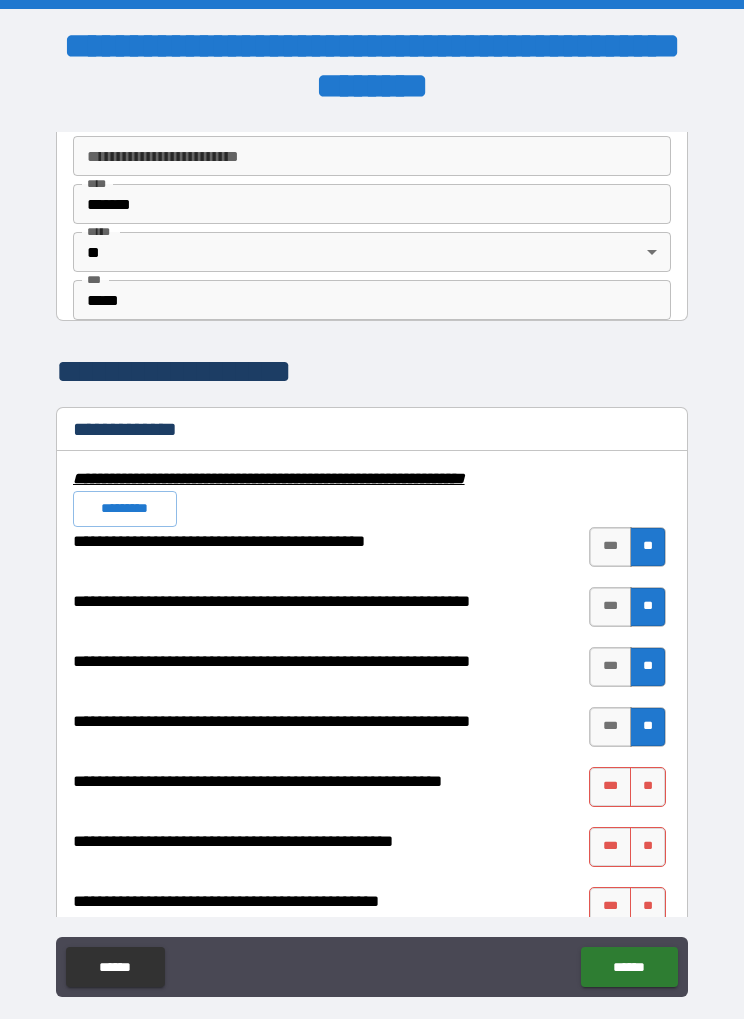 click on "**" at bounding box center [648, 788] 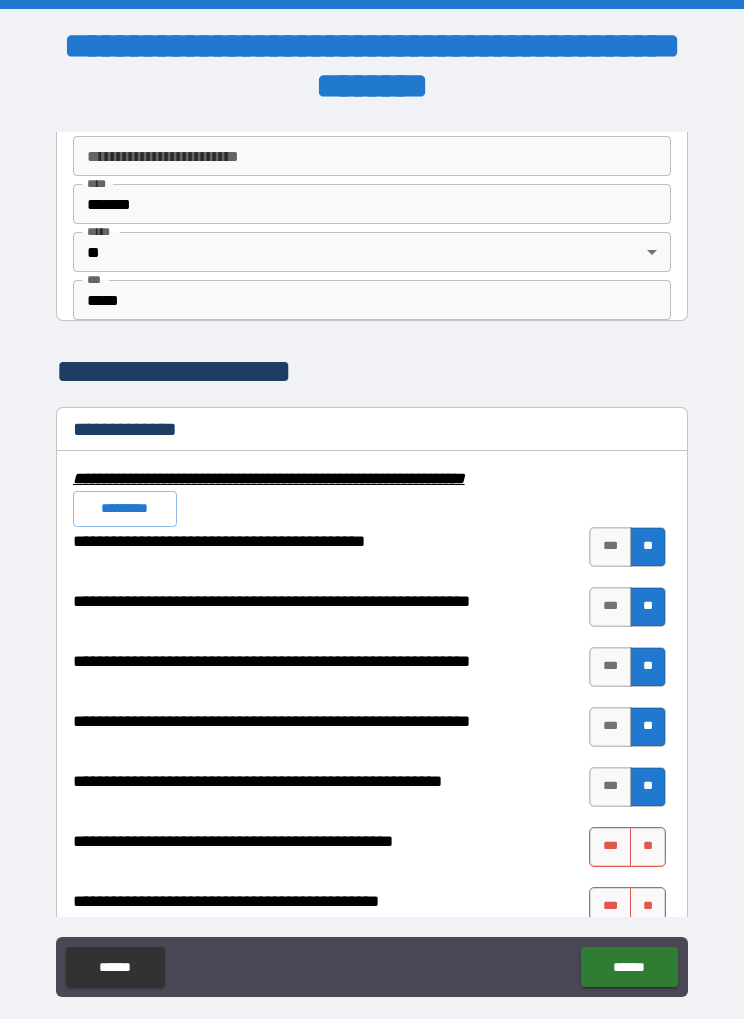 click on "**" at bounding box center (648, 848) 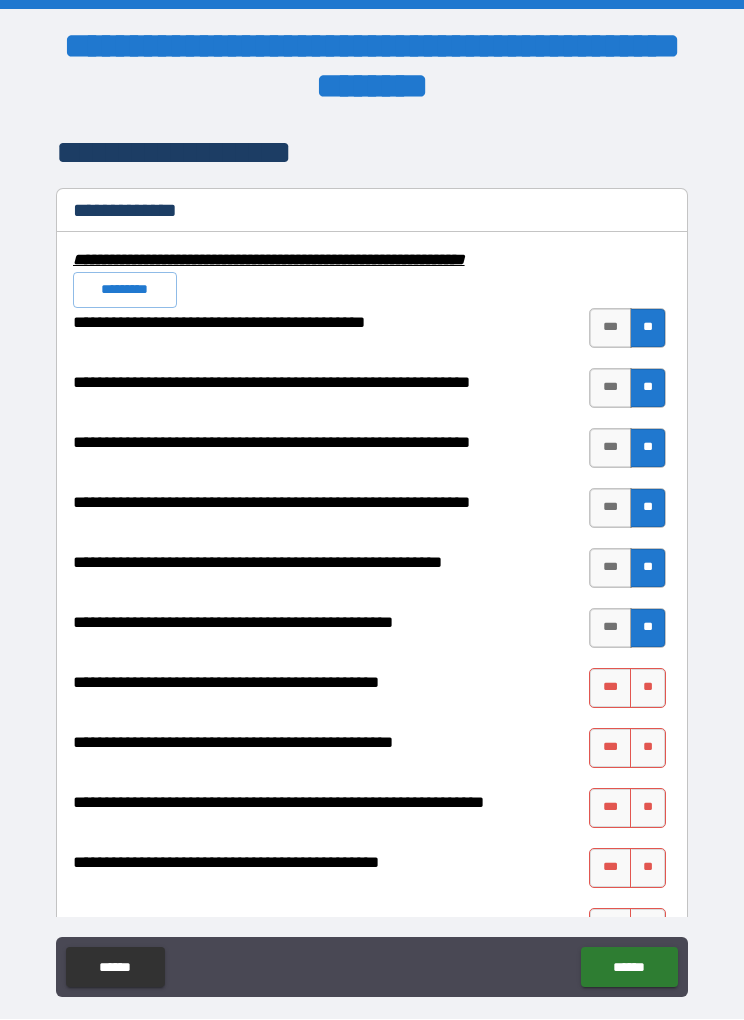 scroll, scrollTop: 2007, scrollLeft: 0, axis: vertical 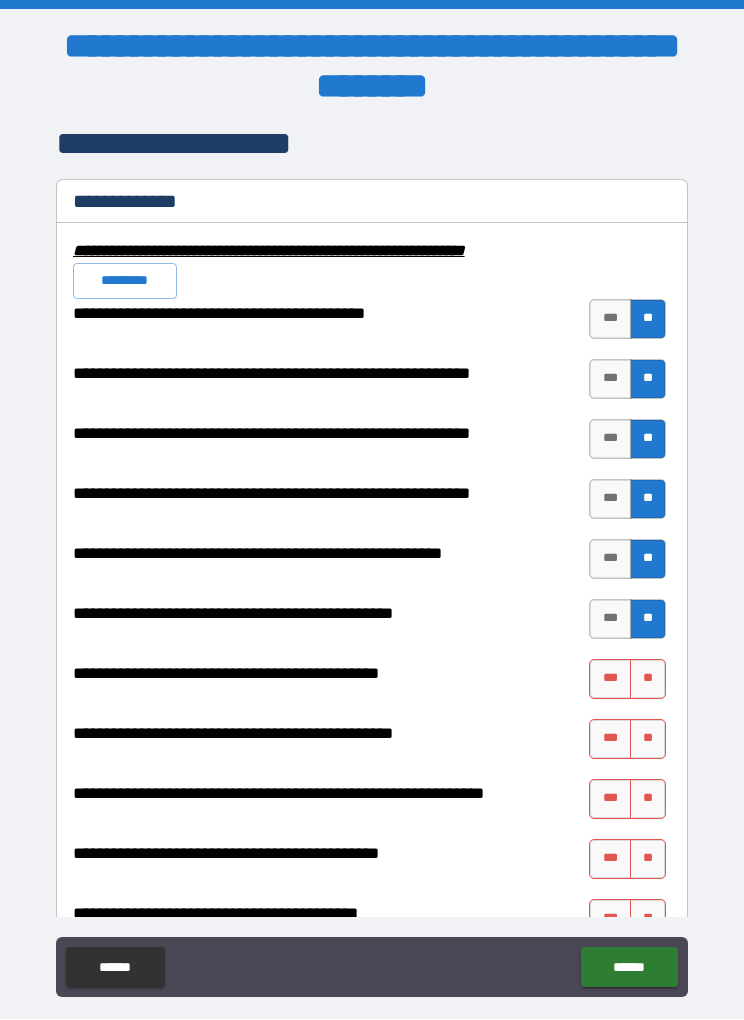 click on "**" at bounding box center [648, 680] 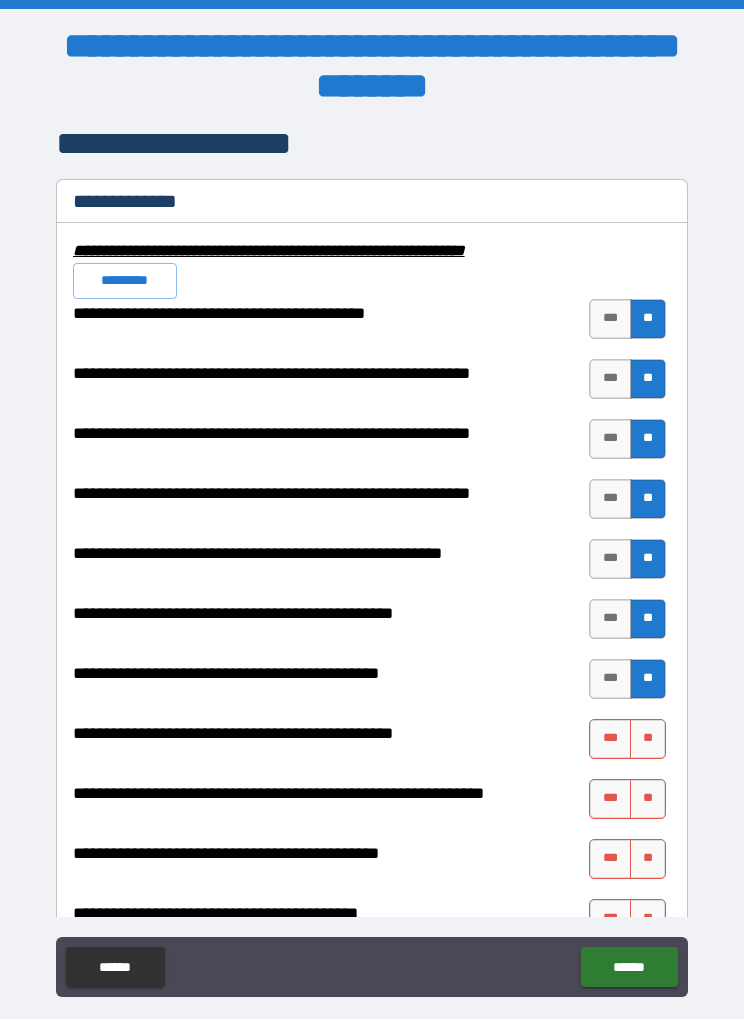 click on "**" at bounding box center [648, 740] 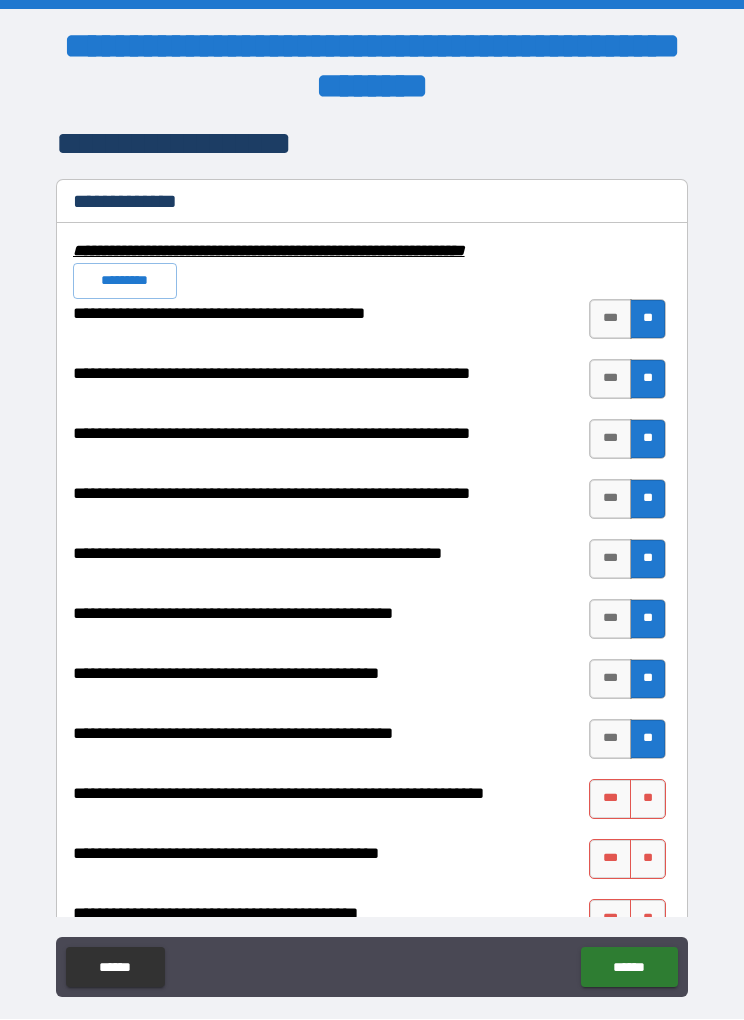 click on "**" at bounding box center [648, 800] 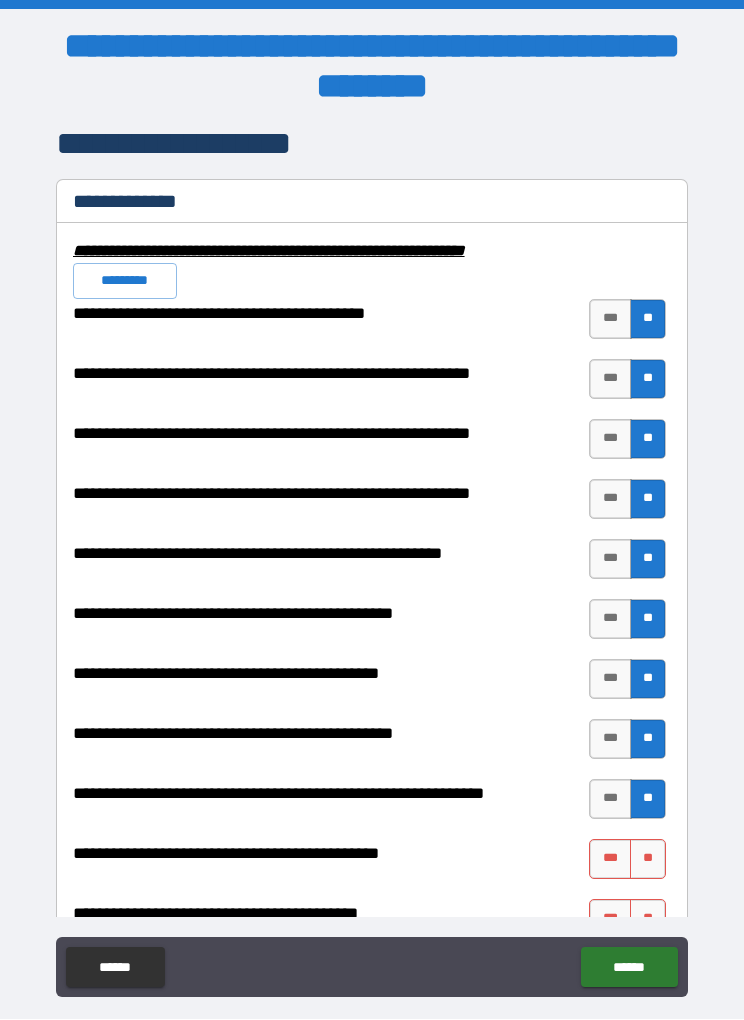 click on "**" at bounding box center [648, 860] 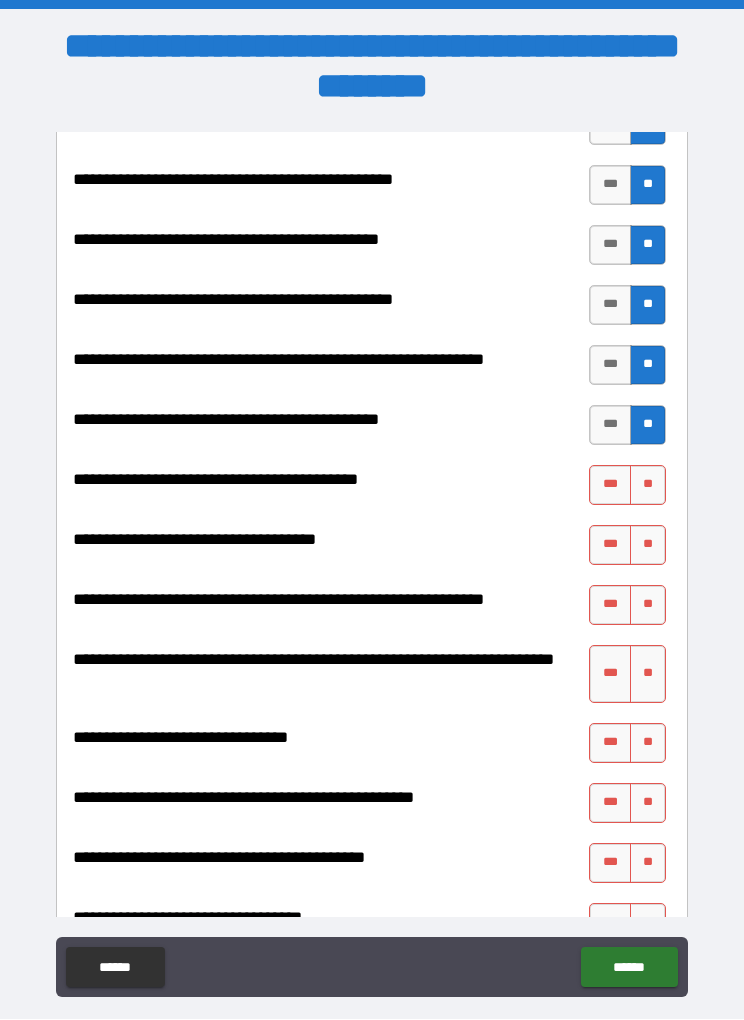 scroll, scrollTop: 2441, scrollLeft: 0, axis: vertical 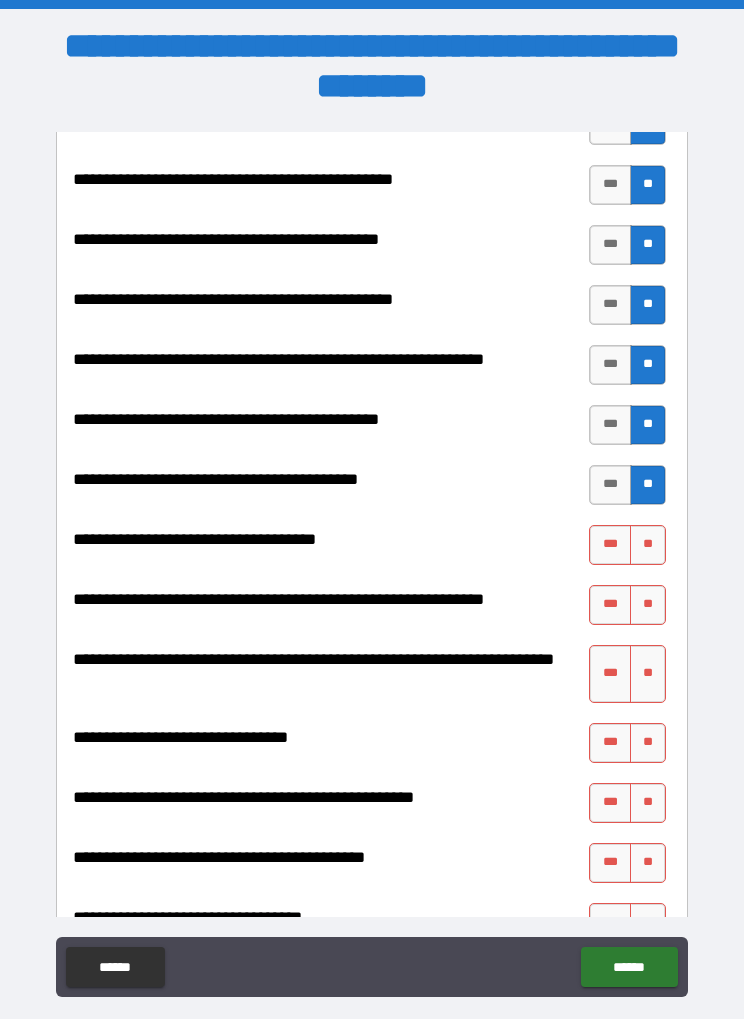 click on "**" at bounding box center (648, 546) 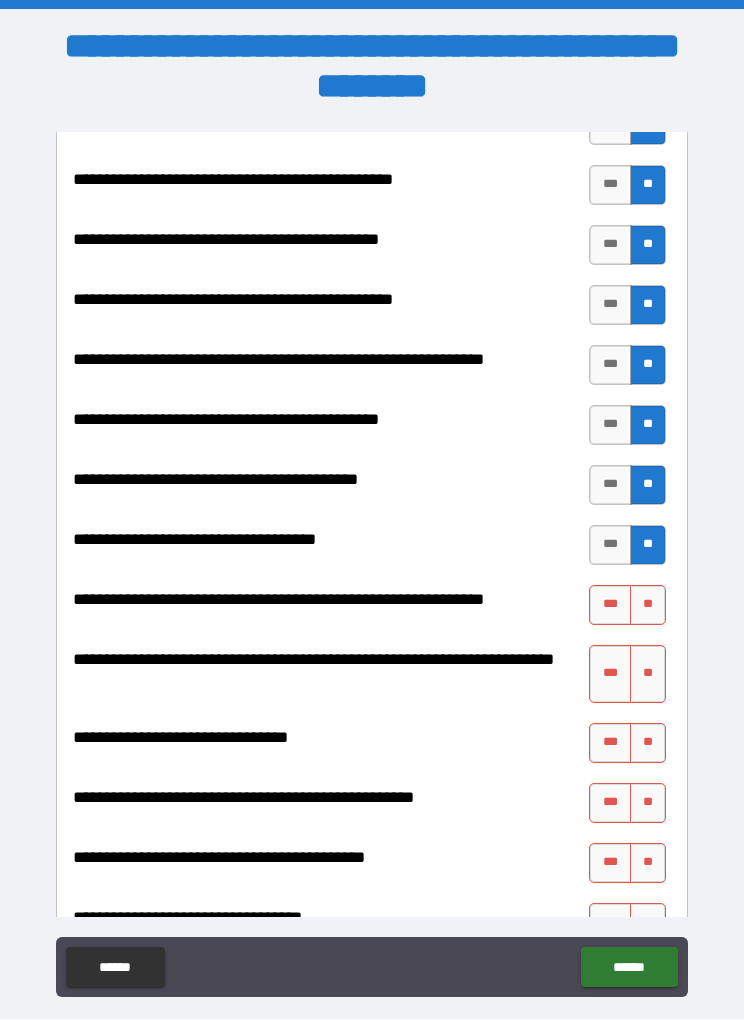 click on "**" at bounding box center (648, 606) 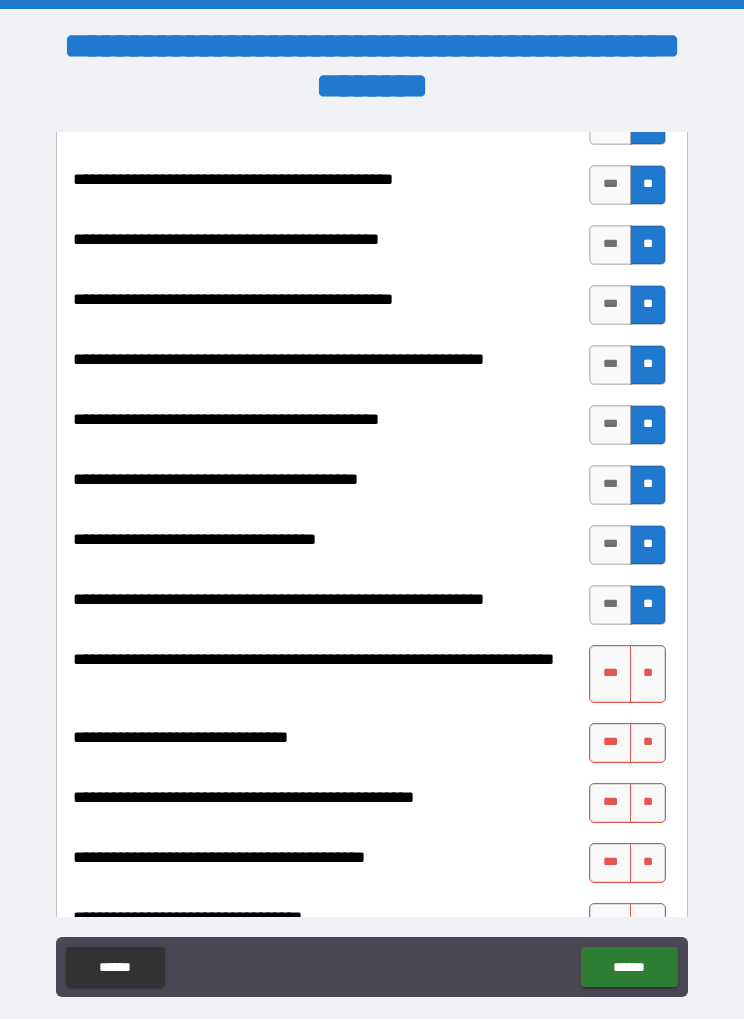 click on "**" at bounding box center (648, 675) 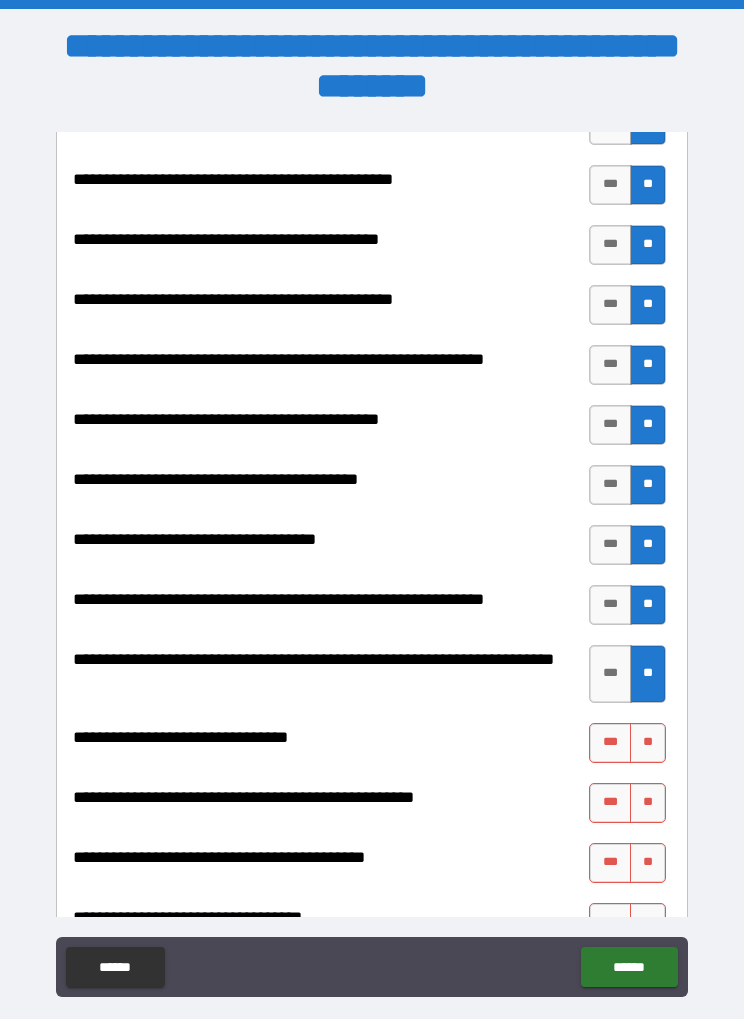 click on "**" at bounding box center [648, 744] 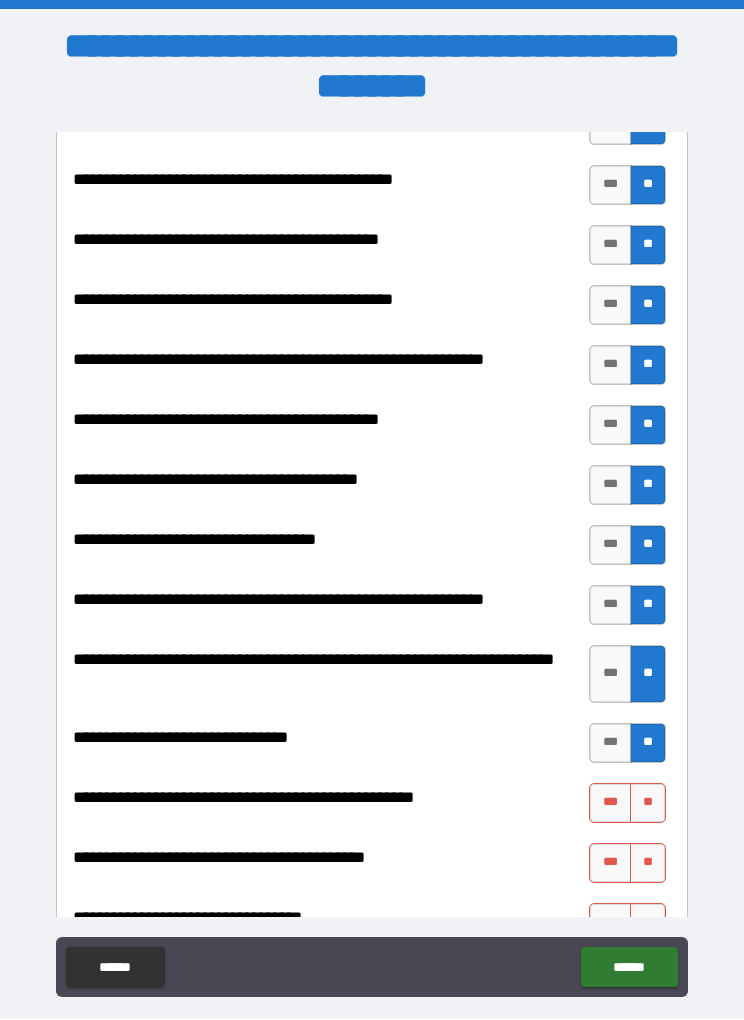 click on "**" at bounding box center [648, 804] 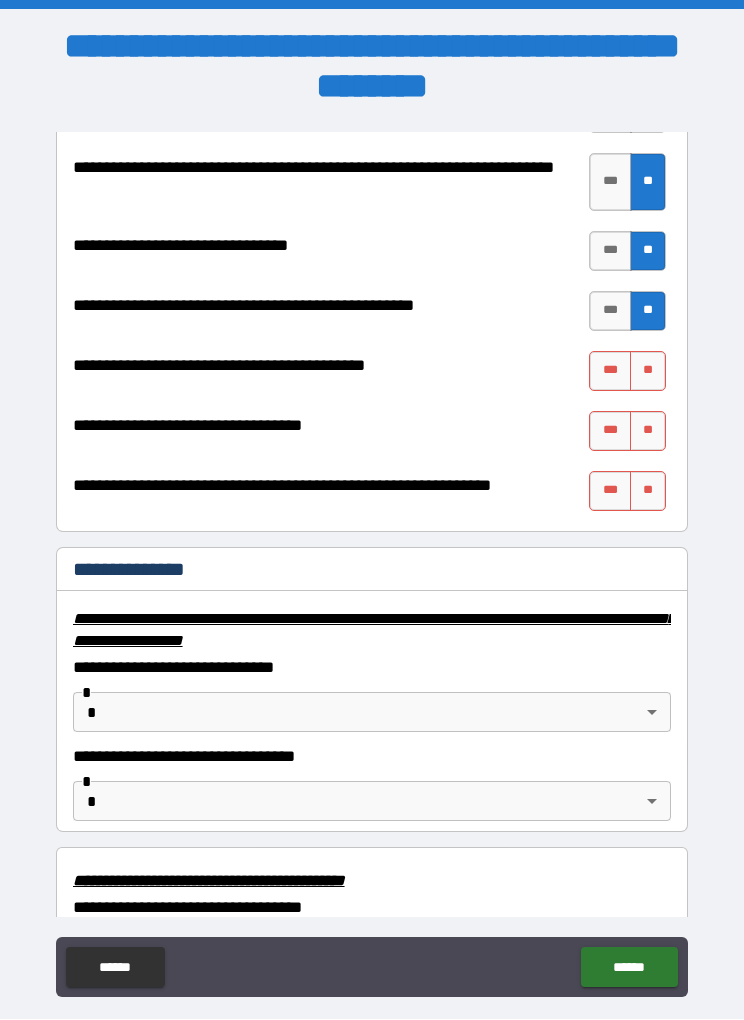 scroll, scrollTop: 2934, scrollLeft: 0, axis: vertical 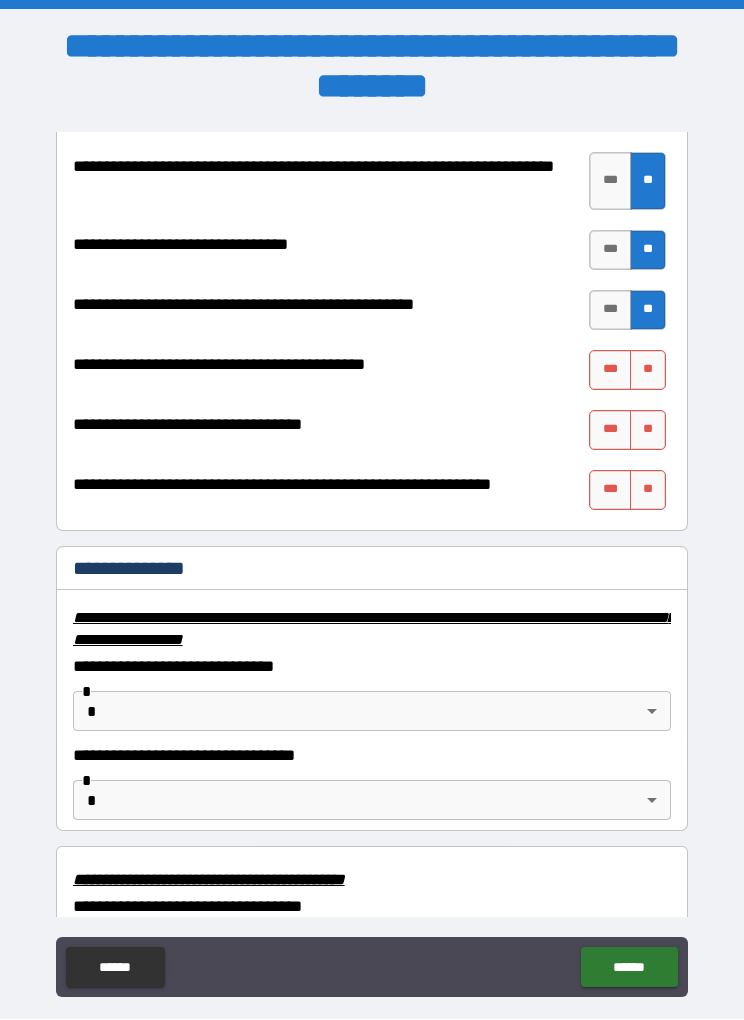 click on "**" at bounding box center (648, 371) 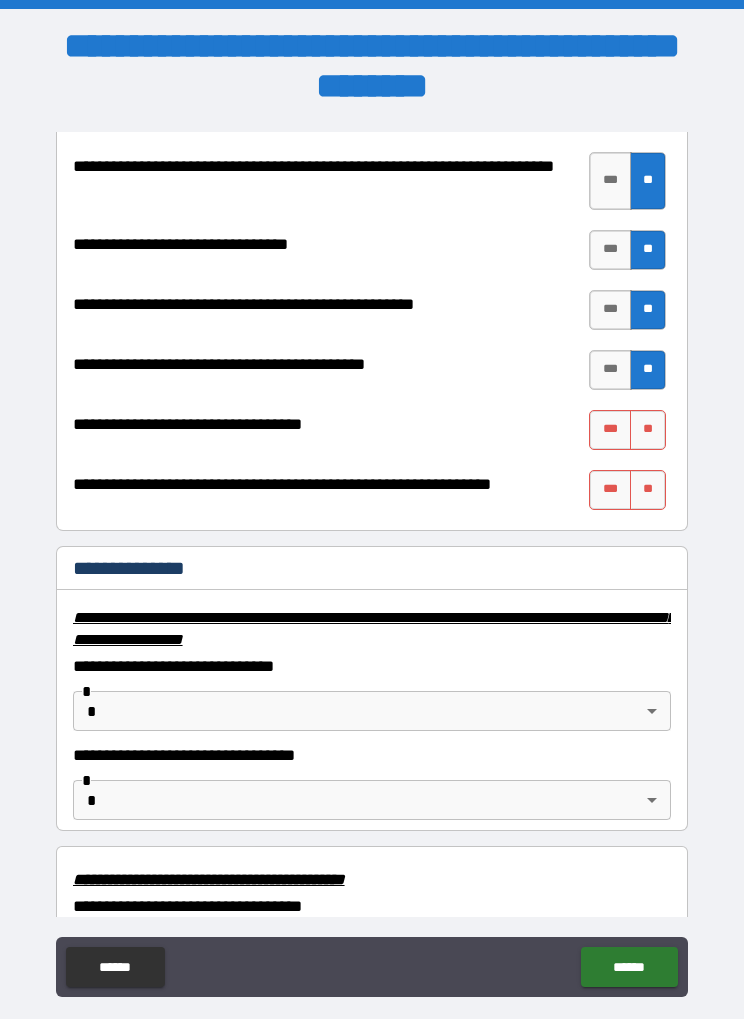 click on "**" at bounding box center (648, 431) 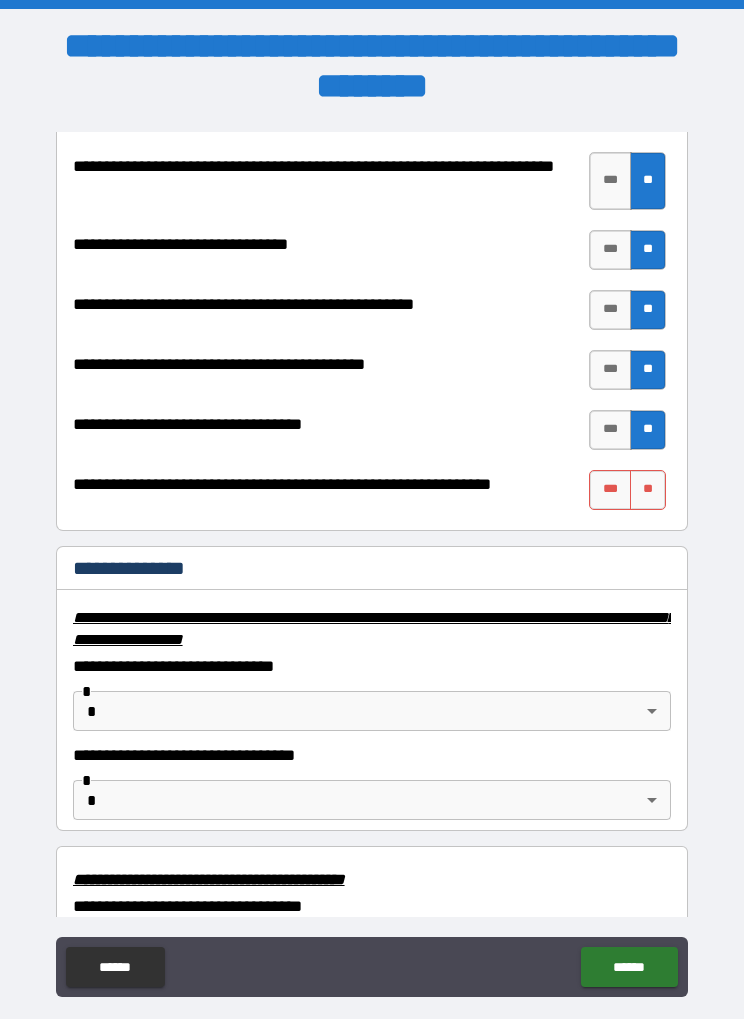 click on "**" at bounding box center (648, 491) 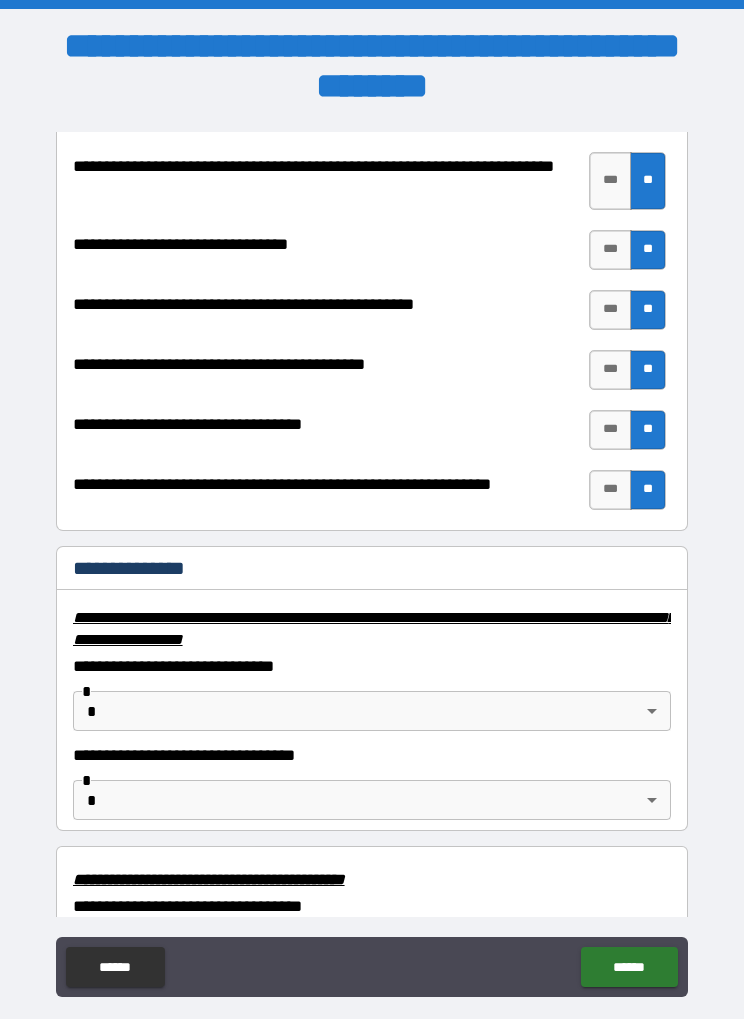 scroll, scrollTop: 0, scrollLeft: 0, axis: both 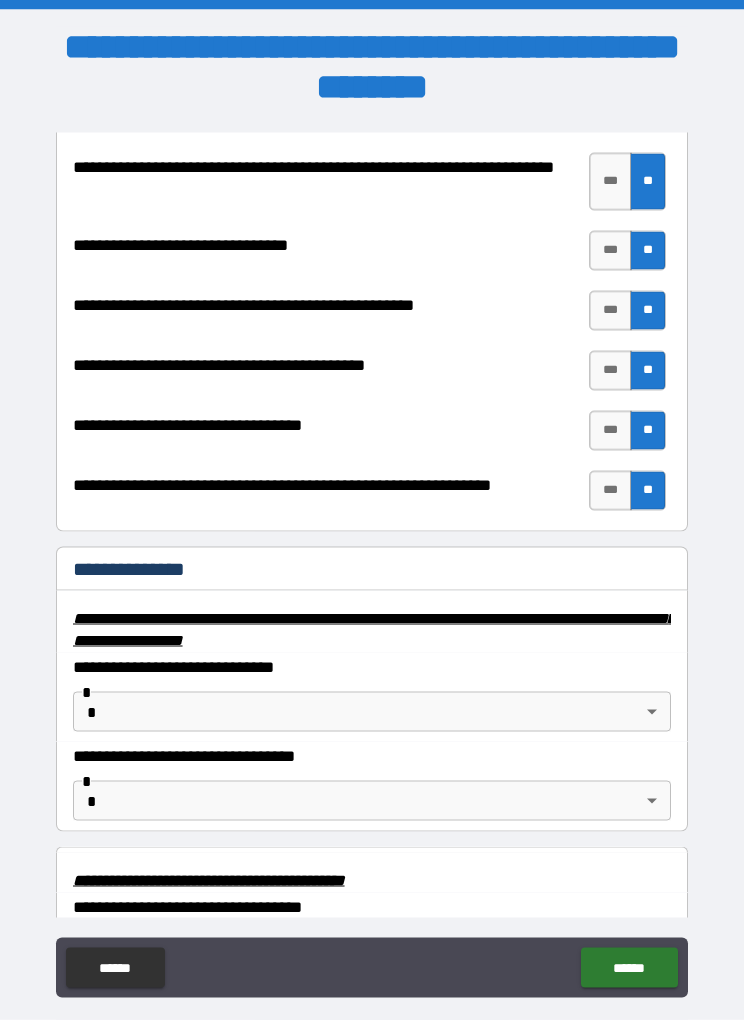 click on "**********" at bounding box center [372, 543] 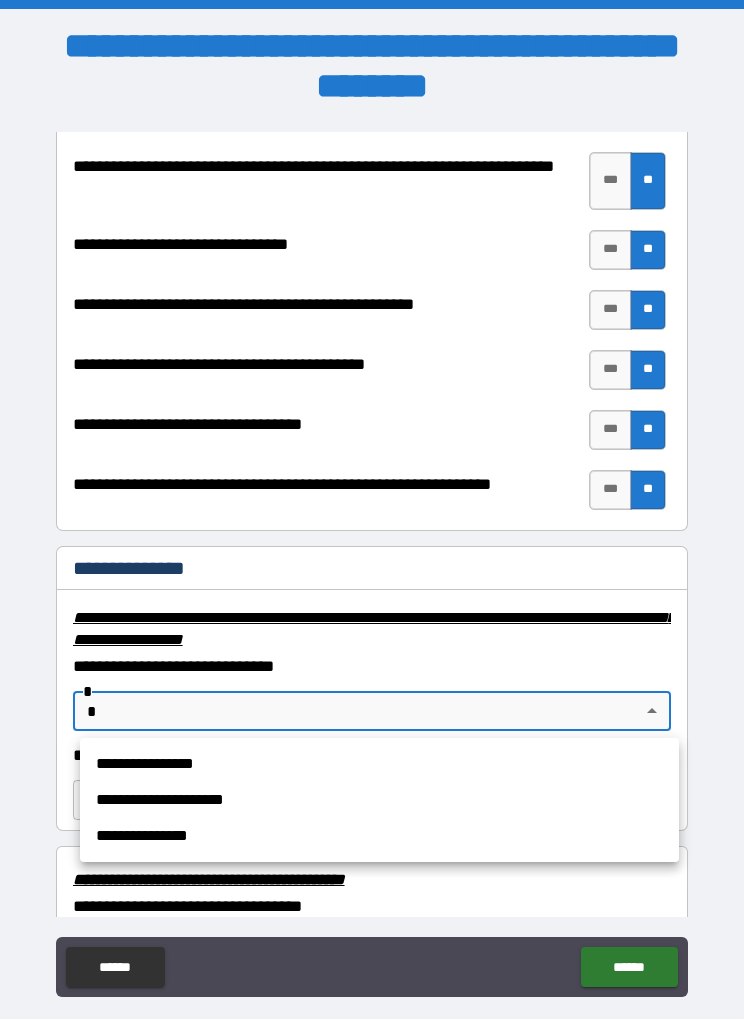 click on "**********" at bounding box center [379, 801] 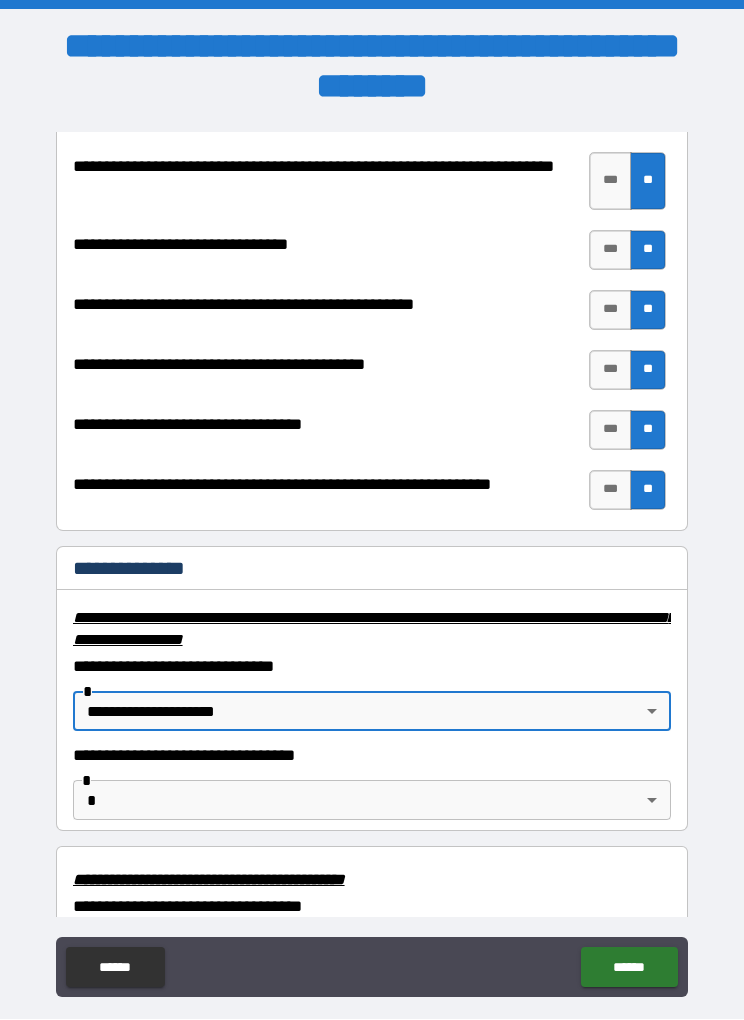 click on "**********" at bounding box center [372, 543] 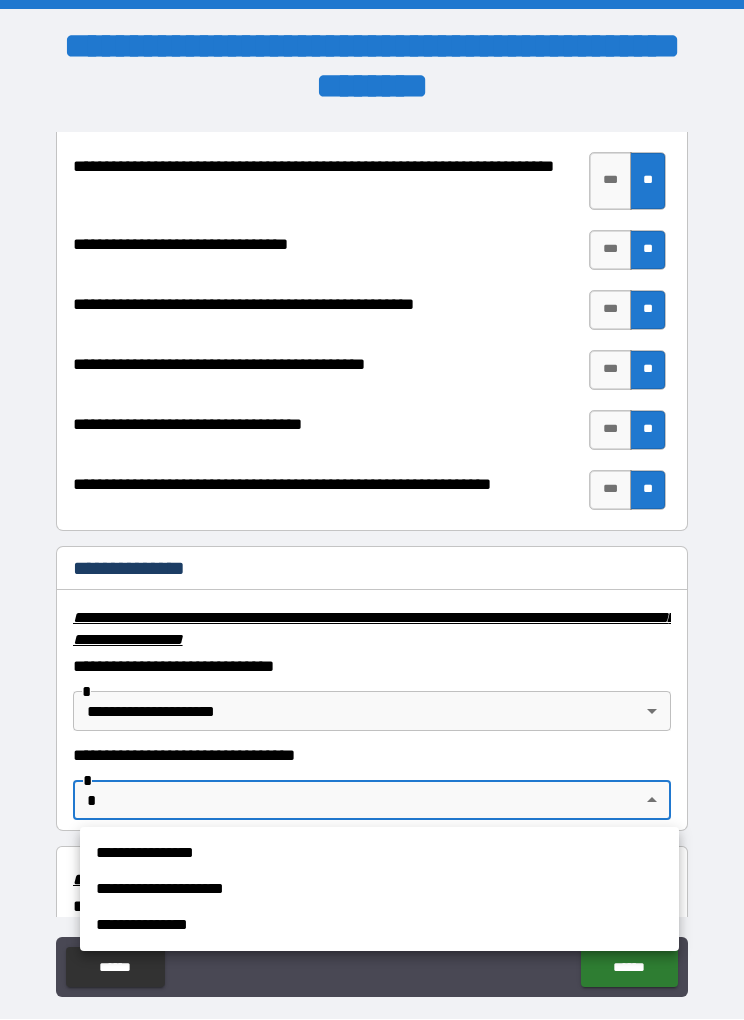 click on "**********" at bounding box center (379, 890) 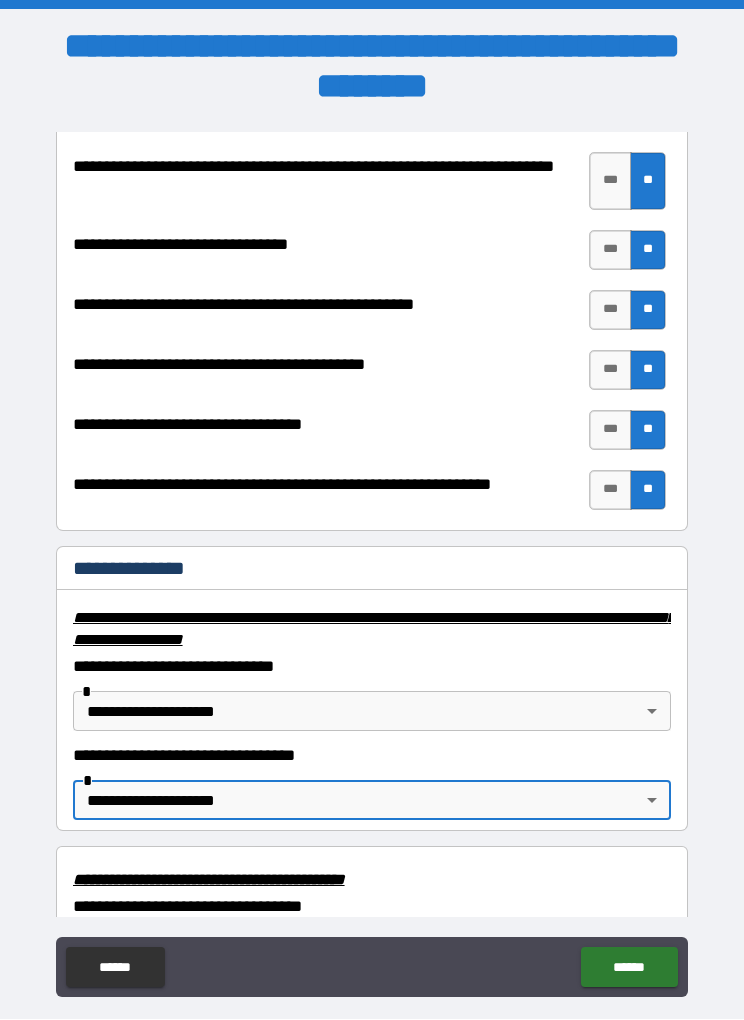 scroll, scrollTop: 0, scrollLeft: 0, axis: both 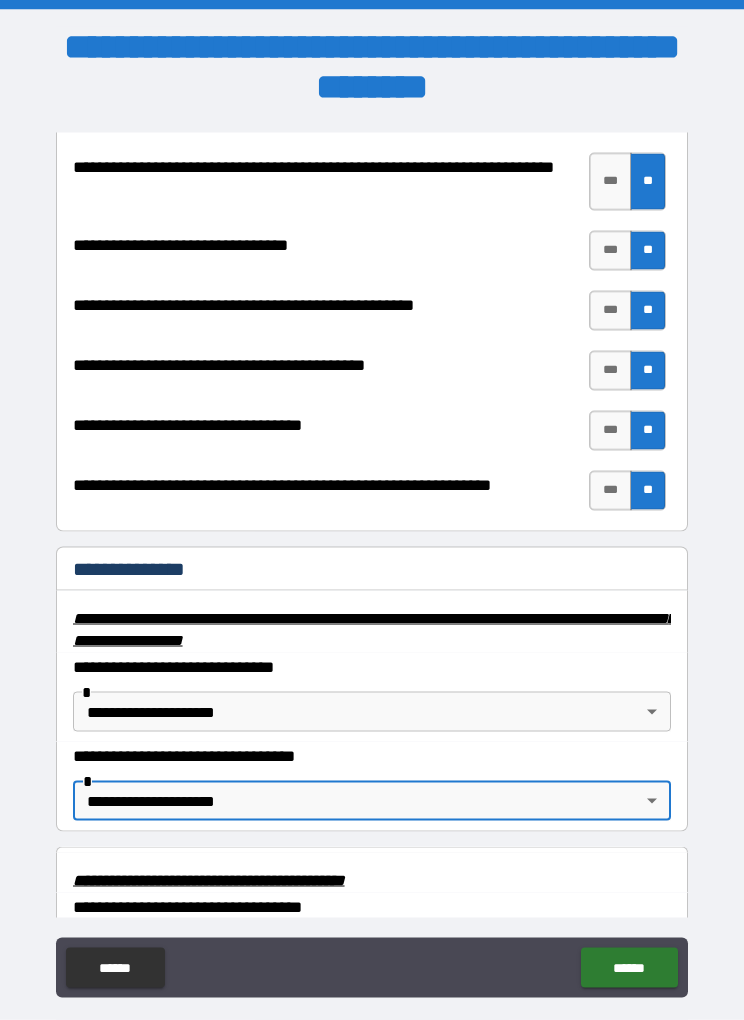 click on "**********" at bounding box center (372, 907) 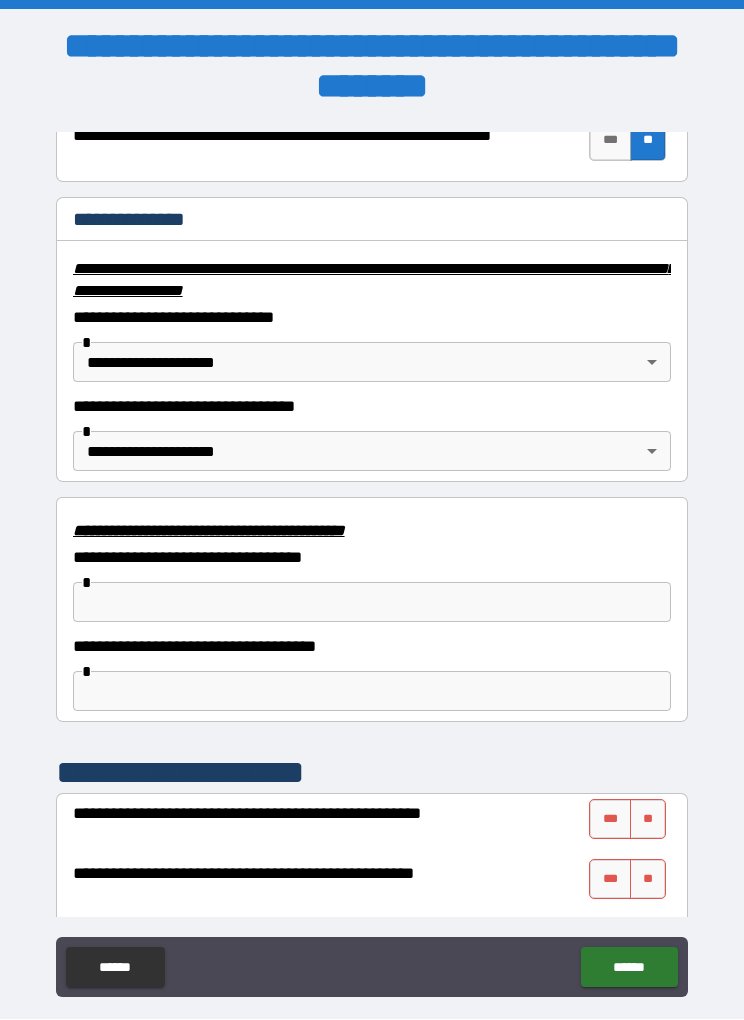 scroll, scrollTop: 3285, scrollLeft: 0, axis: vertical 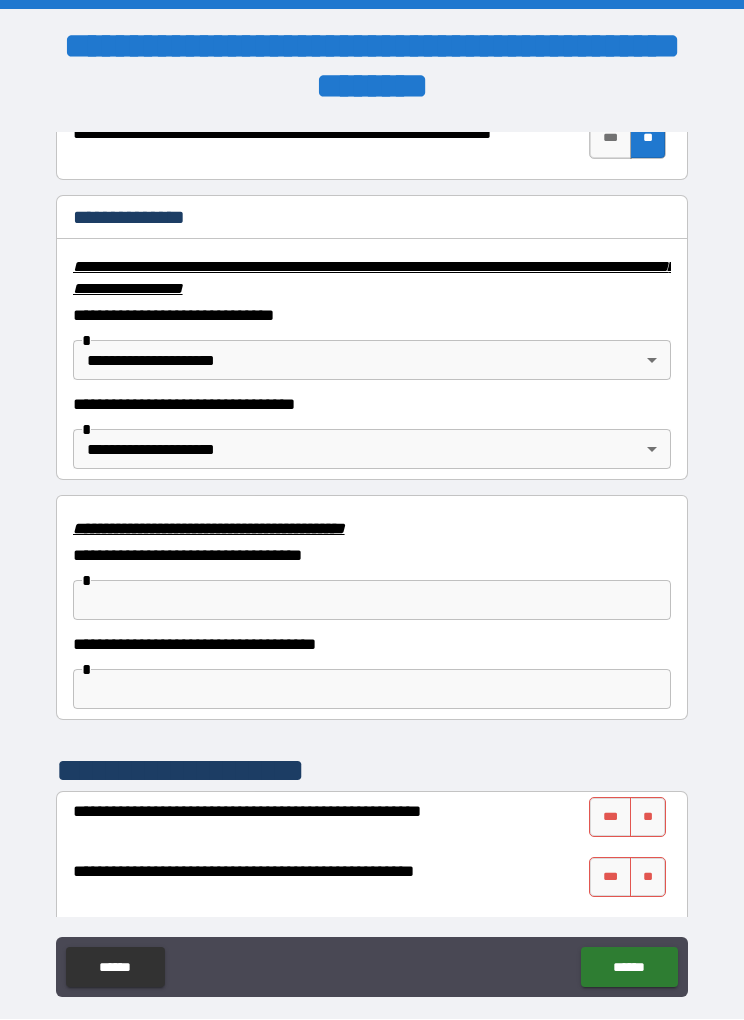 click on "**********" at bounding box center [372, 522] 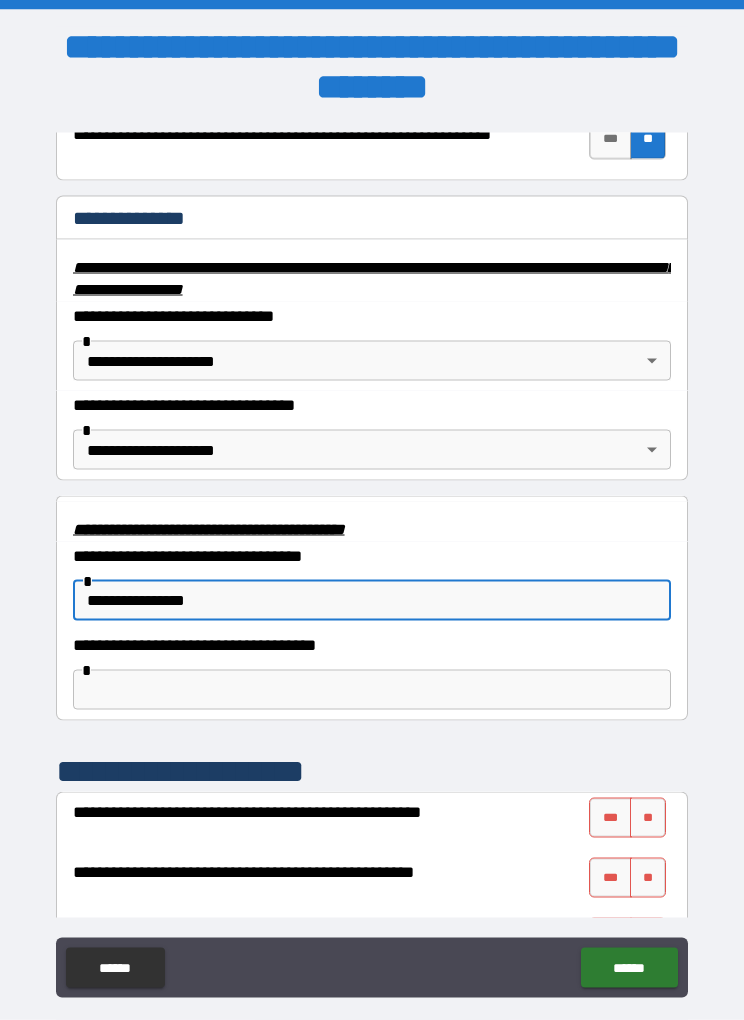 type on "**********" 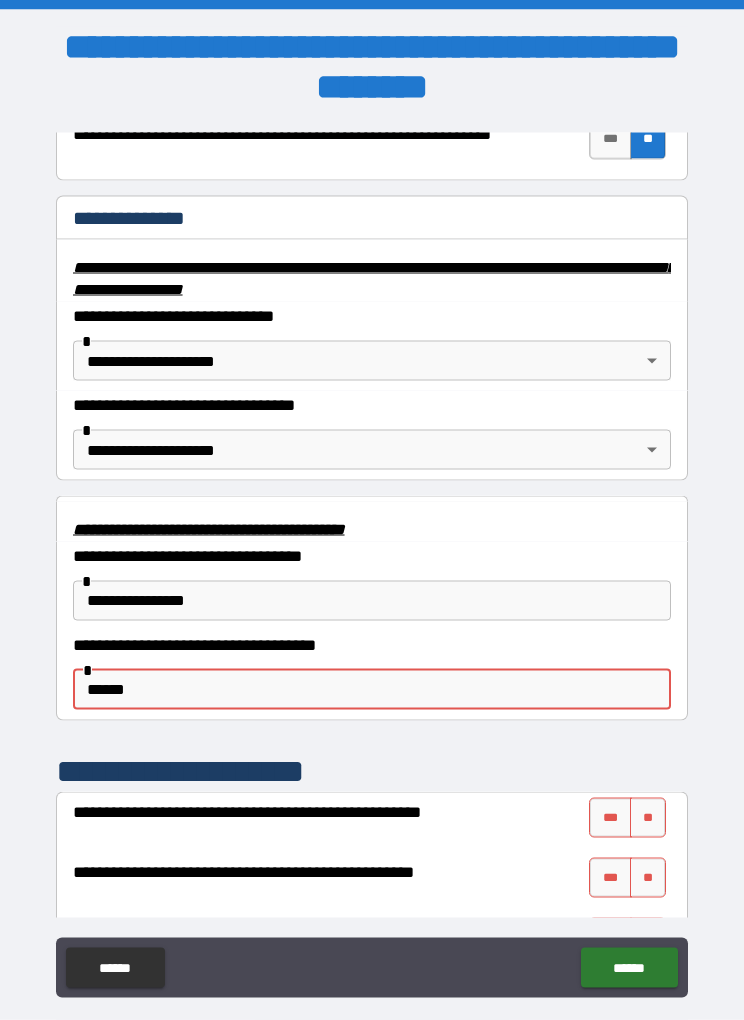 type on "**********" 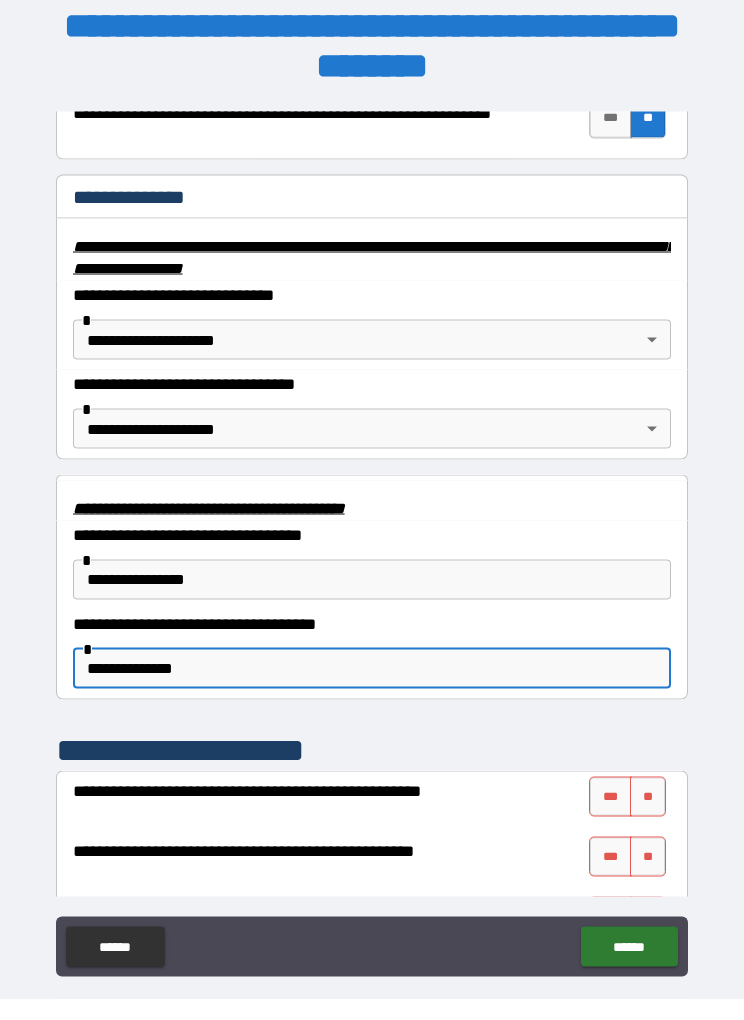 scroll, scrollTop: 67, scrollLeft: 0, axis: vertical 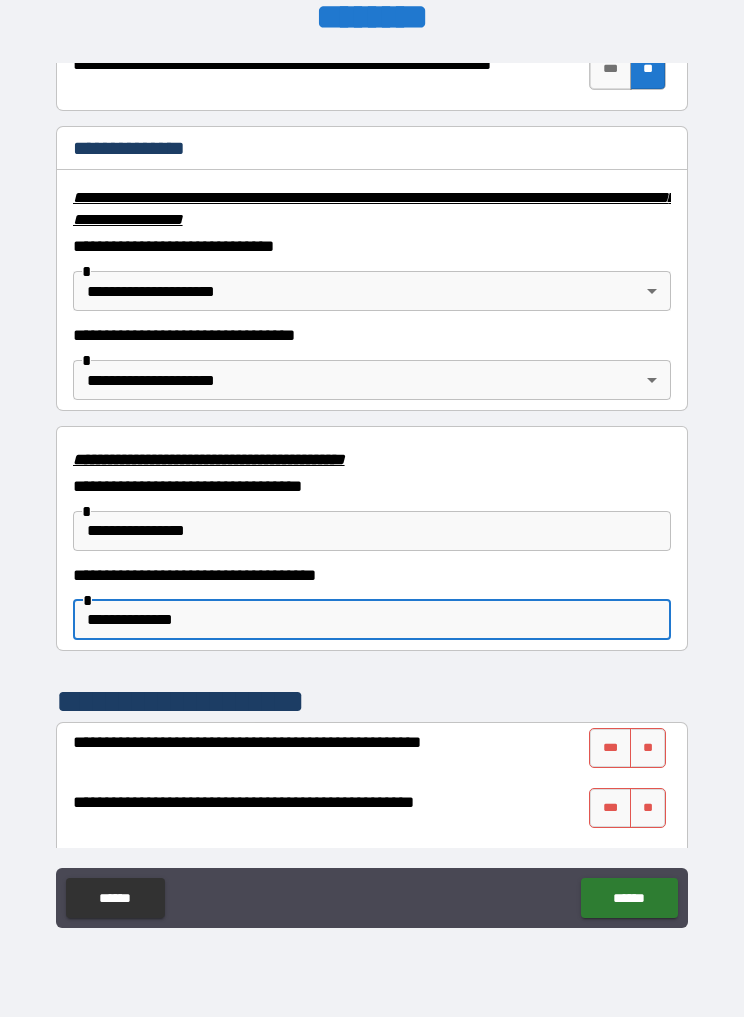 click on "**" at bounding box center (648, 751) 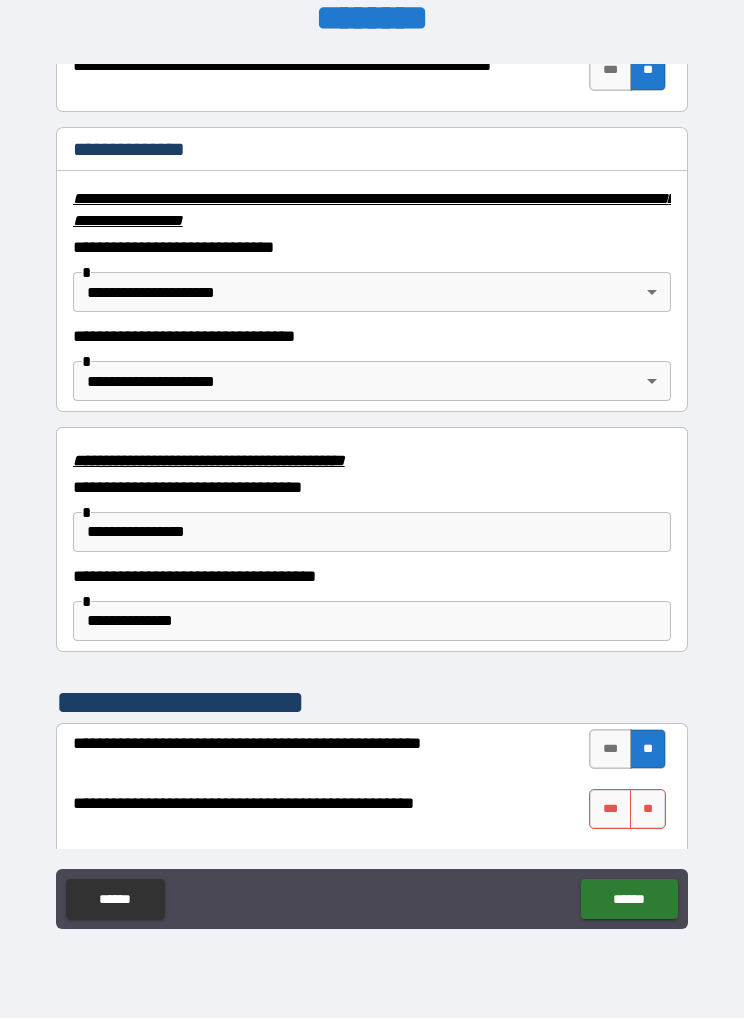 scroll, scrollTop: 0, scrollLeft: 0, axis: both 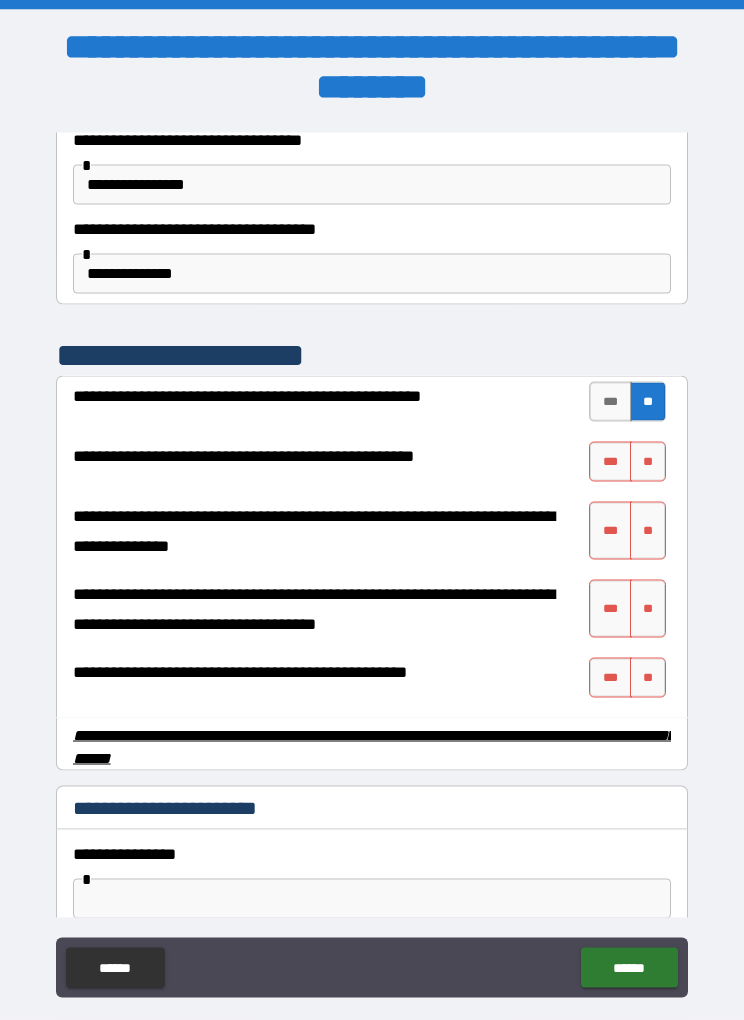 click on "**" at bounding box center [648, 462] 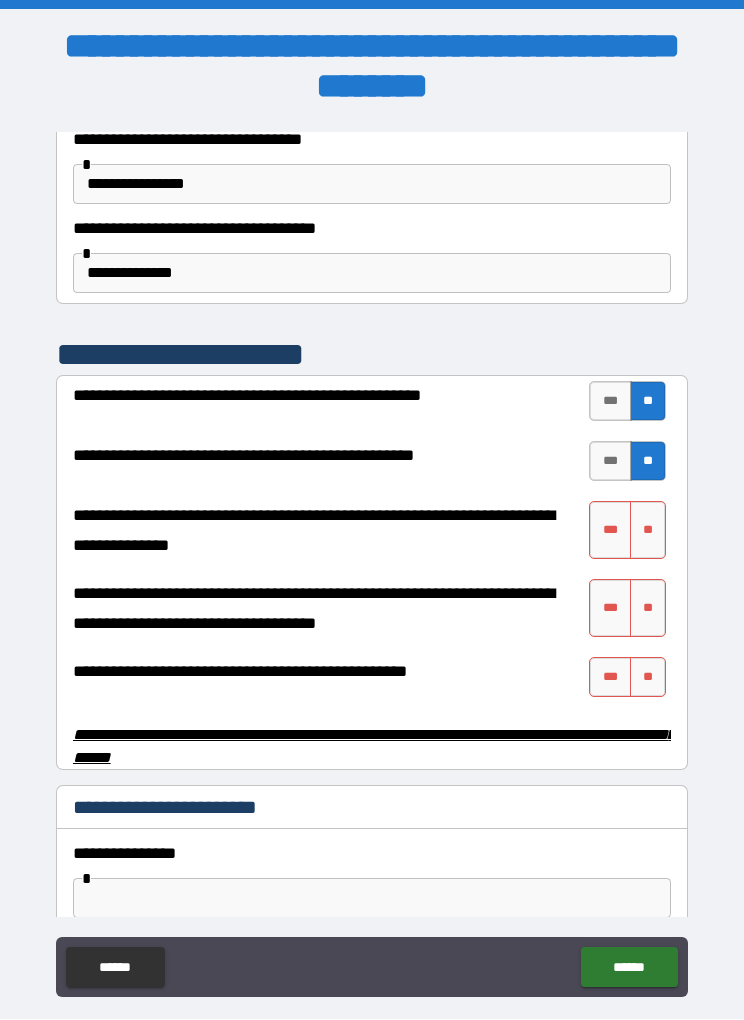 click on "**" at bounding box center (648, 531) 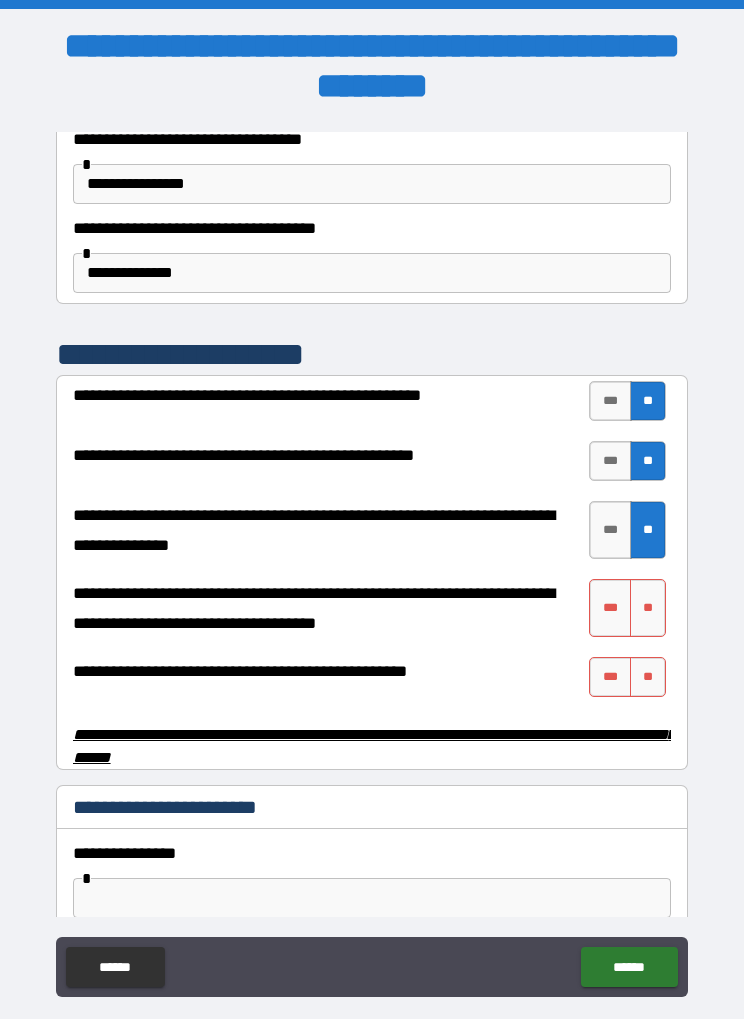 click on "**" at bounding box center [648, 609] 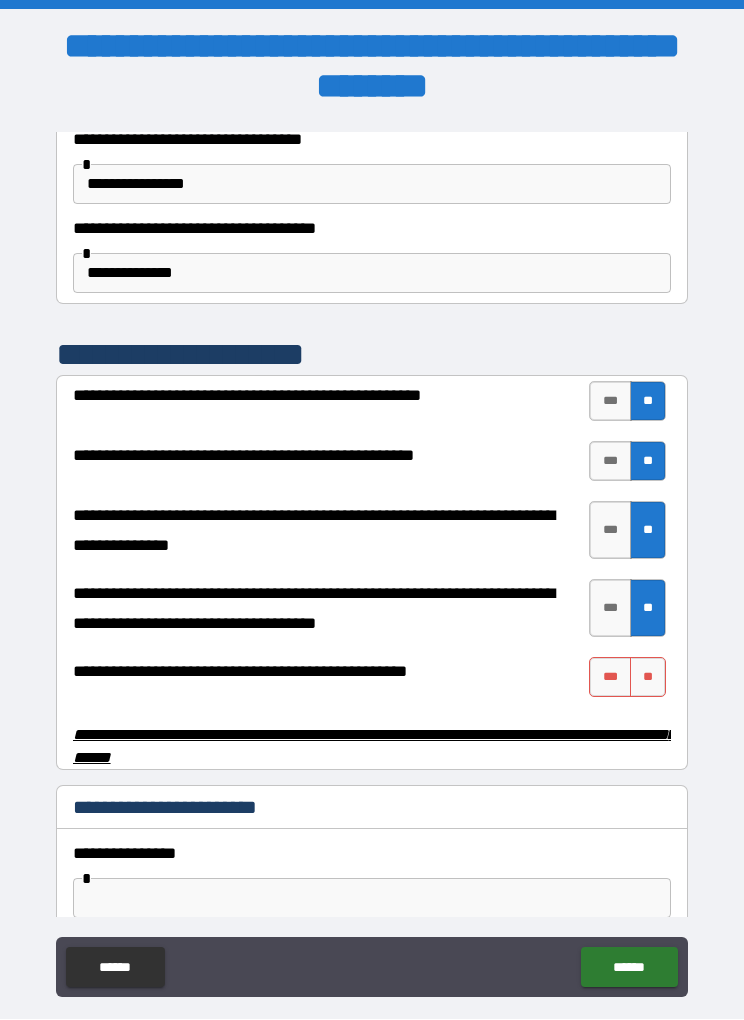 click on "**" at bounding box center [648, 678] 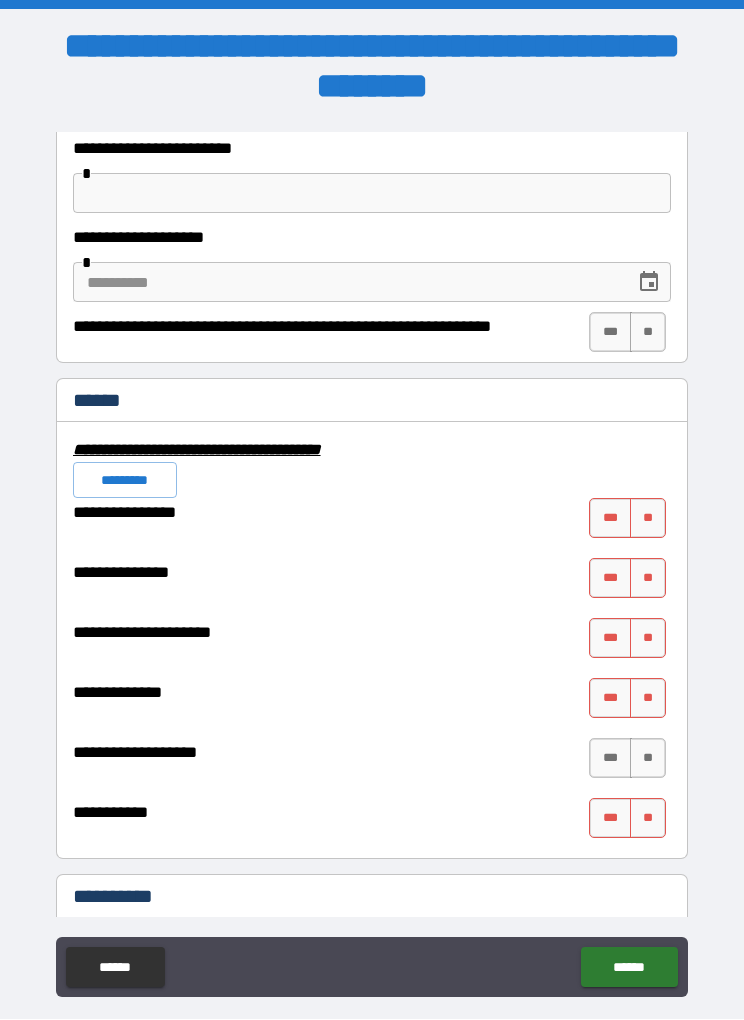 scroll, scrollTop: 4506, scrollLeft: 0, axis: vertical 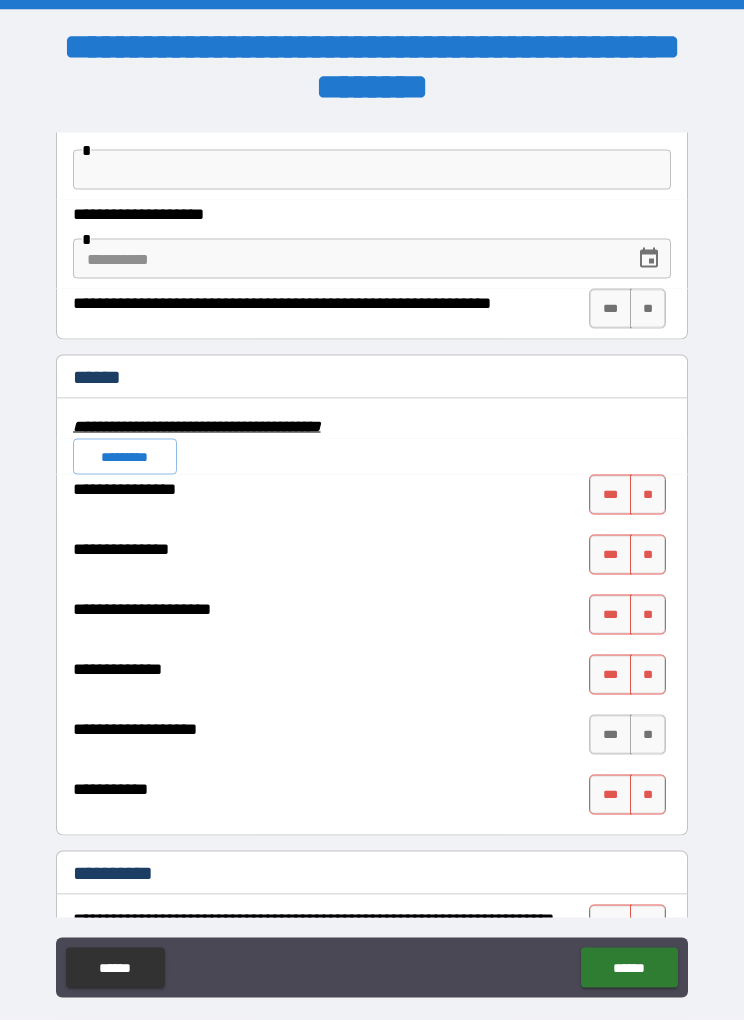 click on "***" at bounding box center [610, 795] 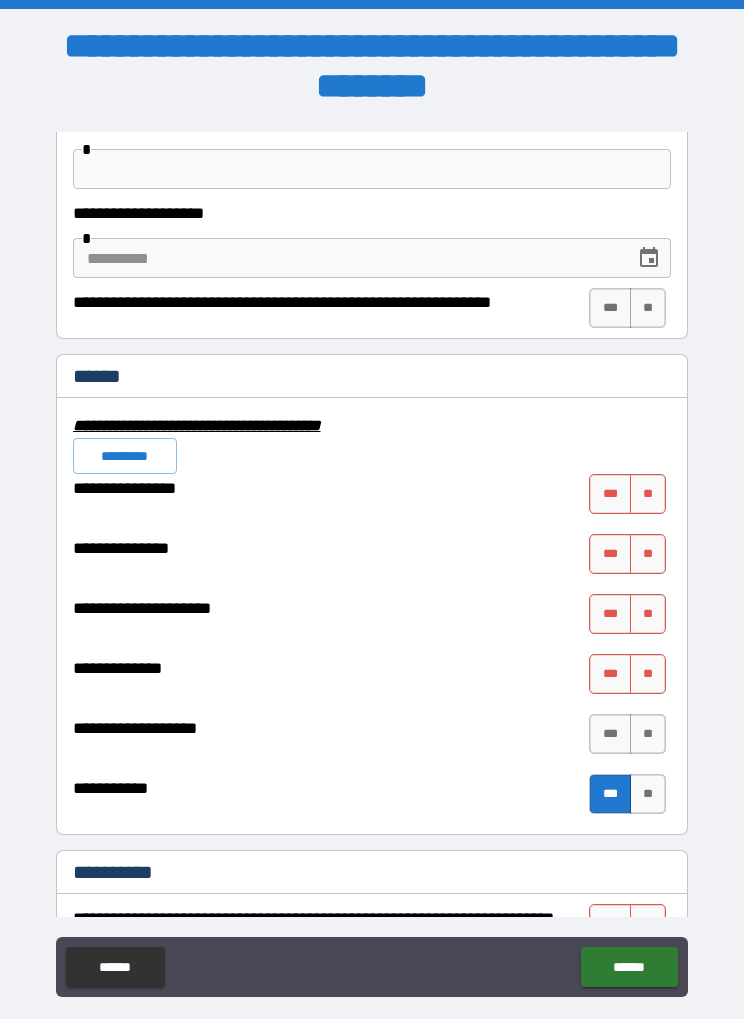 click on "**" at bounding box center [648, 675] 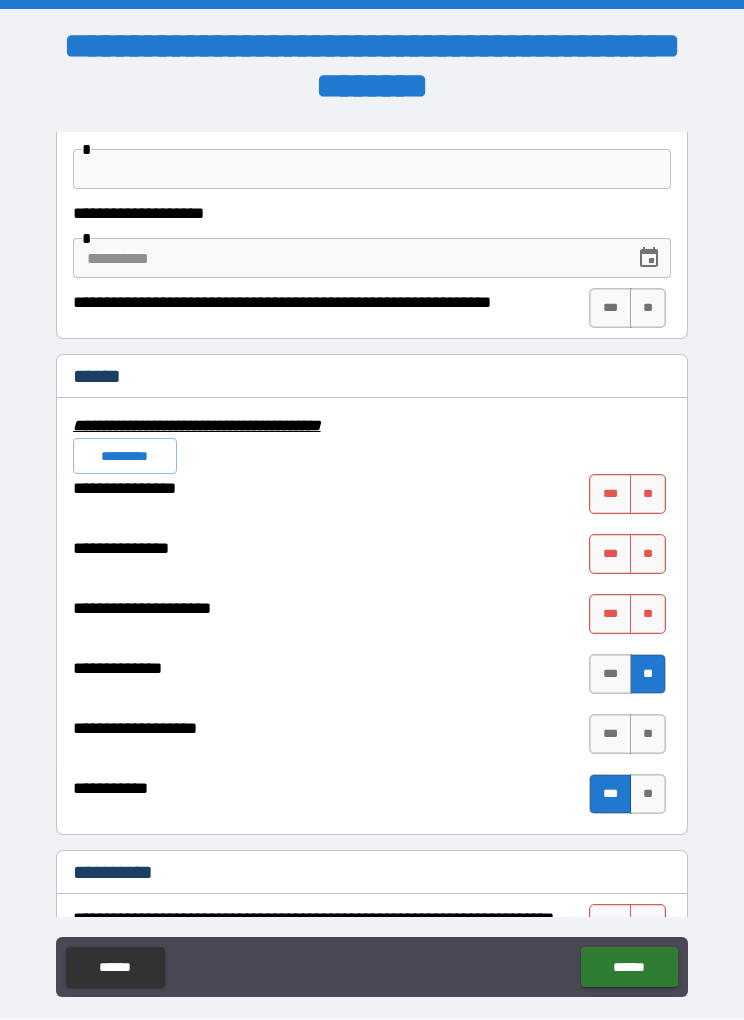 click on "**" at bounding box center (648, 555) 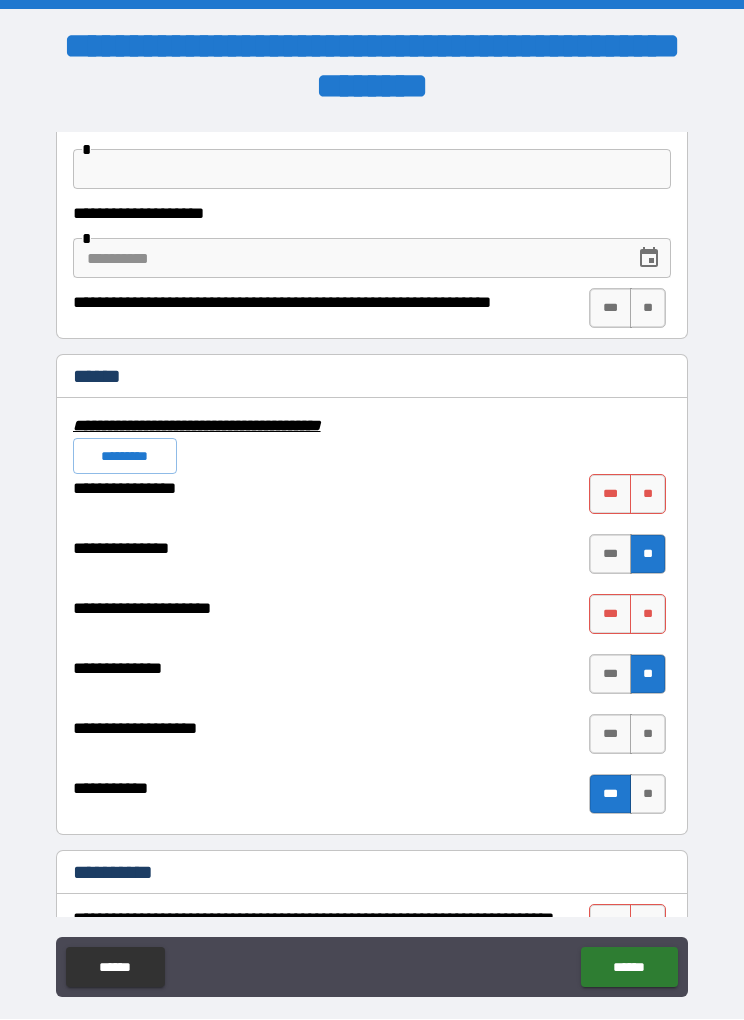 click on "**" at bounding box center [648, 495] 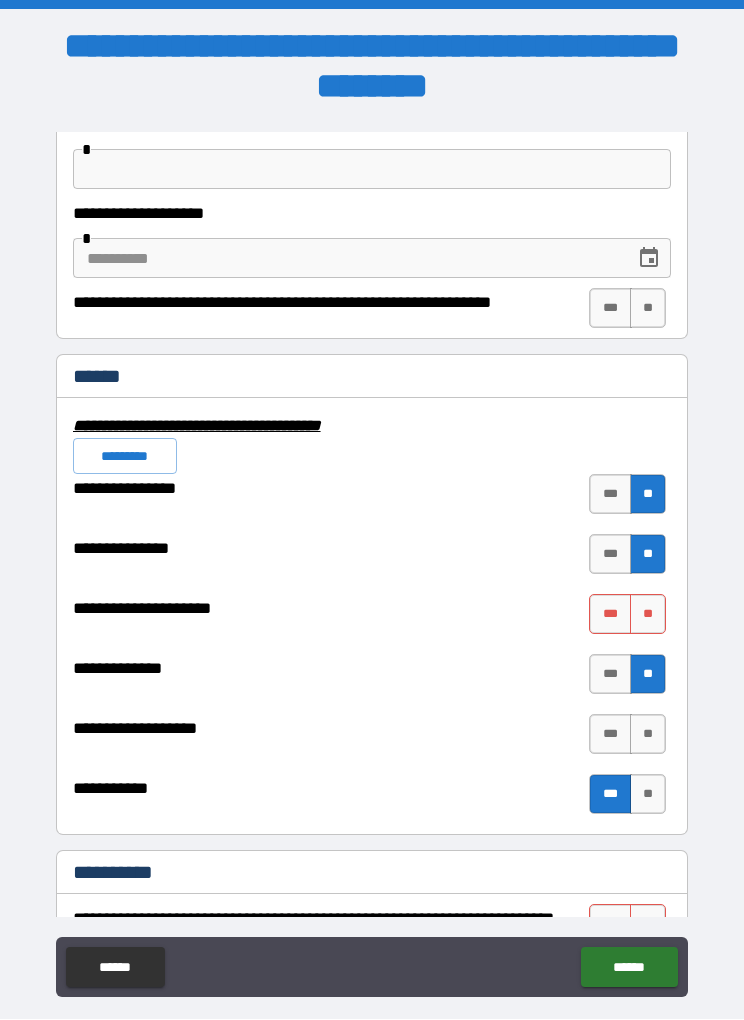 click on "**" at bounding box center (648, 615) 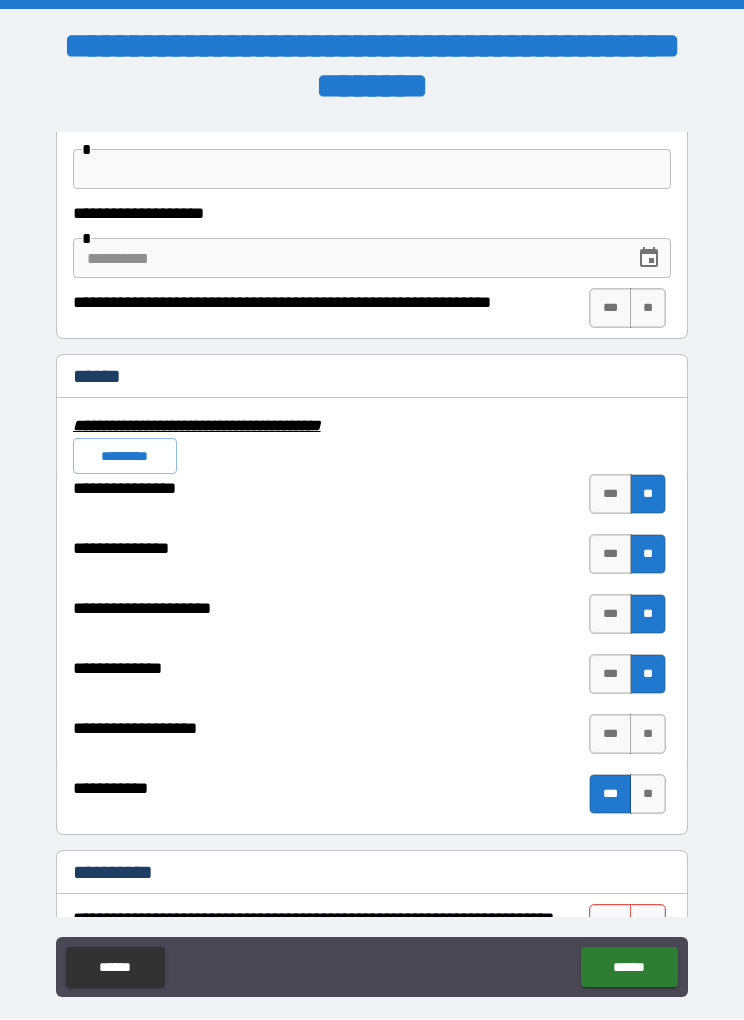 click on "**" at bounding box center [648, 735] 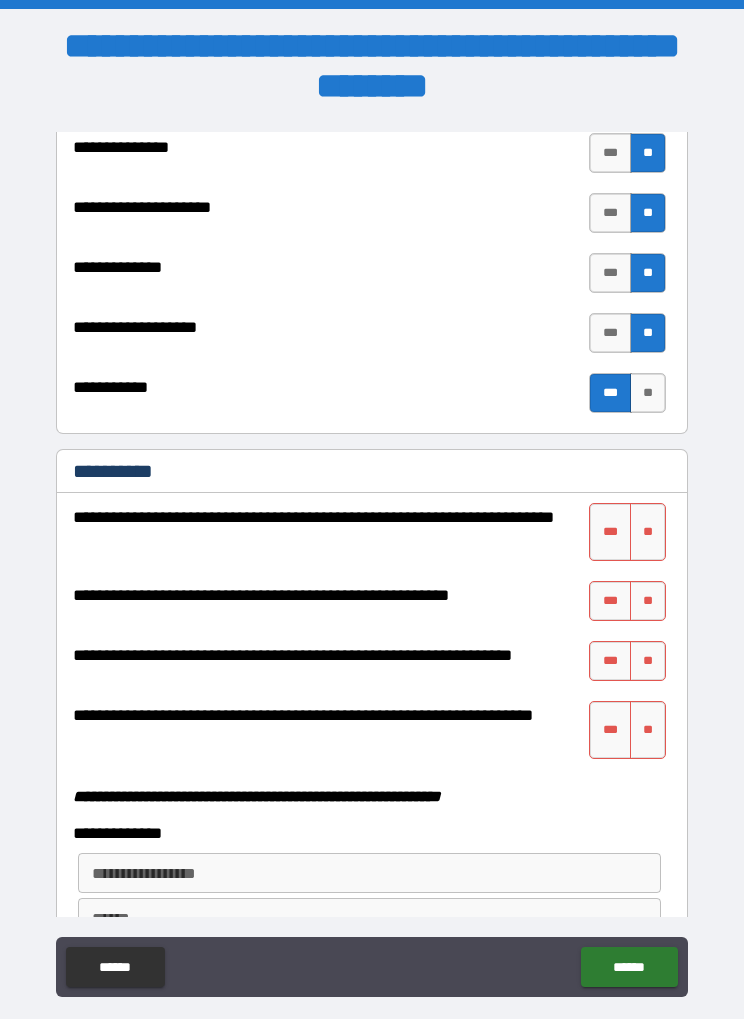 scroll, scrollTop: 4987, scrollLeft: 0, axis: vertical 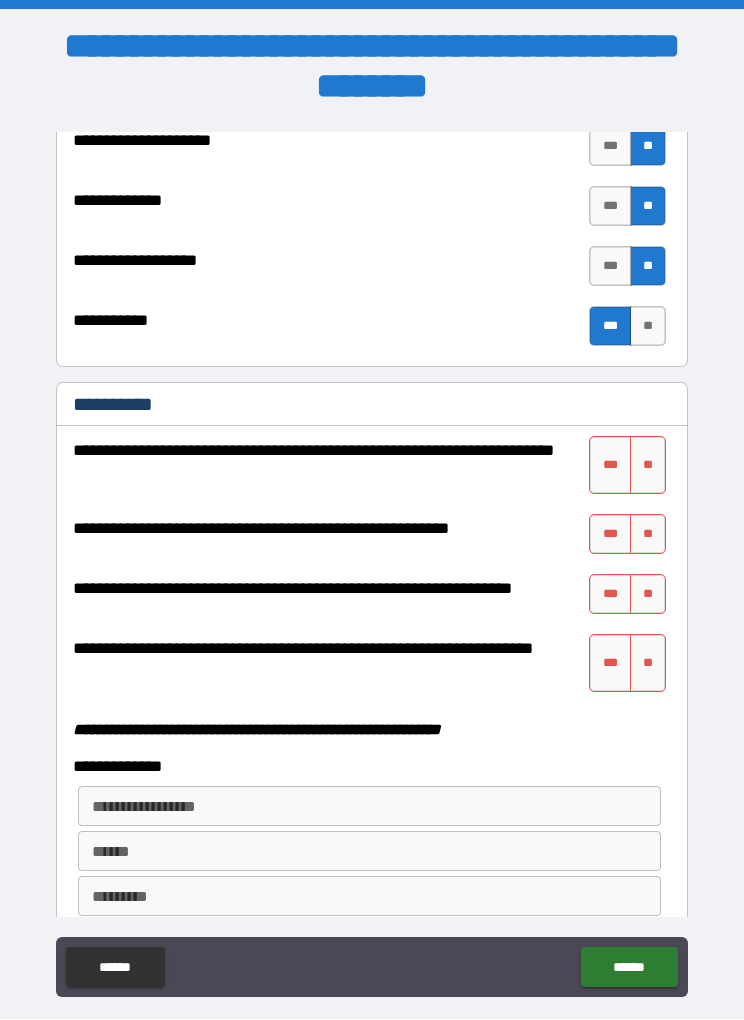 click on "**" at bounding box center (648, 466) 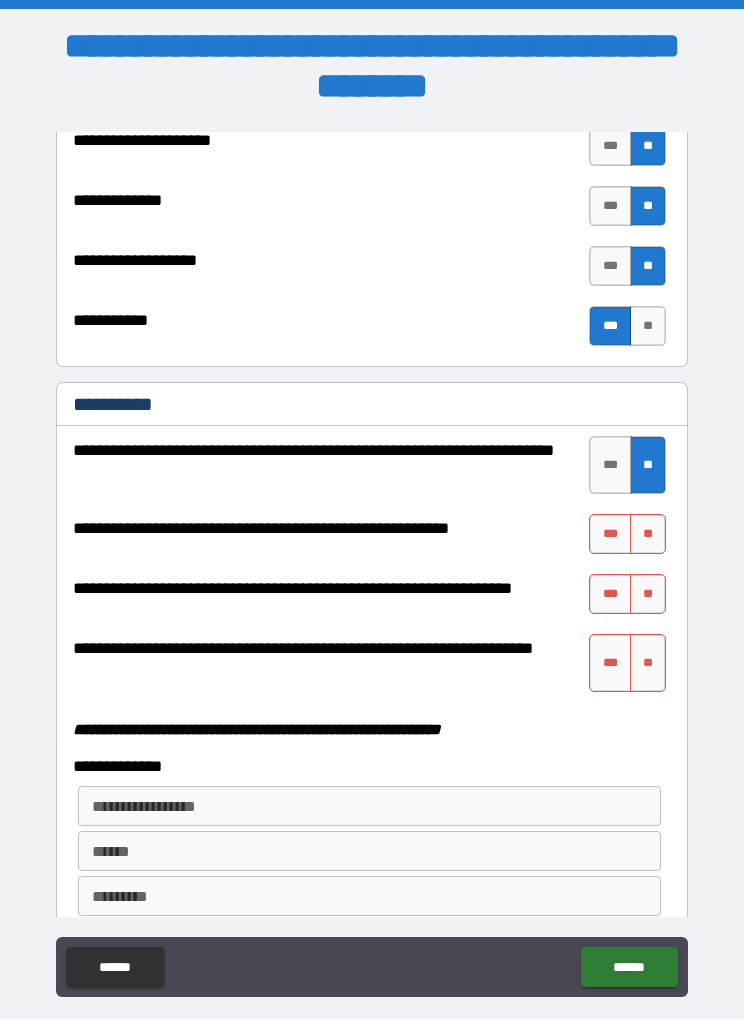 click on "**" at bounding box center (648, 535) 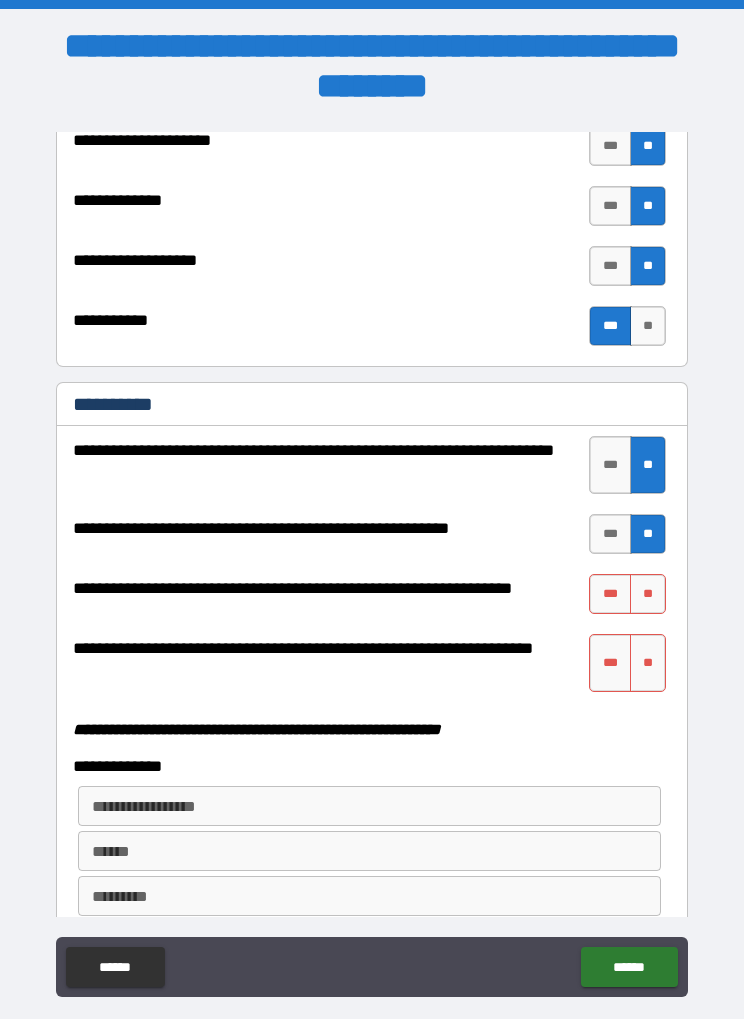 click on "**" at bounding box center (648, 595) 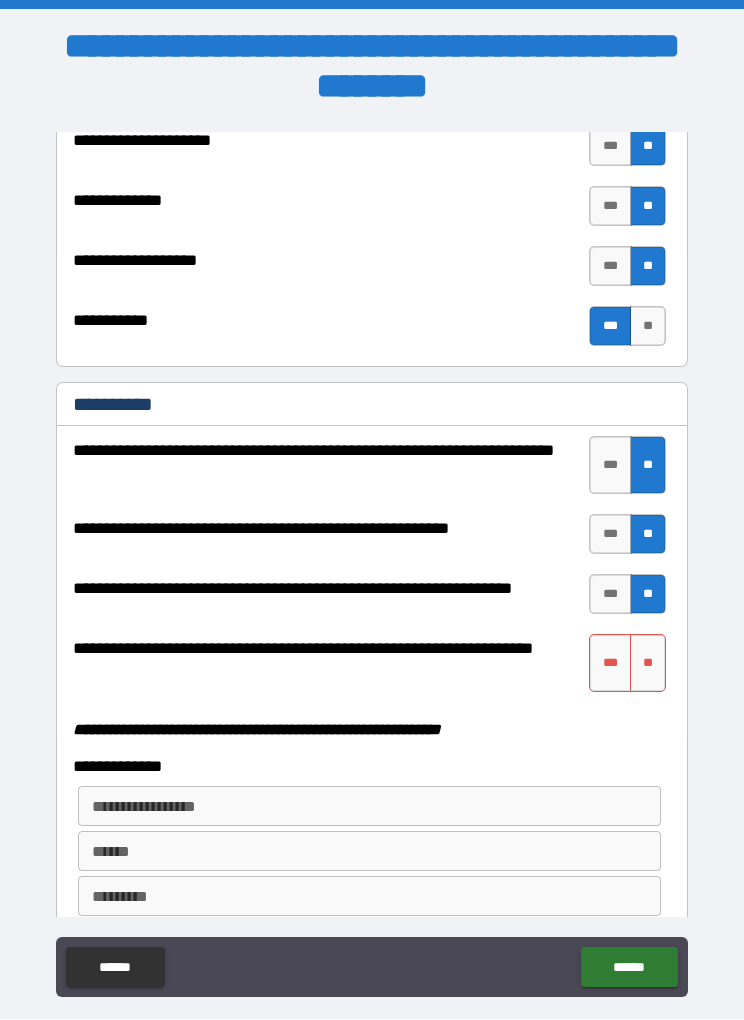 click on "***" at bounding box center [610, 664] 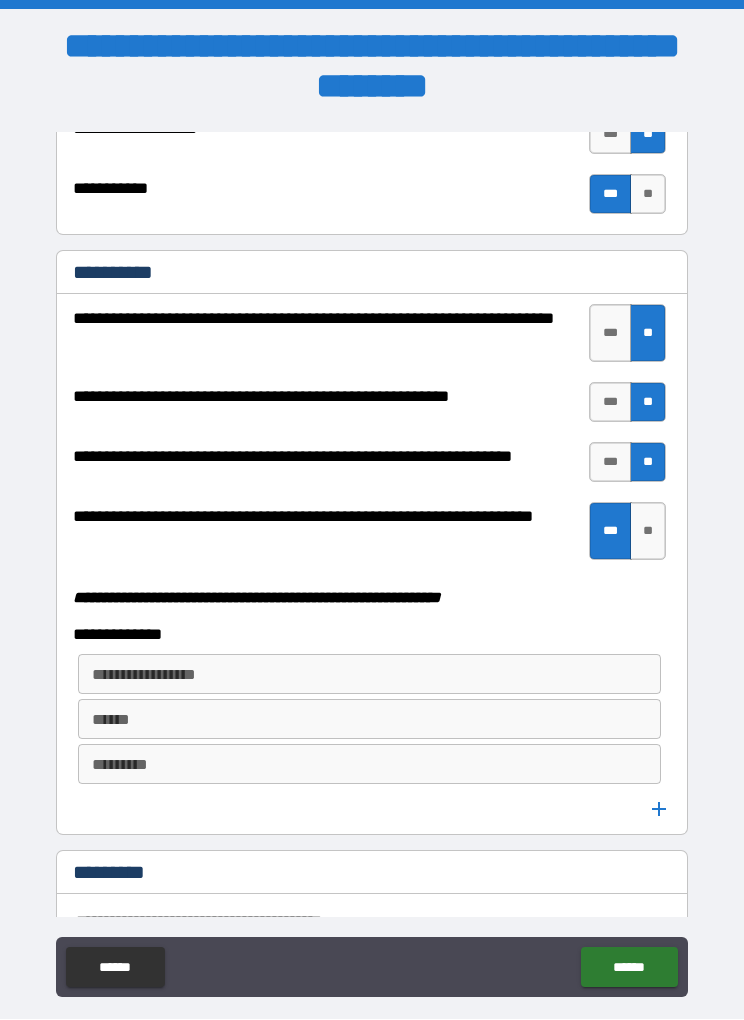 scroll, scrollTop: 5157, scrollLeft: 0, axis: vertical 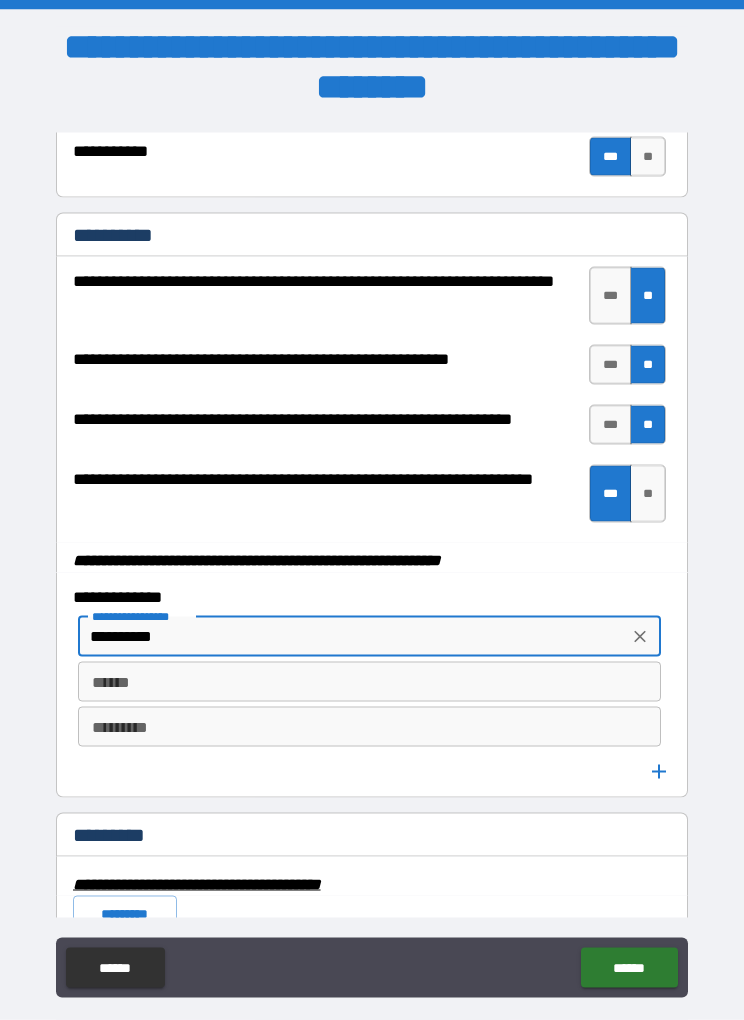 type on "**********" 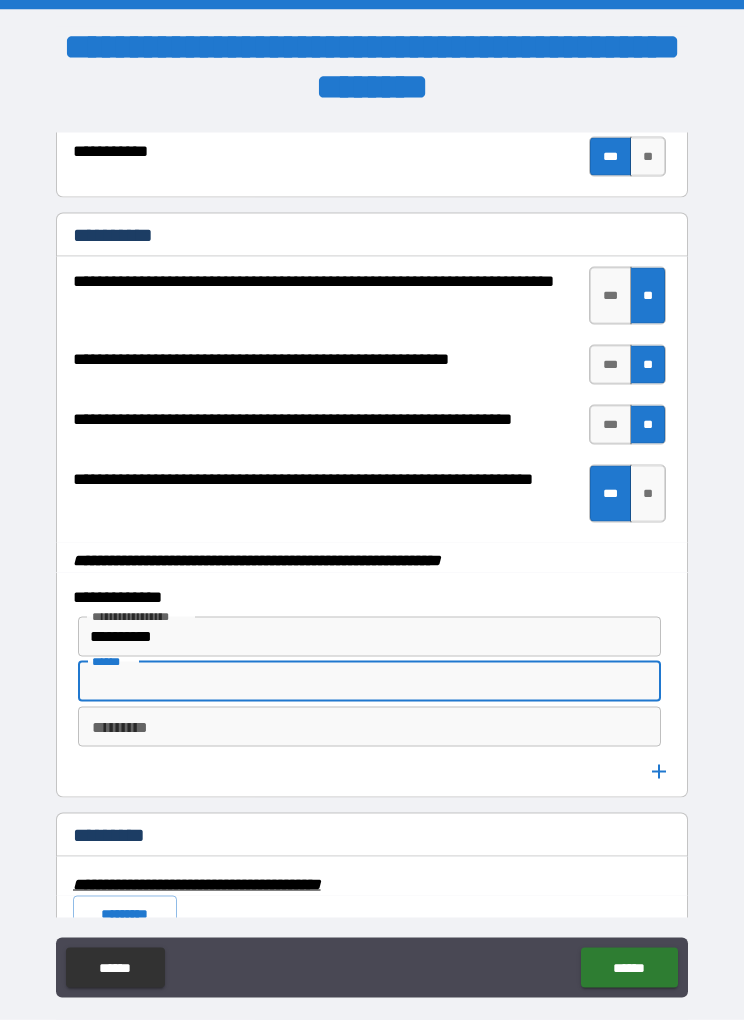 type on "*" 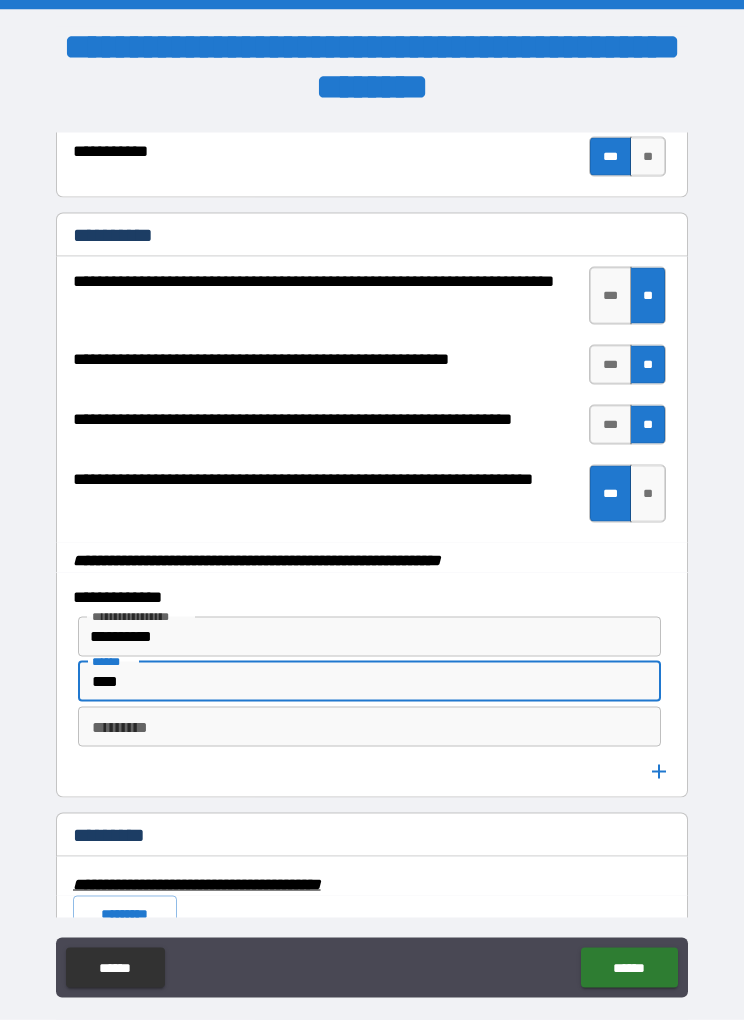 type on "****" 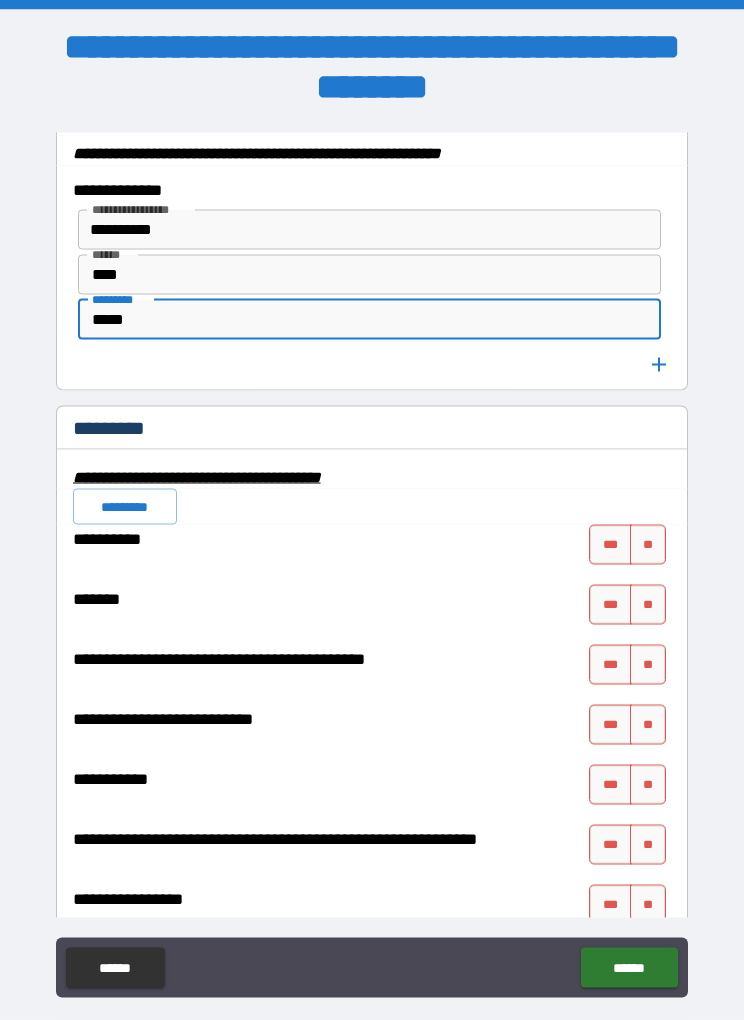scroll, scrollTop: 5568, scrollLeft: 0, axis: vertical 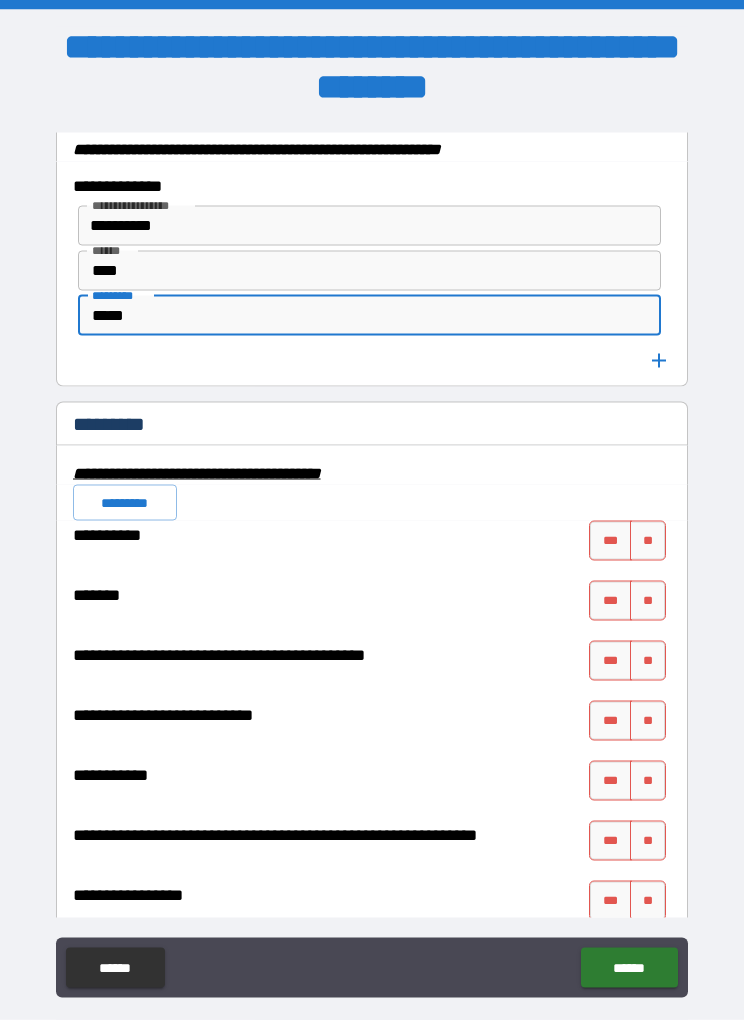 type on "*****" 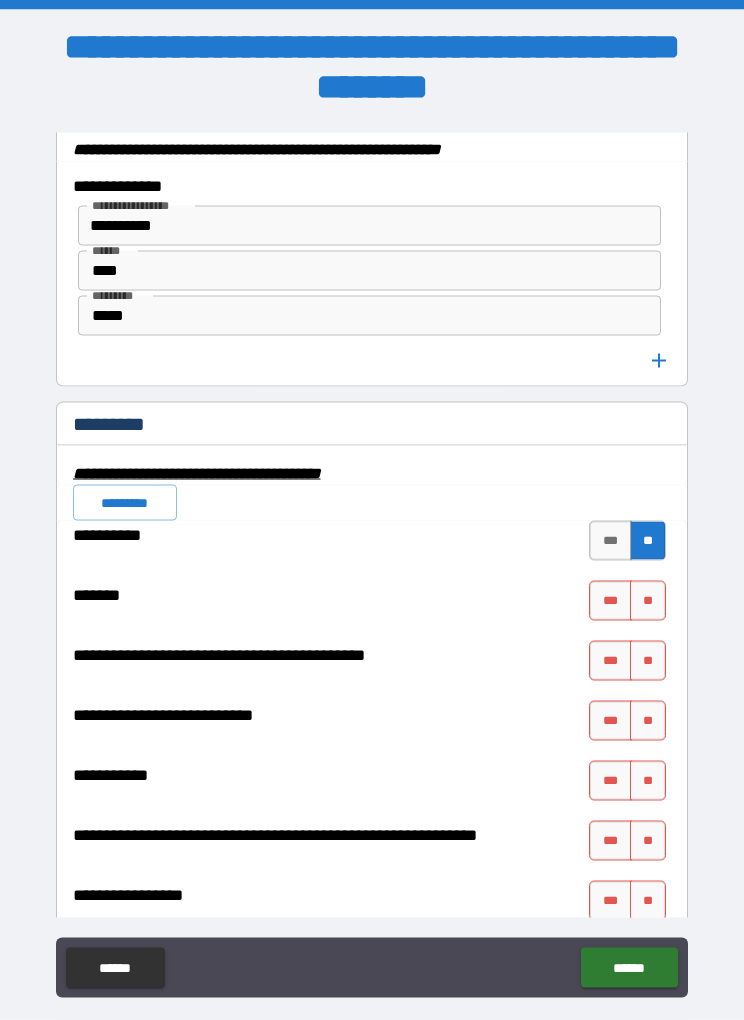 click on "**" at bounding box center [648, 601] 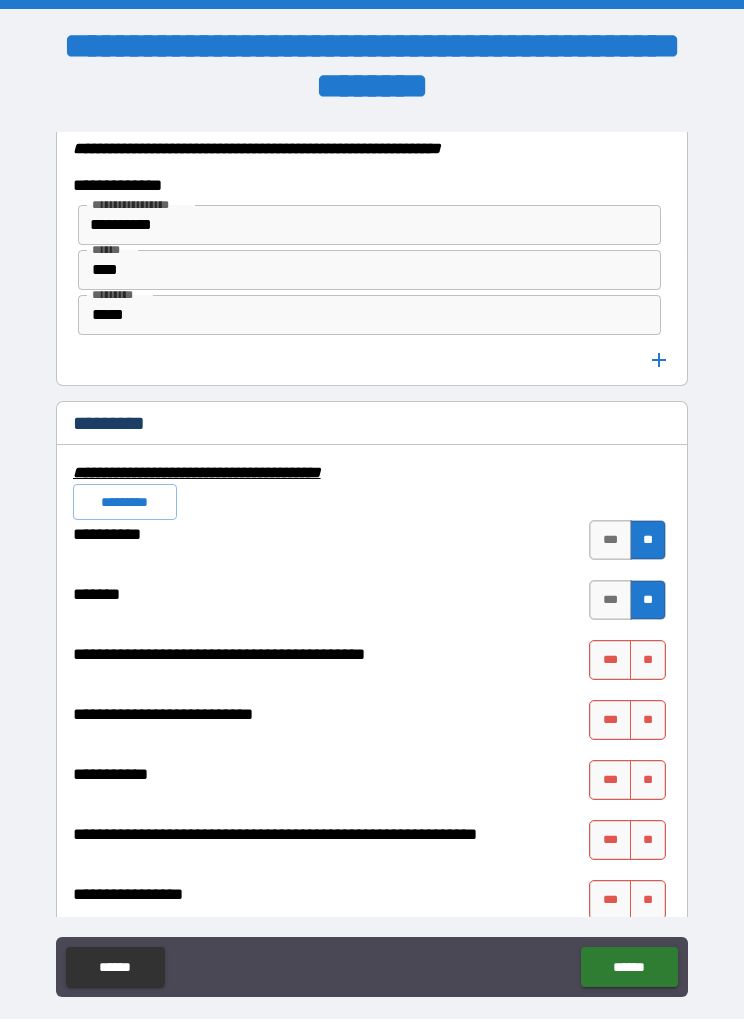 click on "**" at bounding box center (648, 661) 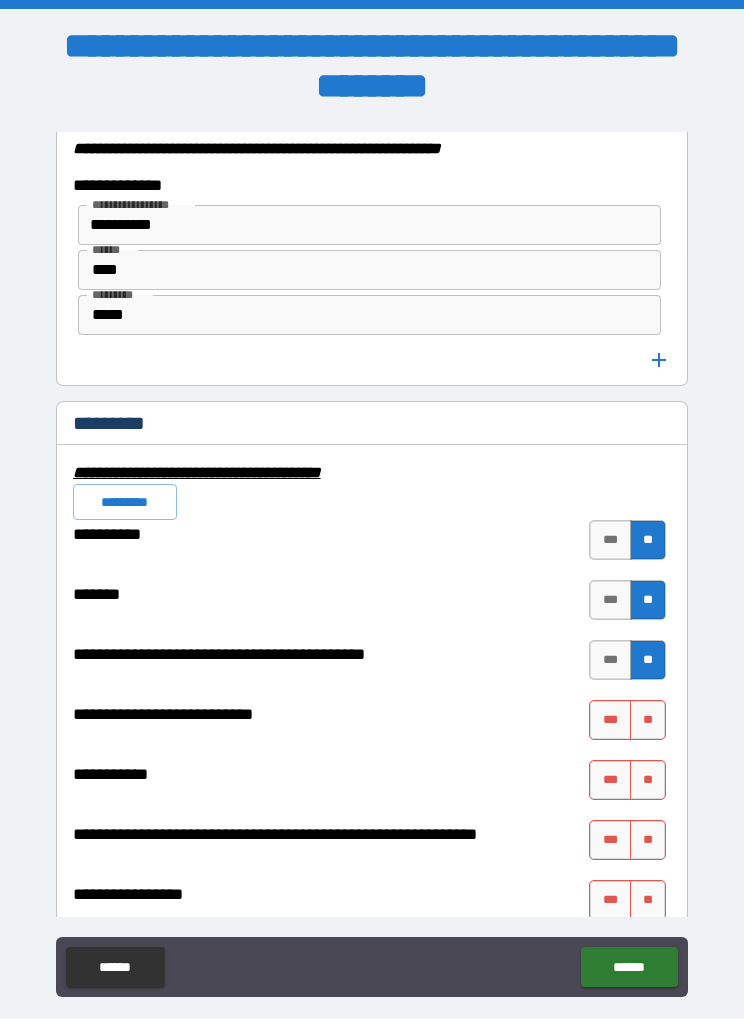 click on "**" at bounding box center (648, 721) 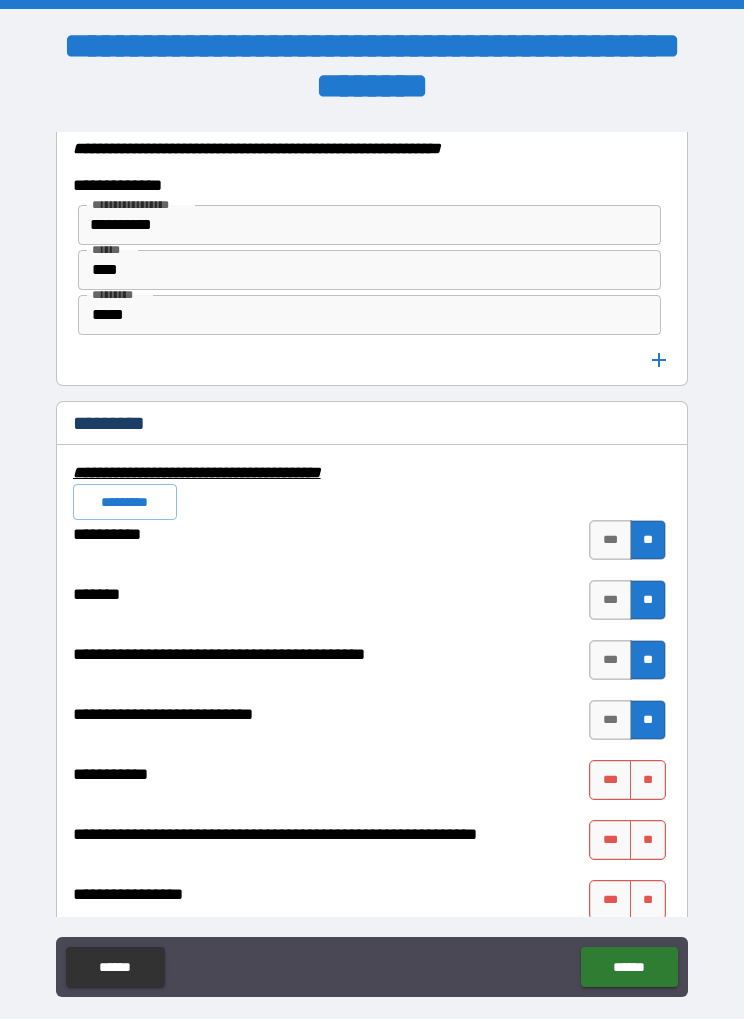 click on "**" at bounding box center (648, 781) 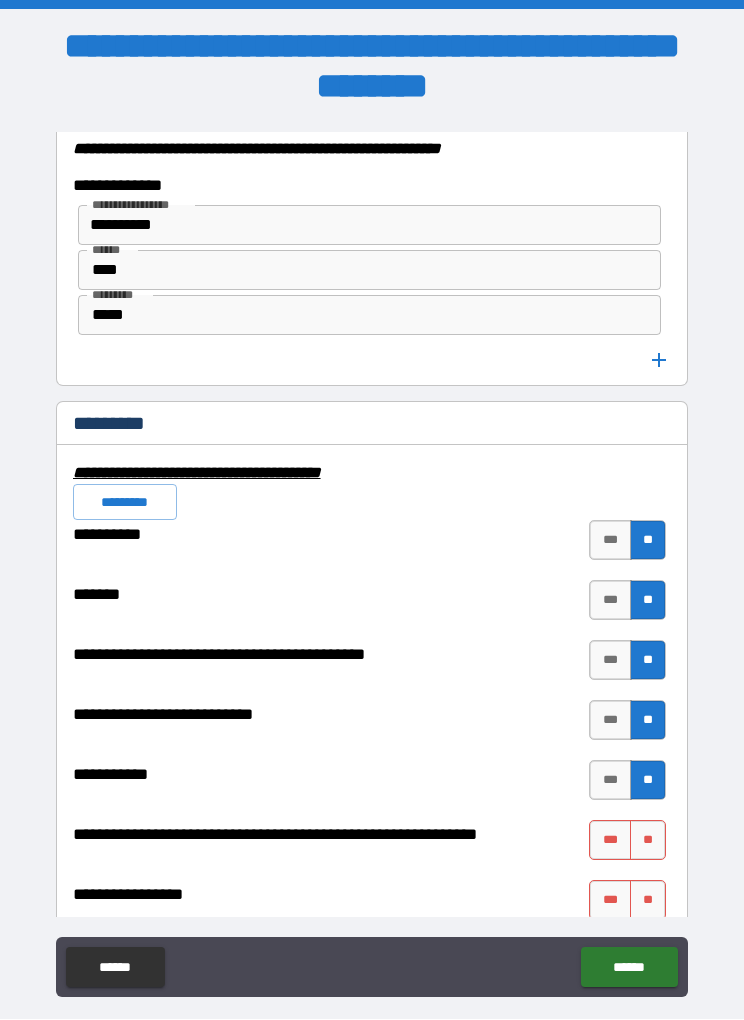 click on "**" at bounding box center (648, 841) 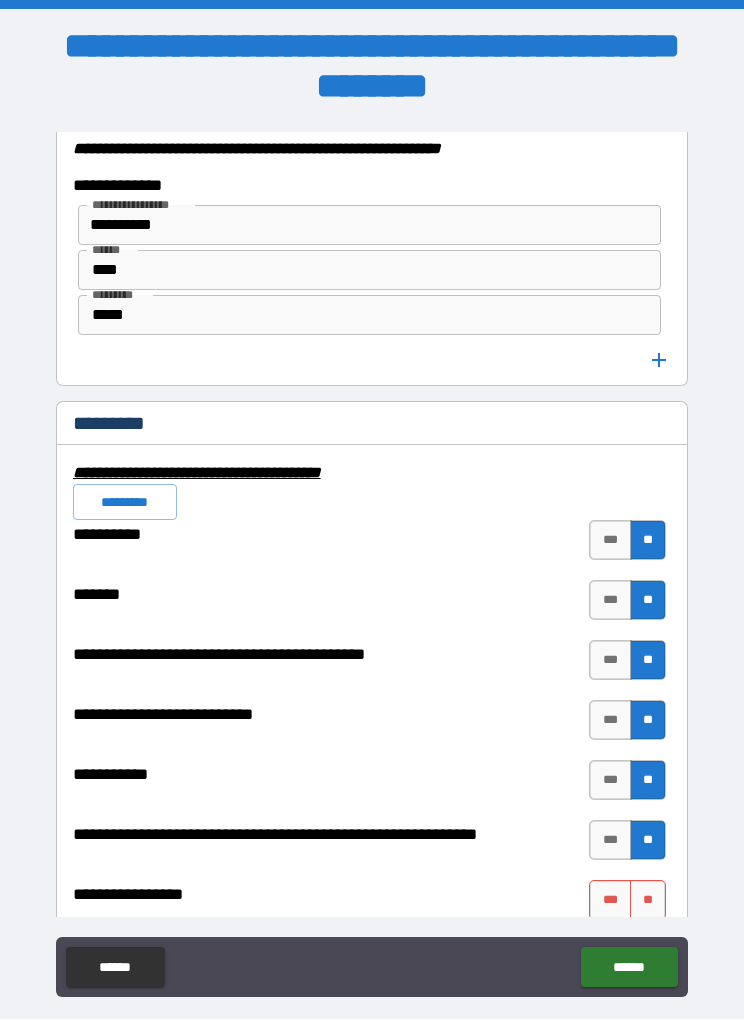 click on "**" at bounding box center (648, 901) 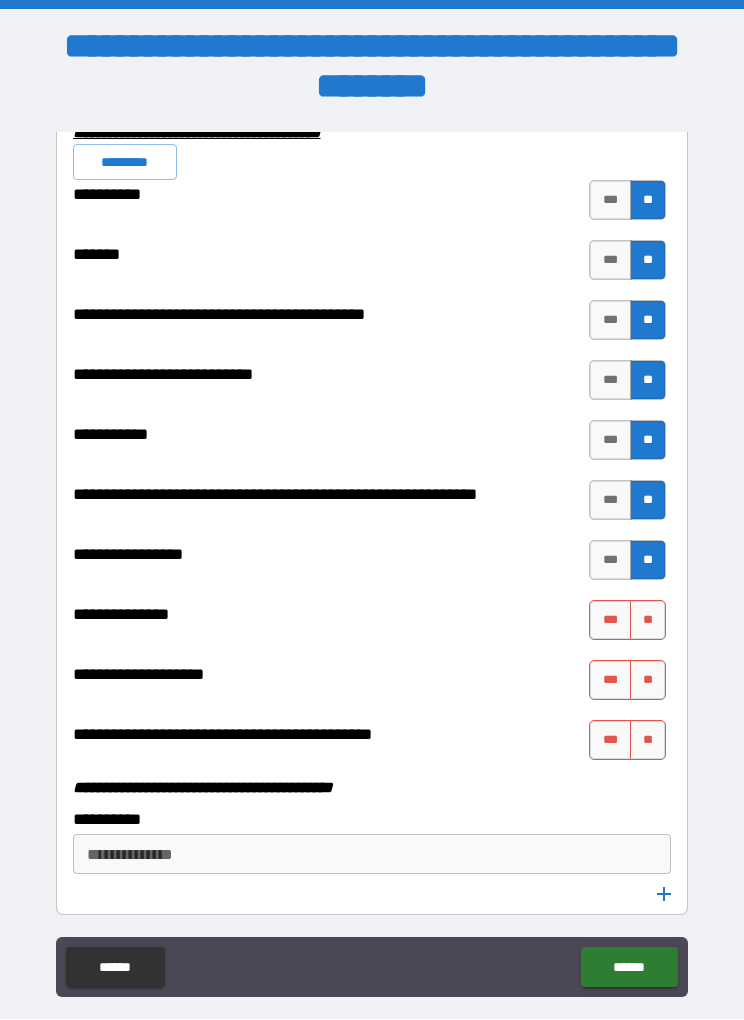 scroll, scrollTop: 5914, scrollLeft: 0, axis: vertical 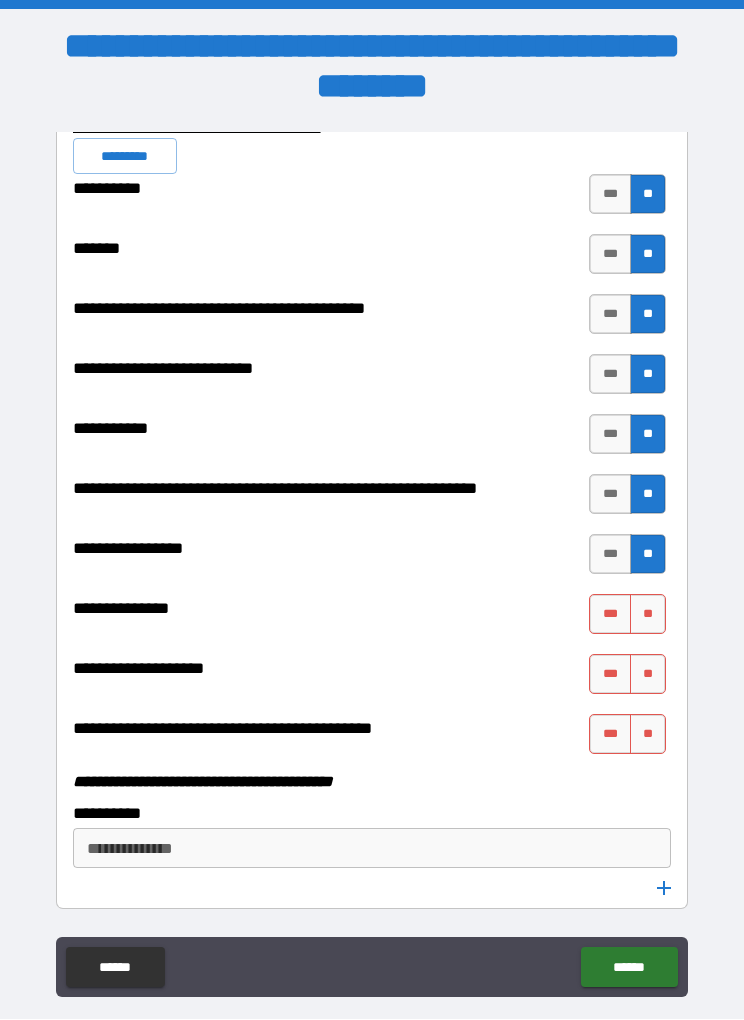click on "**" at bounding box center [648, 615] 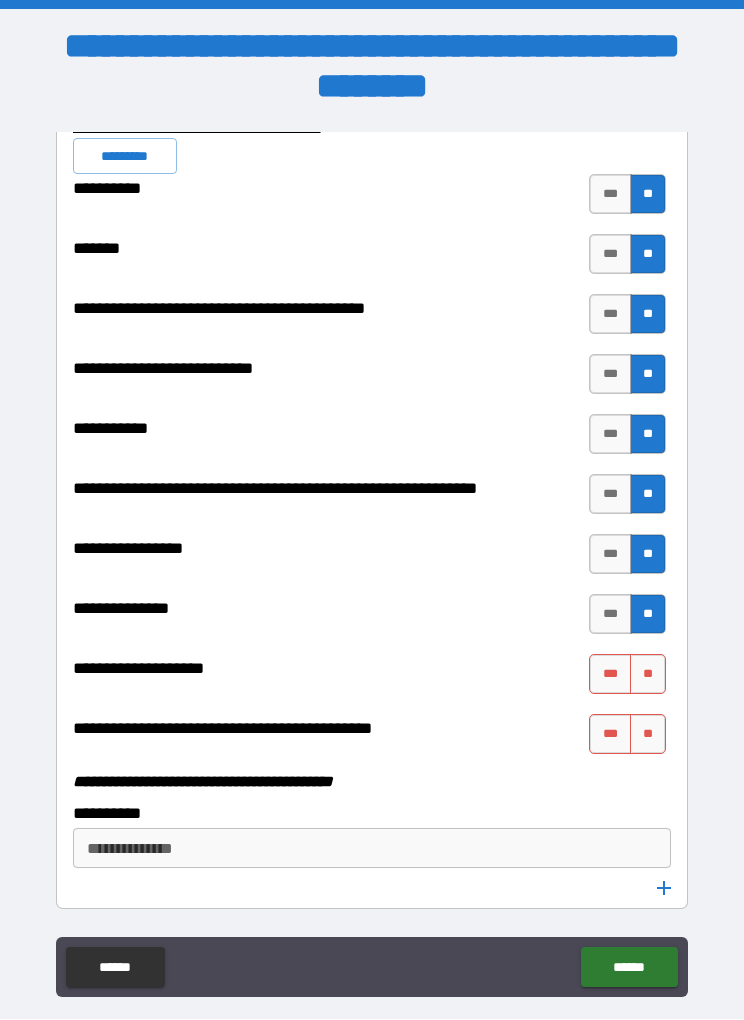 click on "**" at bounding box center (648, 735) 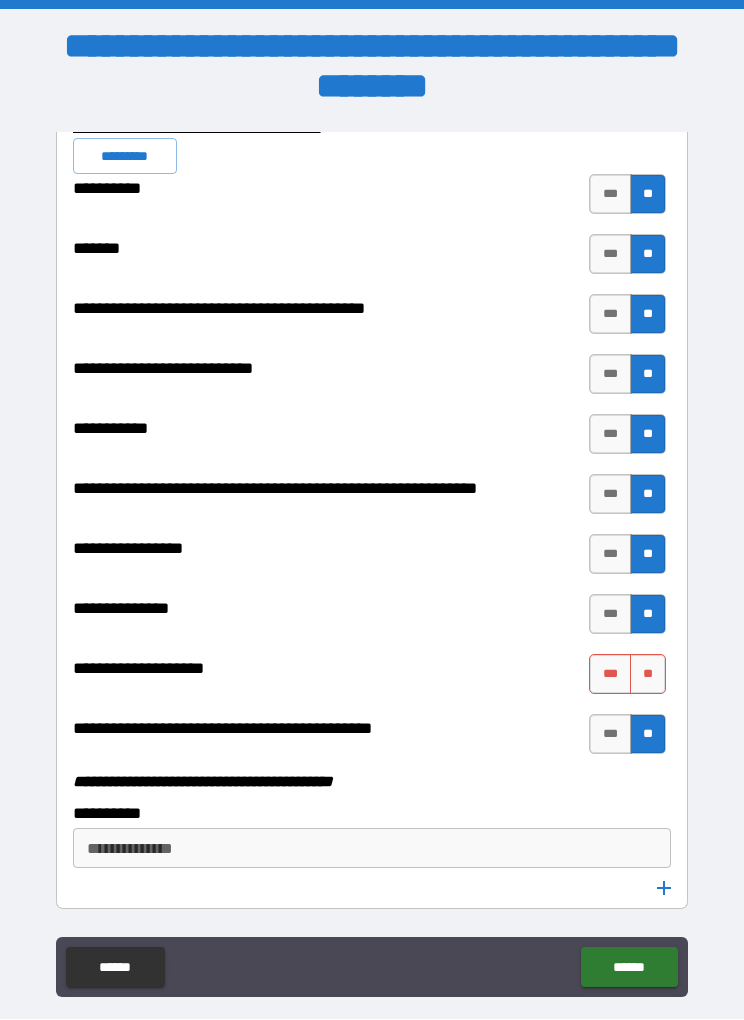 click on "**" at bounding box center (648, 675) 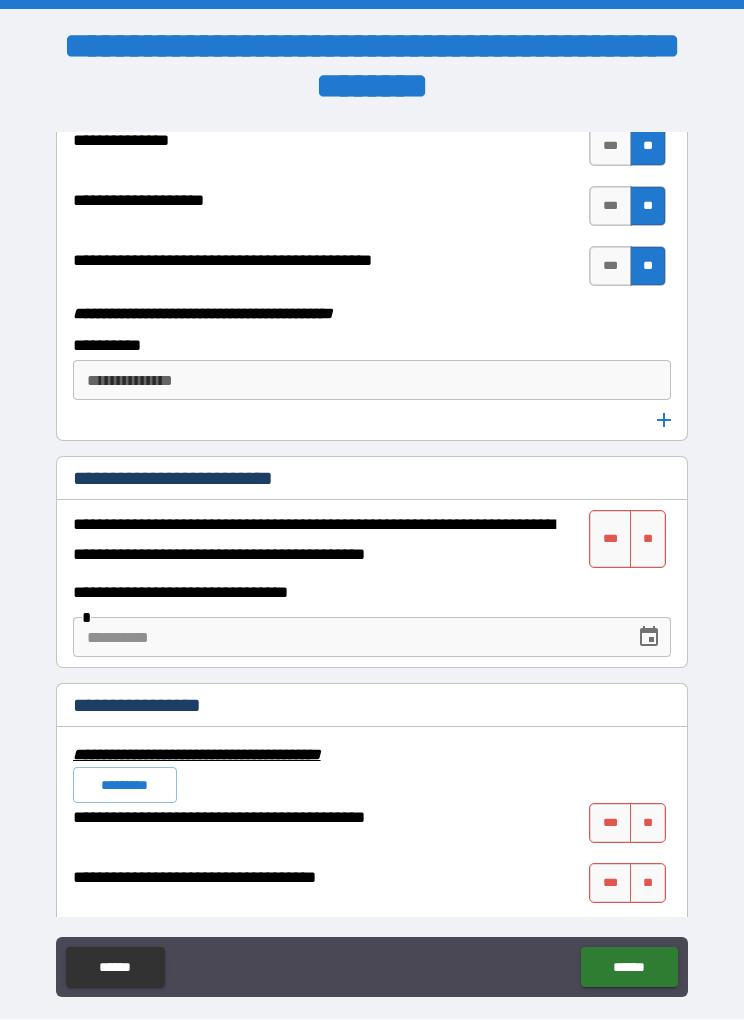 scroll, scrollTop: 6389, scrollLeft: 0, axis: vertical 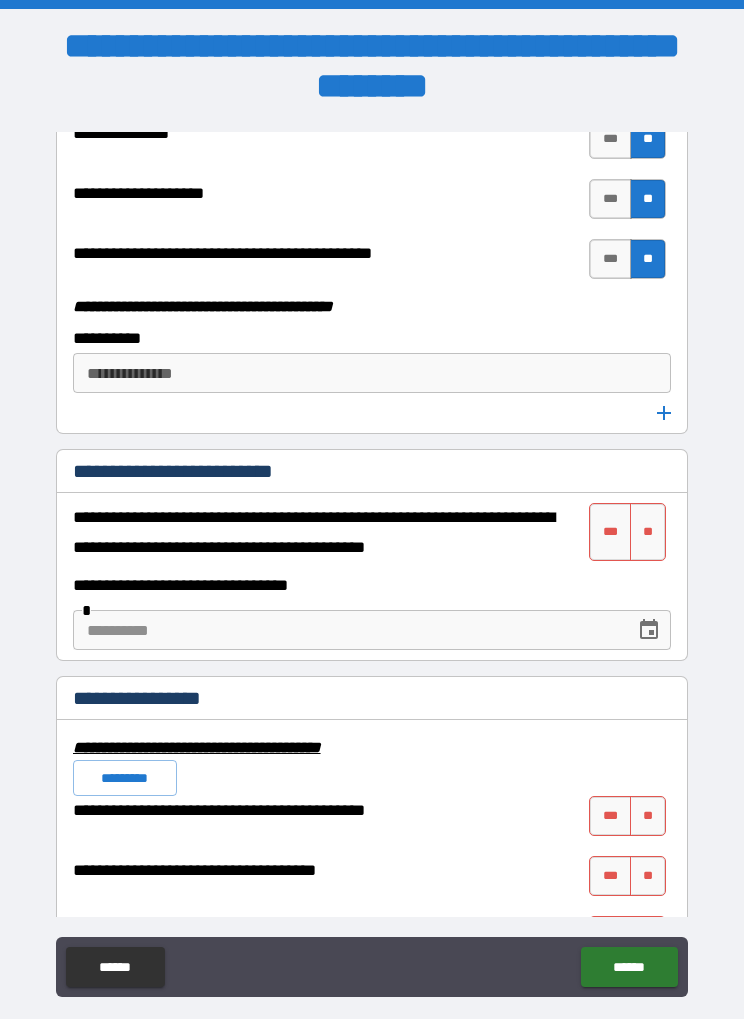 click on "**" at bounding box center [648, 533] 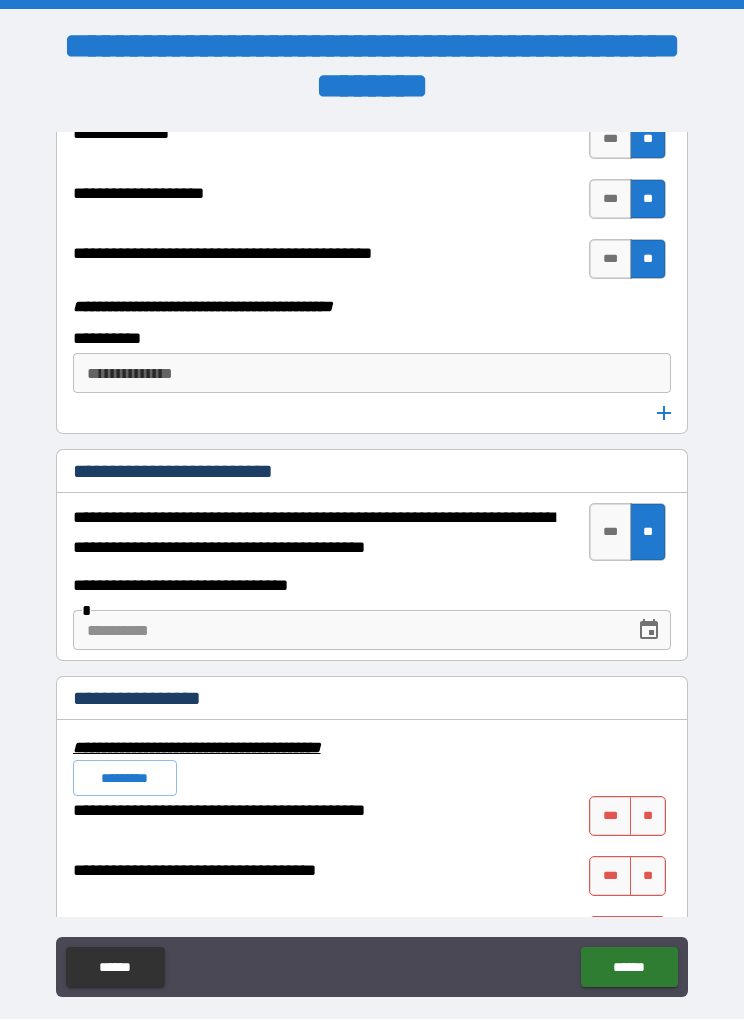 click on "*********" at bounding box center (125, 779) 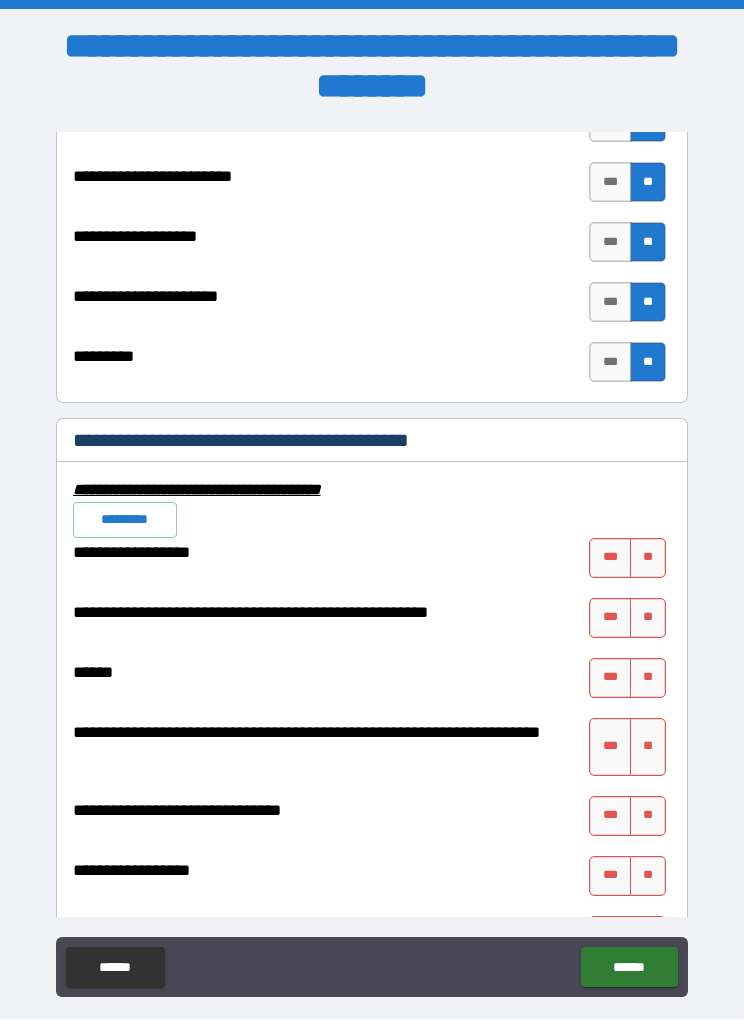 scroll, scrollTop: 7624, scrollLeft: 0, axis: vertical 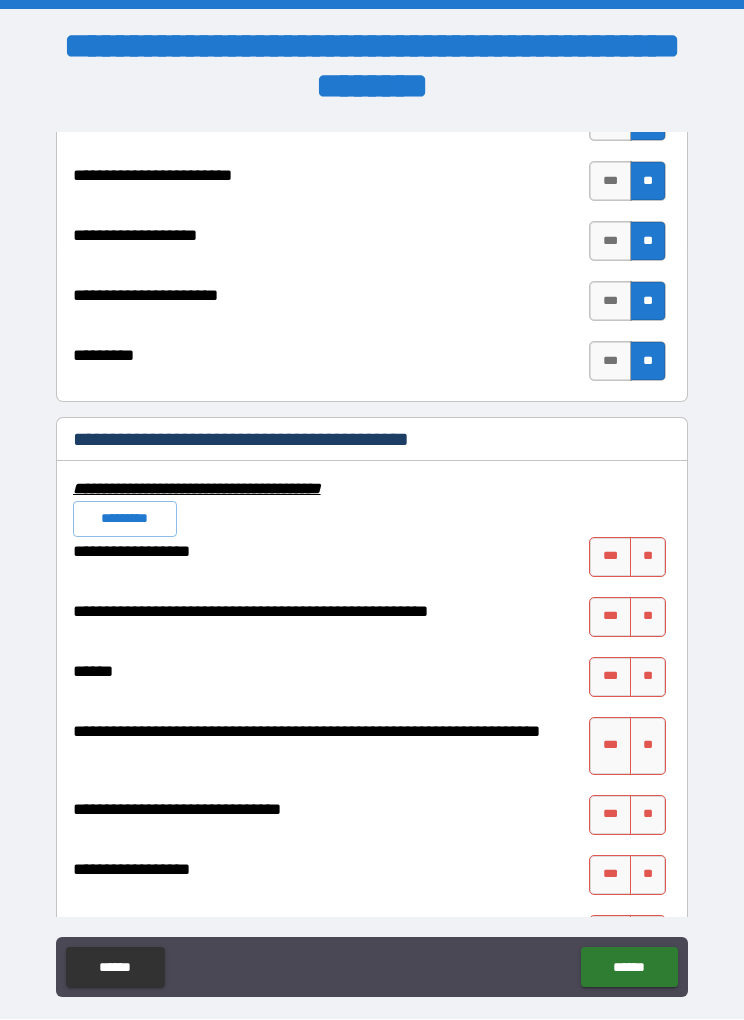 click on "*********" at bounding box center [125, 520] 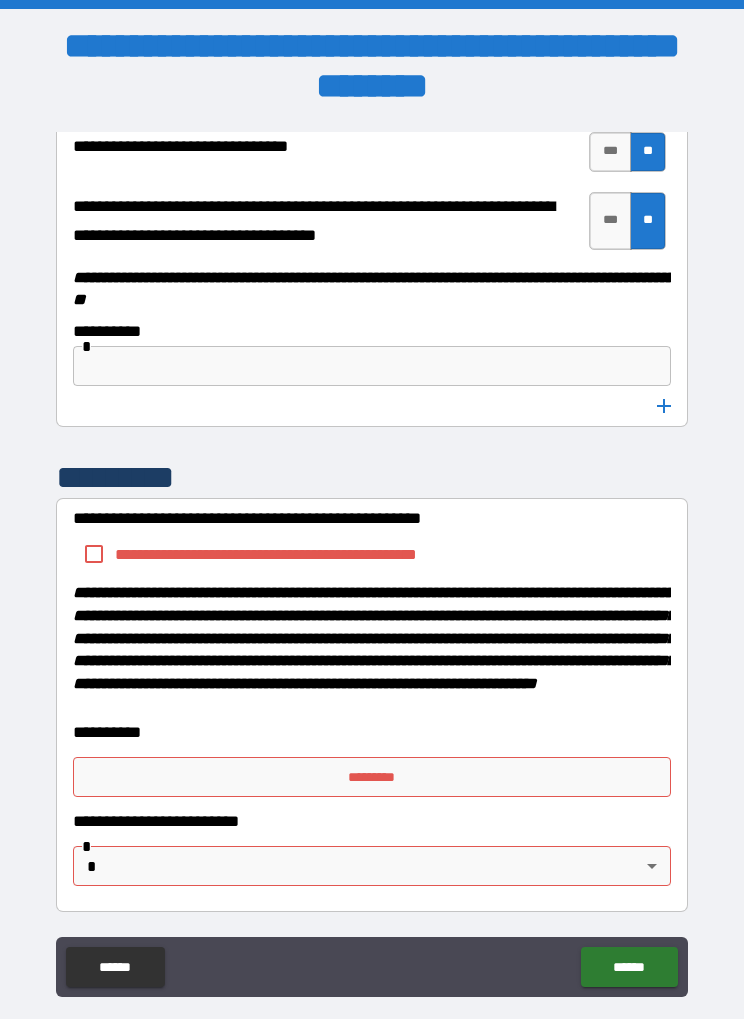scroll, scrollTop: 10395, scrollLeft: 0, axis: vertical 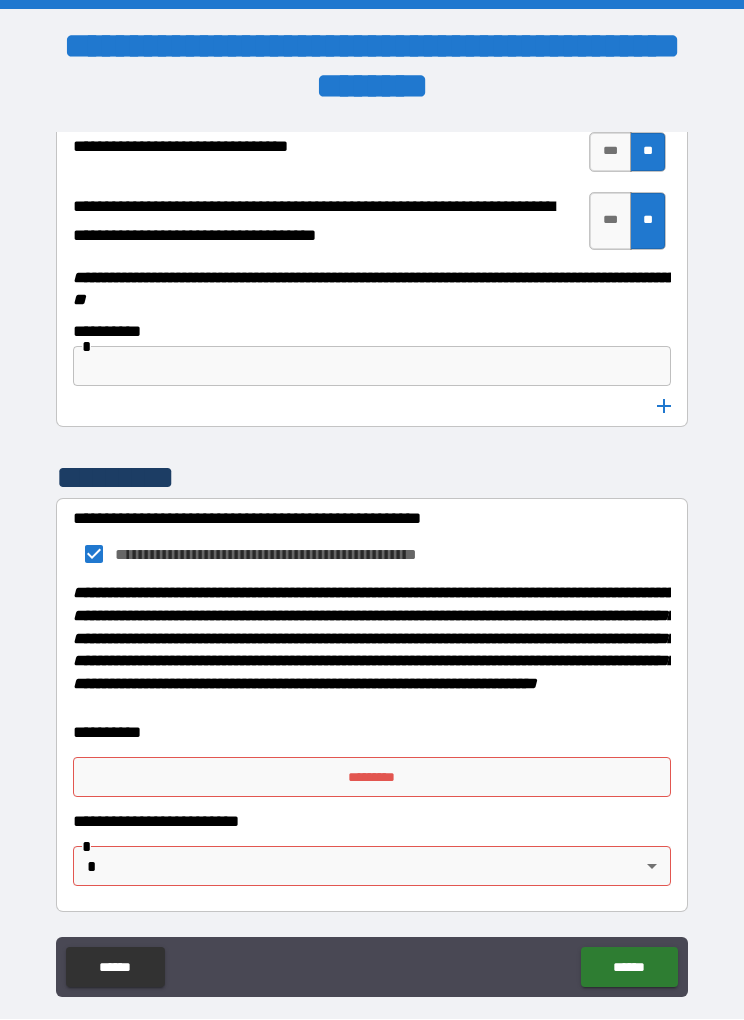 click on "*********" at bounding box center [372, 778] 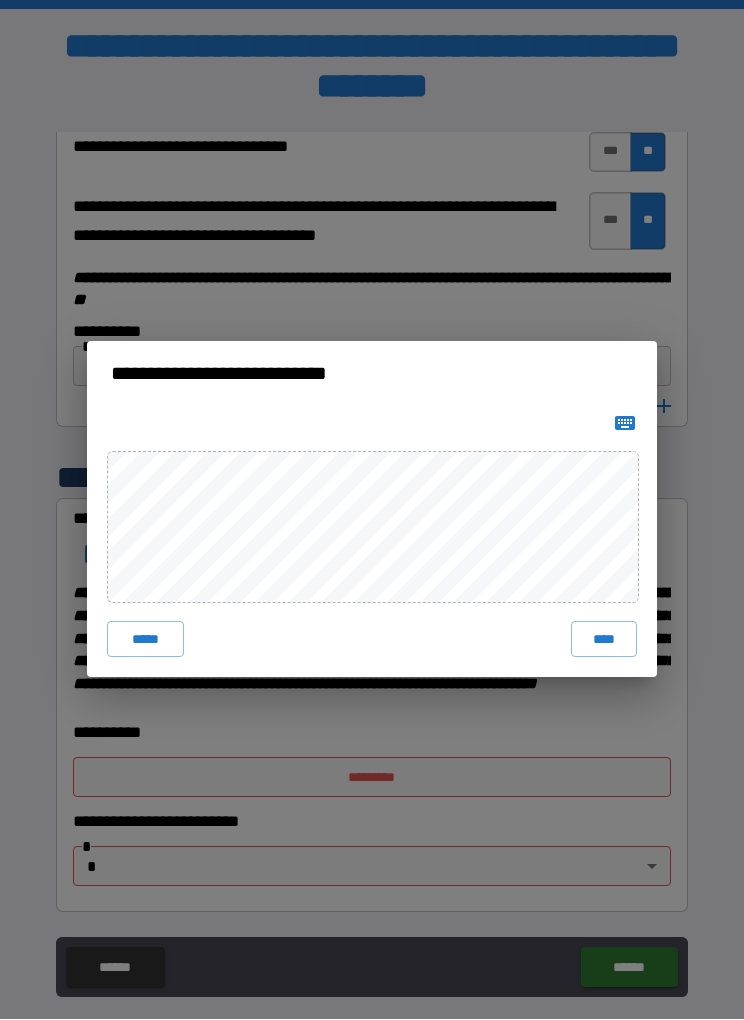 click on "****" at bounding box center (604, 640) 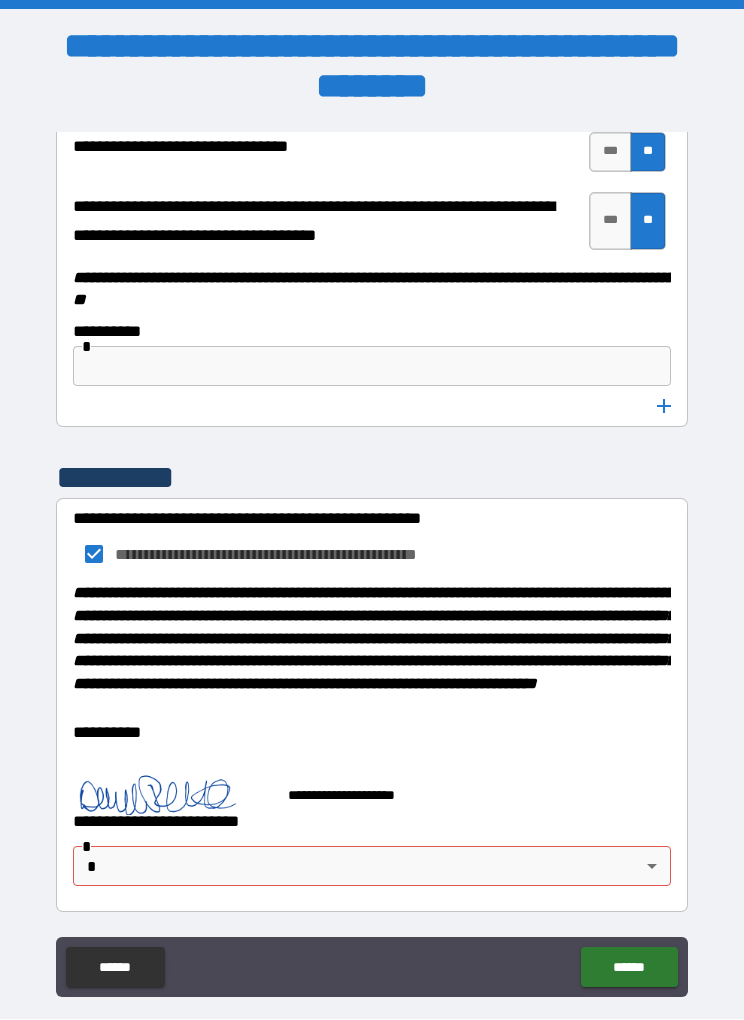 scroll, scrollTop: 10385, scrollLeft: 0, axis: vertical 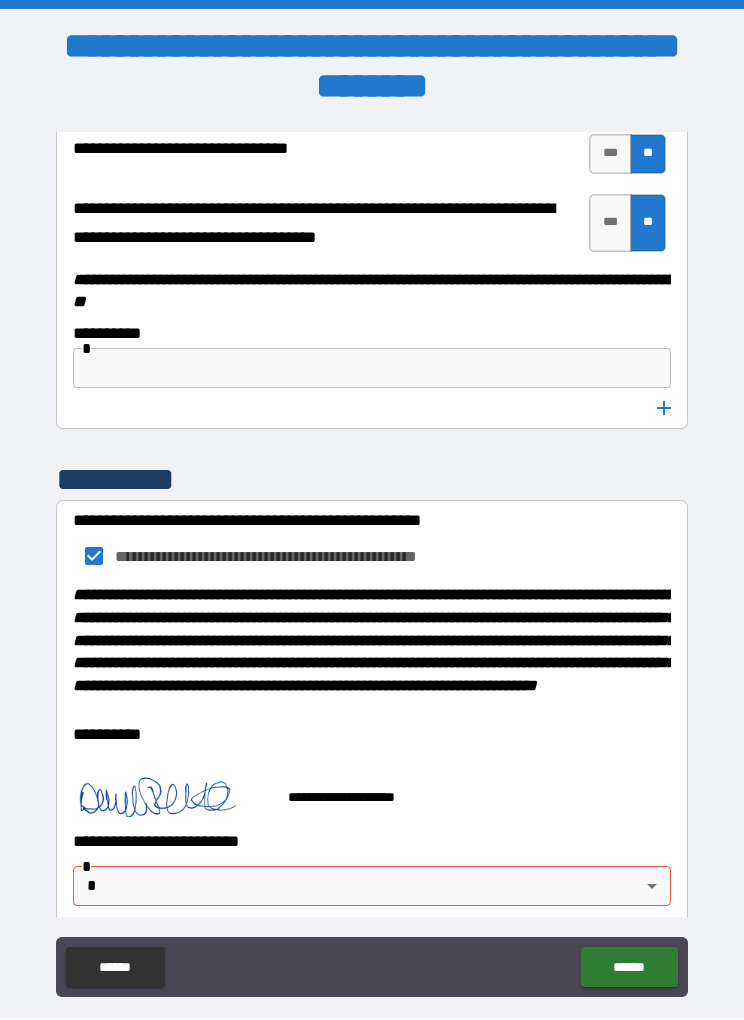click on "**********" at bounding box center (372, 543) 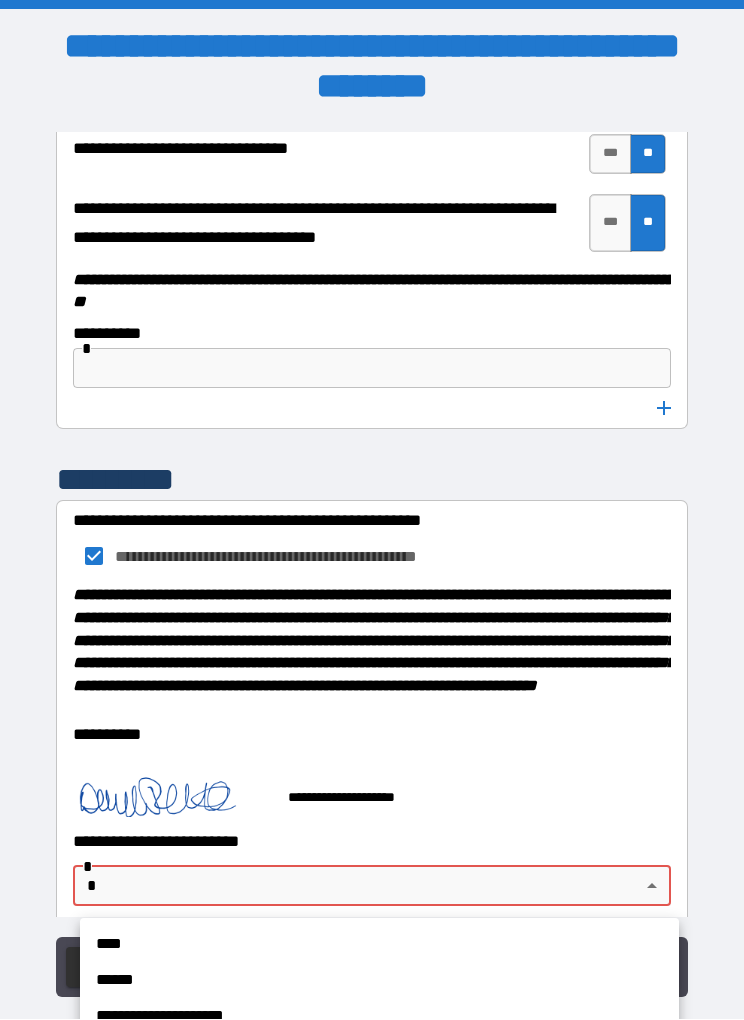 click on "**********" at bounding box center [379, 1017] 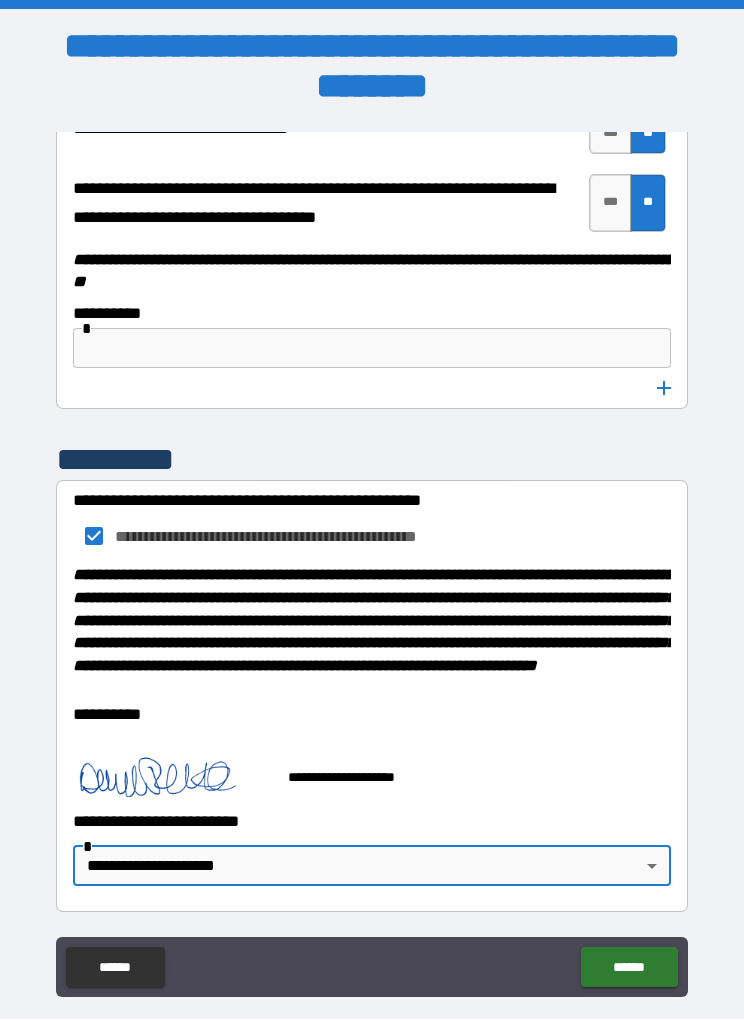 scroll, scrollTop: 10412, scrollLeft: 0, axis: vertical 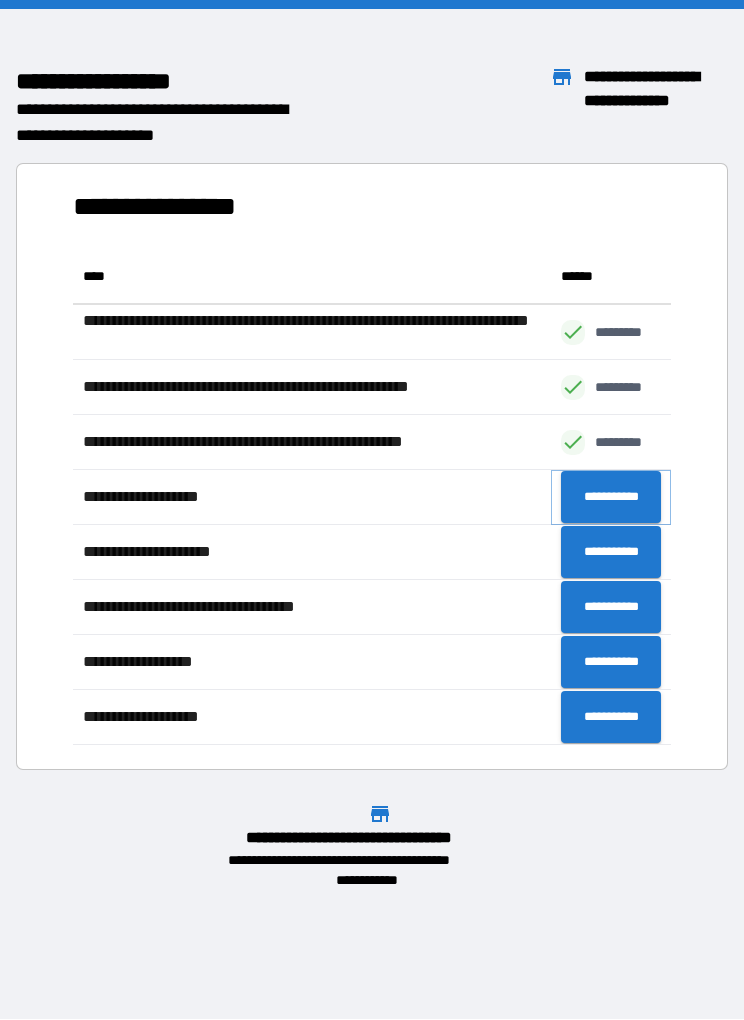 click on "**********" at bounding box center [611, 498] 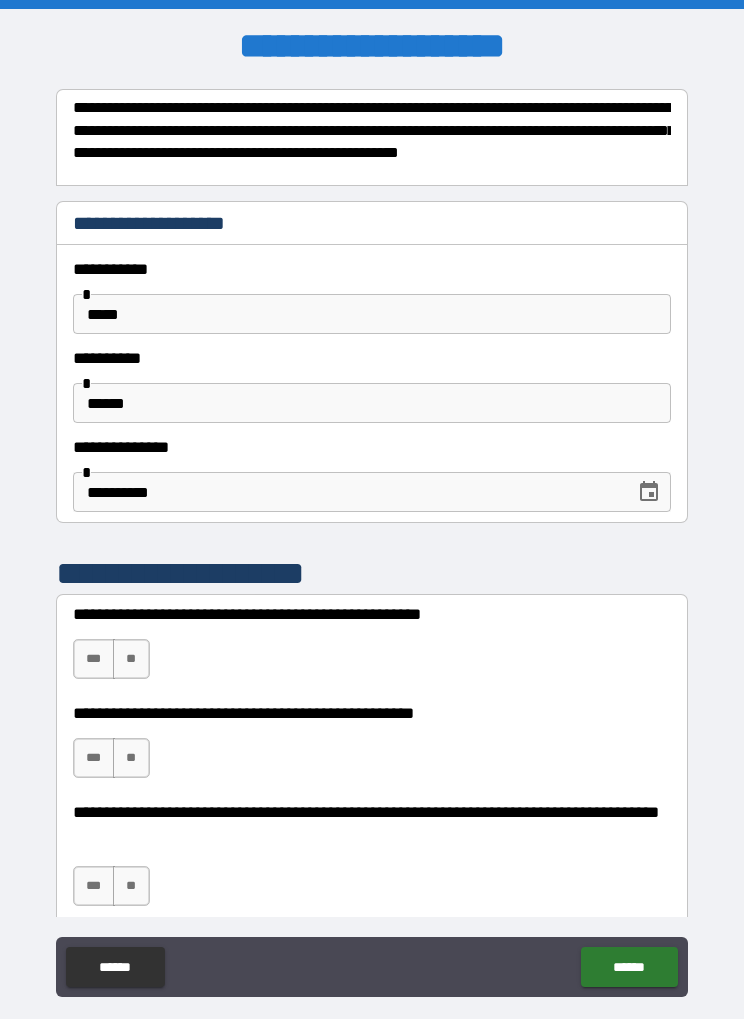 scroll, scrollTop: 0, scrollLeft: 0, axis: both 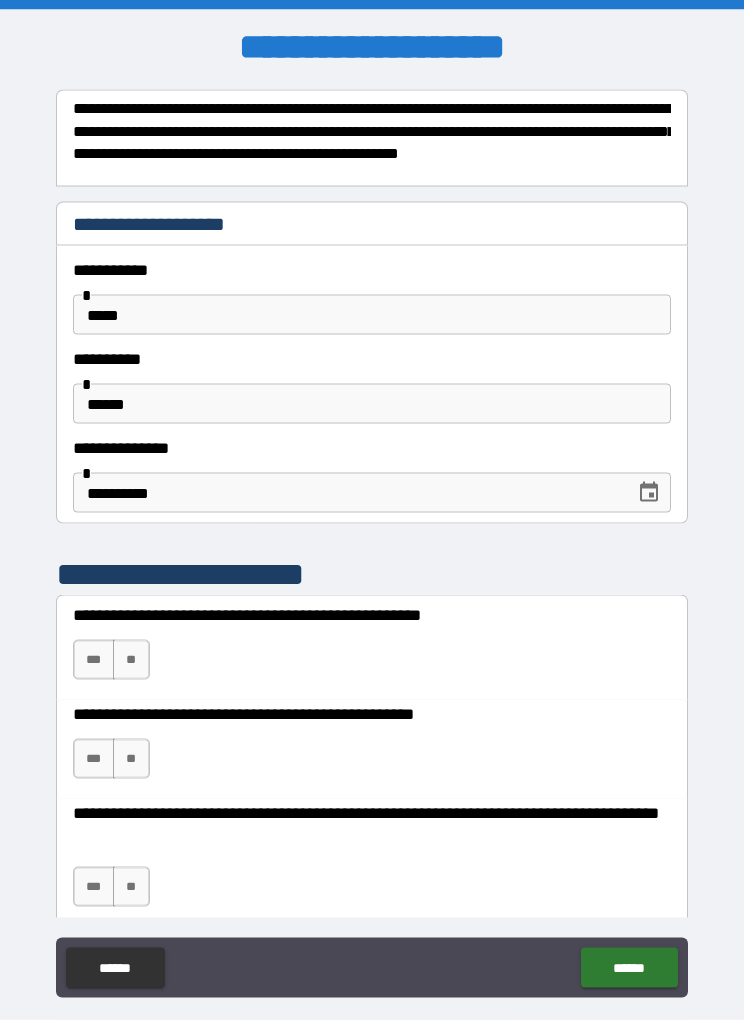 click on "**" at bounding box center [131, 660] 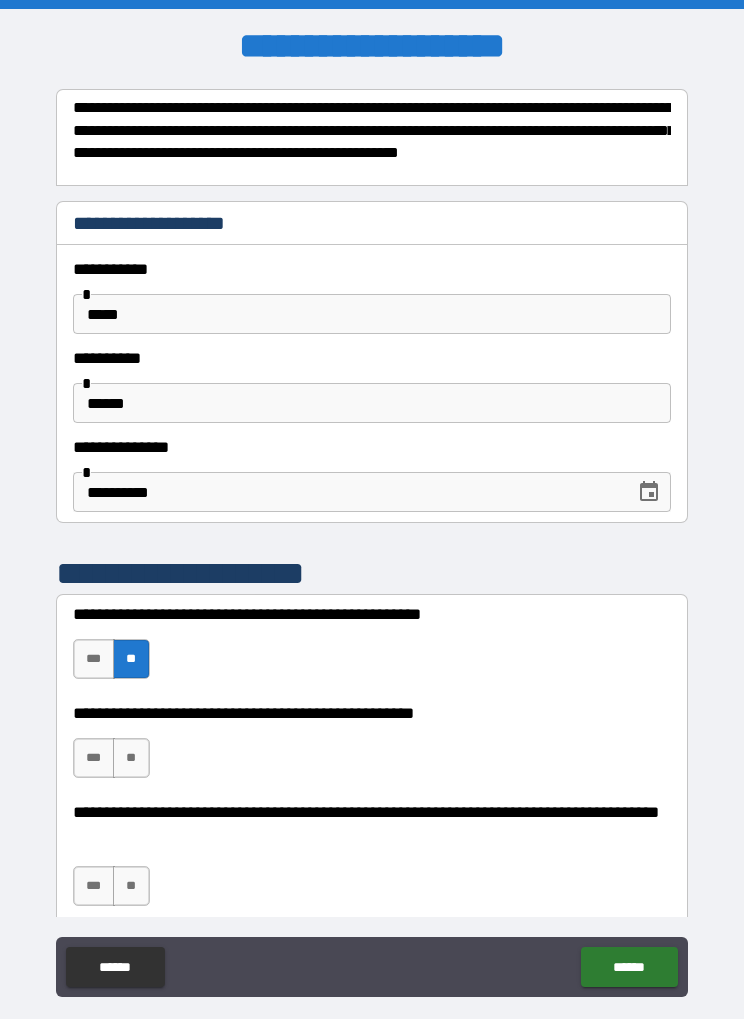 click on "**" at bounding box center (131, 759) 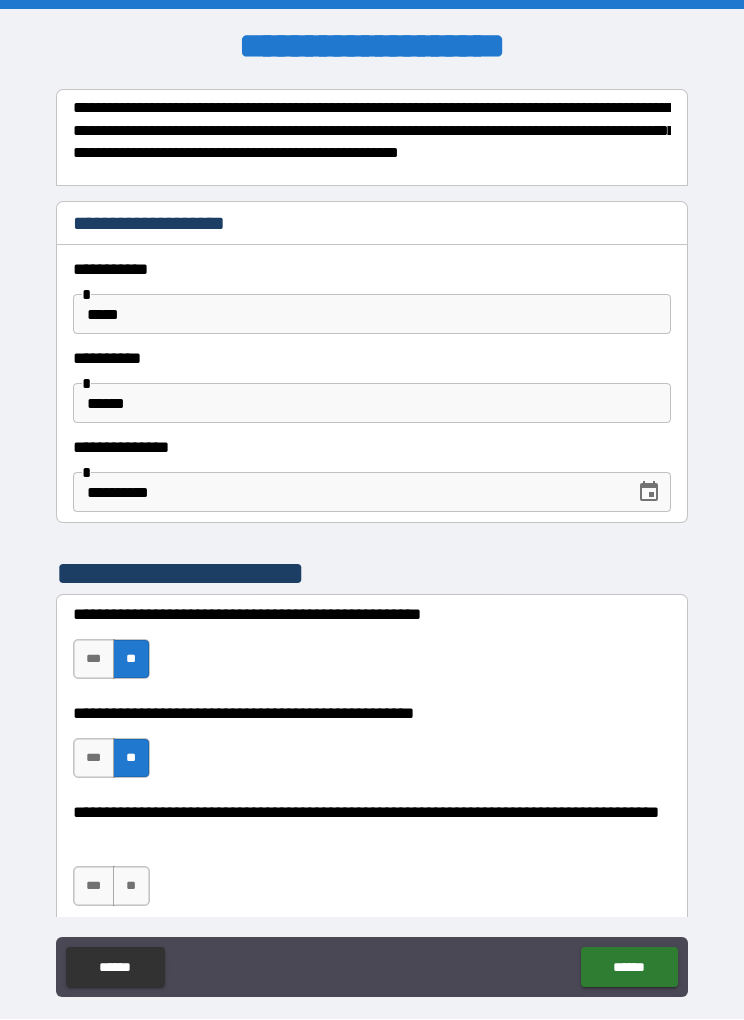 click on "**" at bounding box center (131, 887) 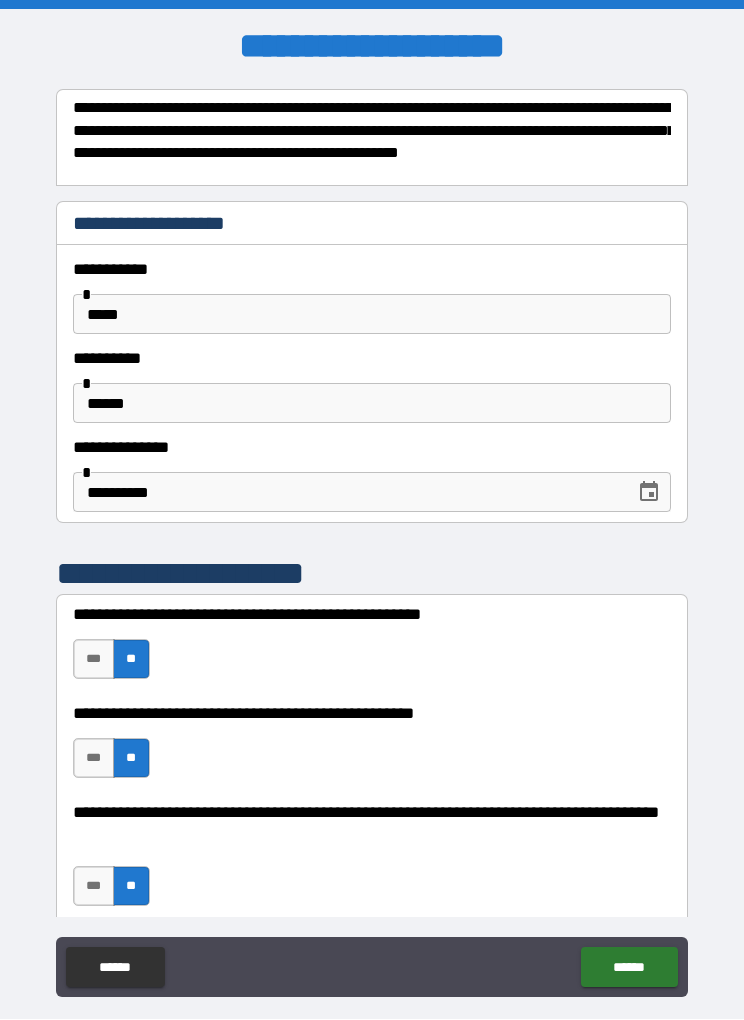 click on "******" at bounding box center (629, 968) 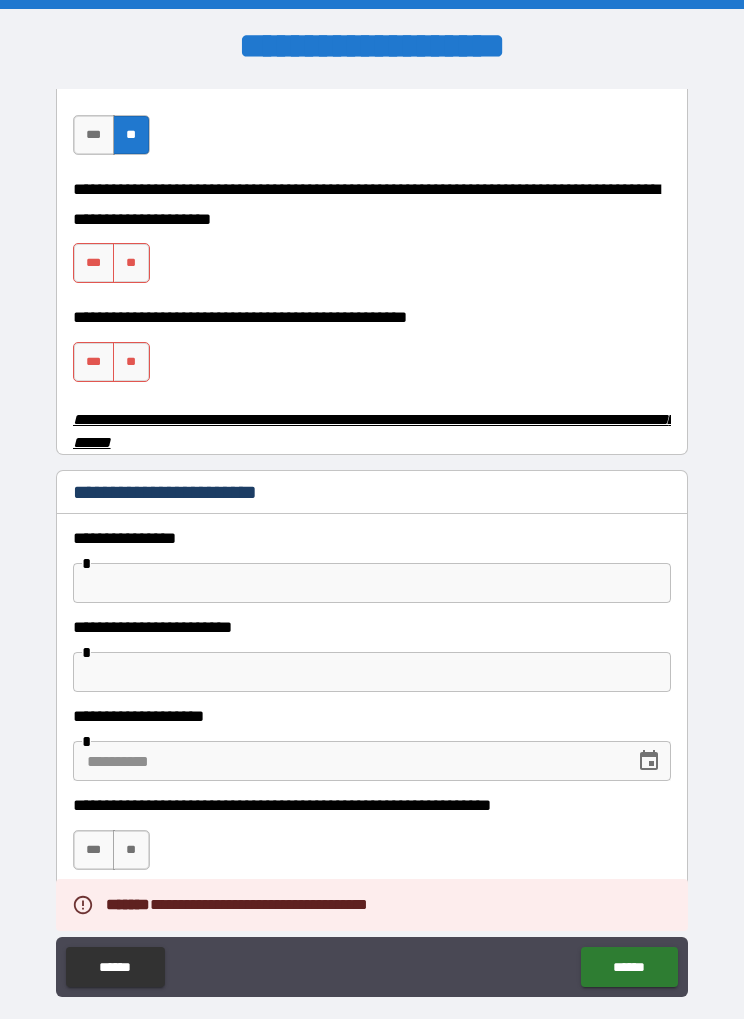 scroll, scrollTop: 753, scrollLeft: 0, axis: vertical 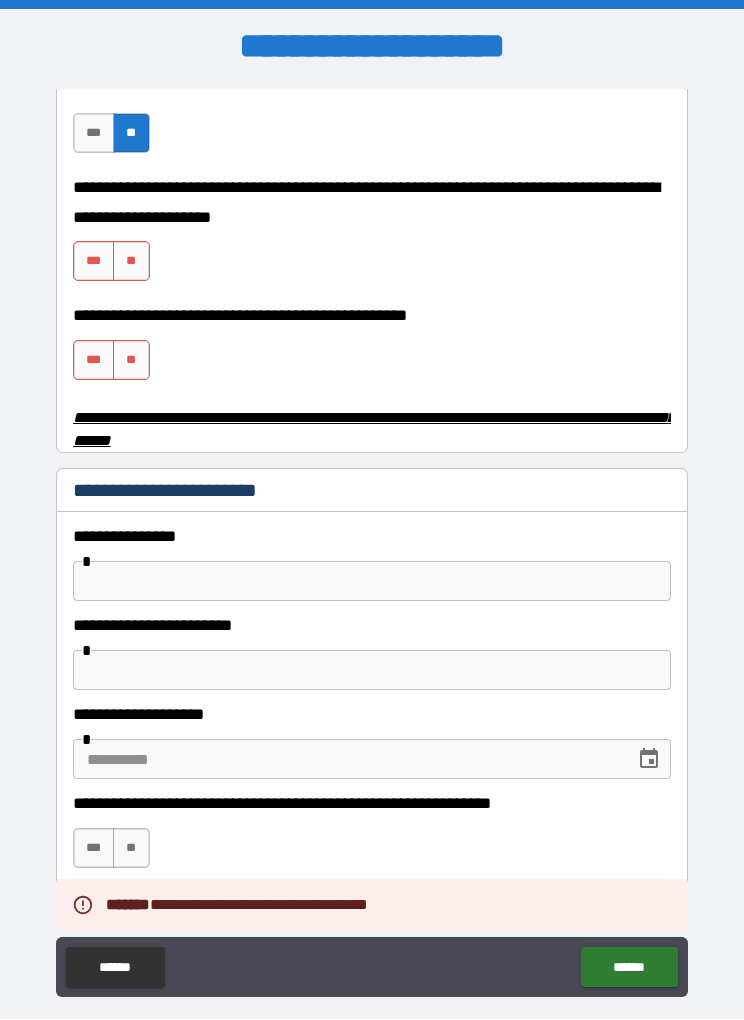 click on "**" at bounding box center (131, 262) 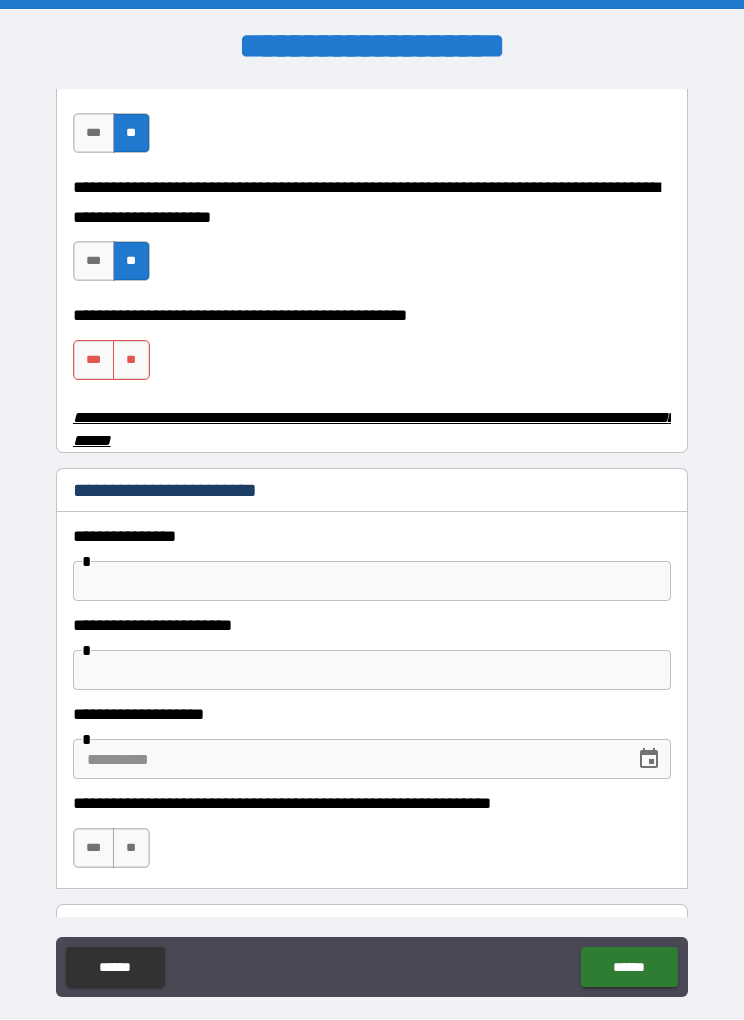 click on "**" at bounding box center (131, 361) 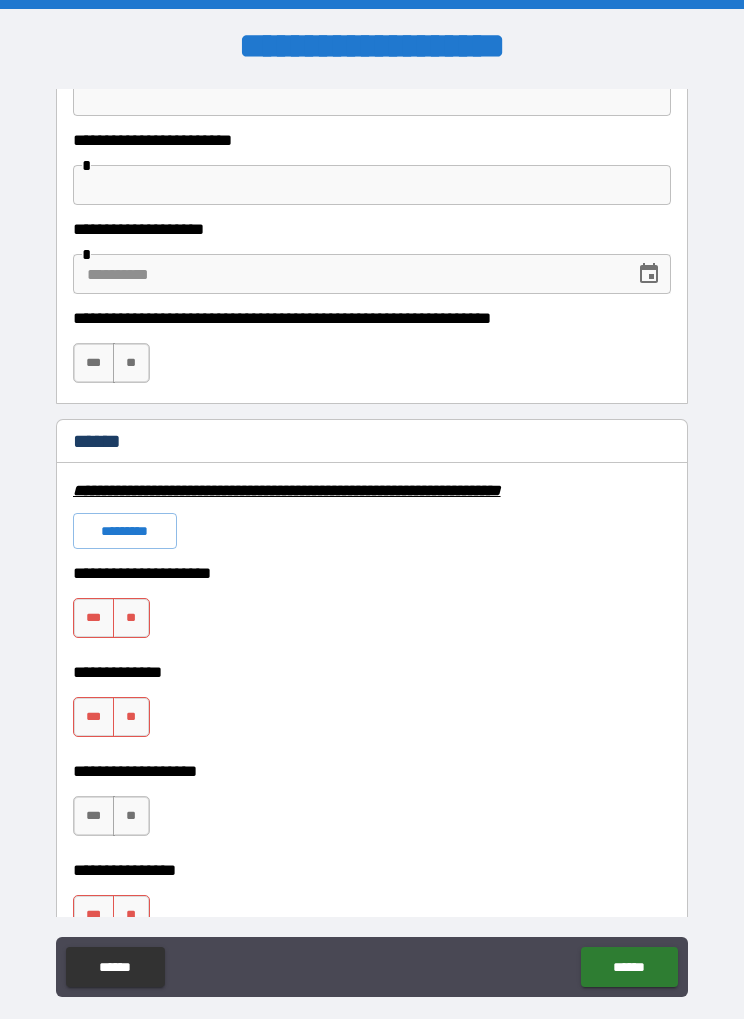 scroll, scrollTop: 1308, scrollLeft: 0, axis: vertical 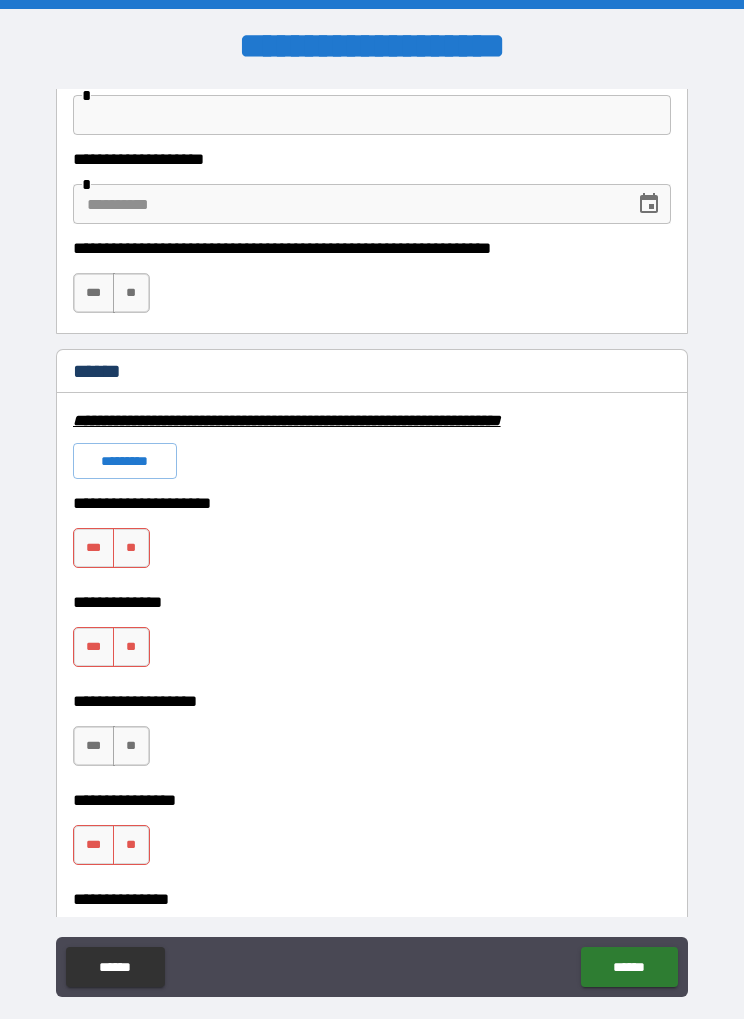 click on "*********" at bounding box center (125, 462) 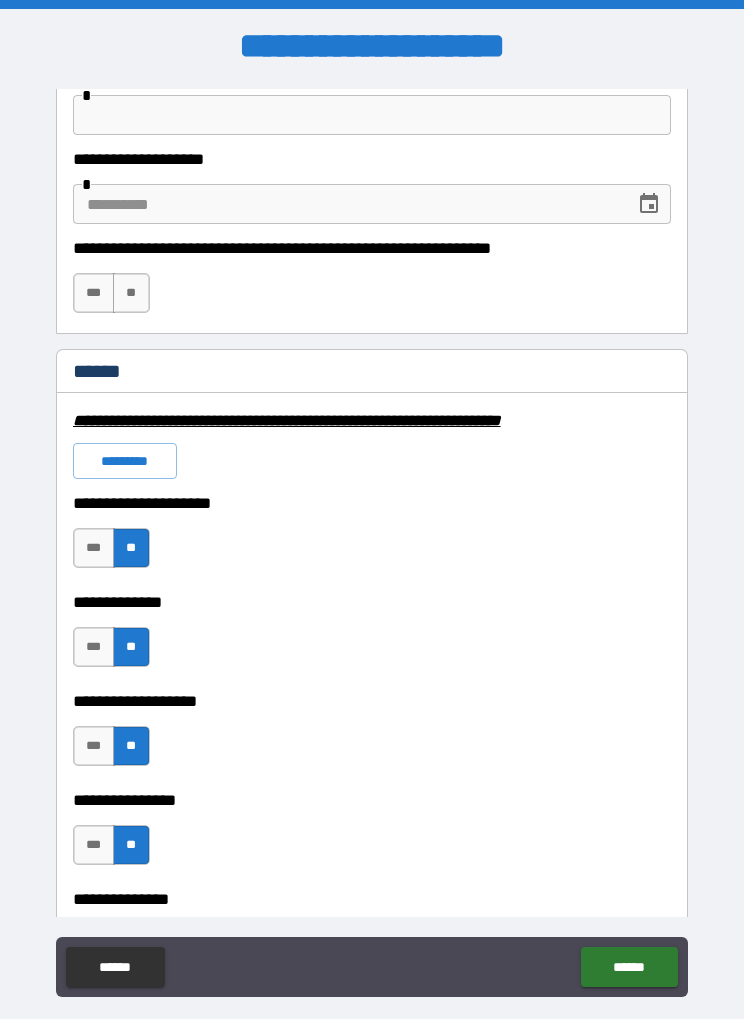 scroll, scrollTop: 0, scrollLeft: 0, axis: both 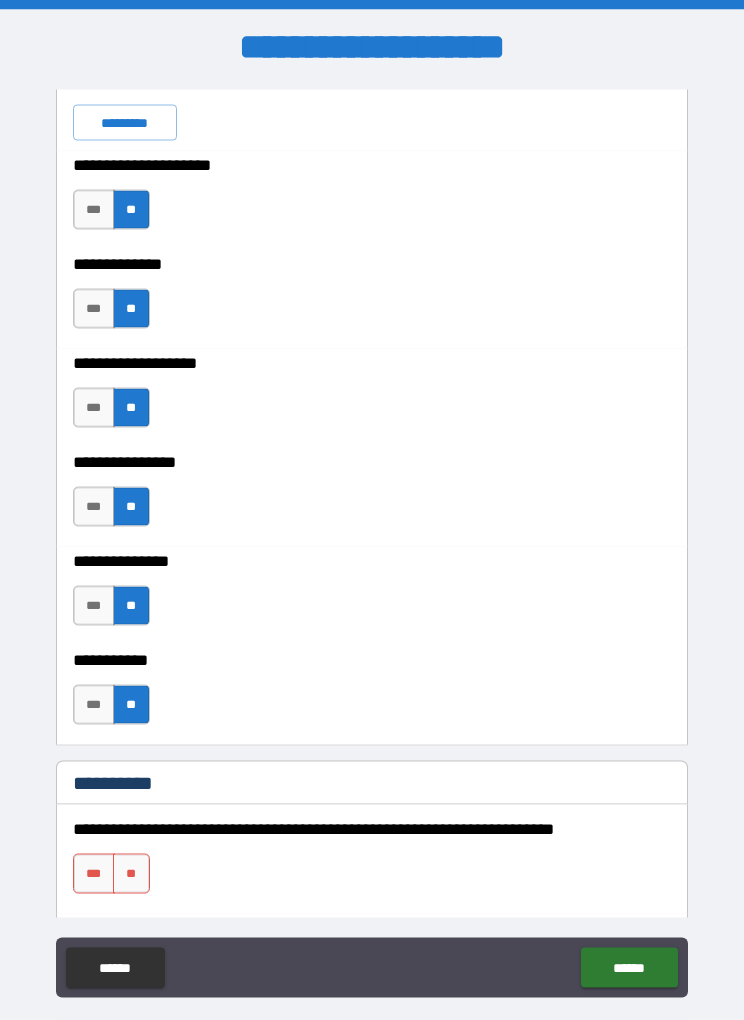 click on "***" at bounding box center [94, 705] 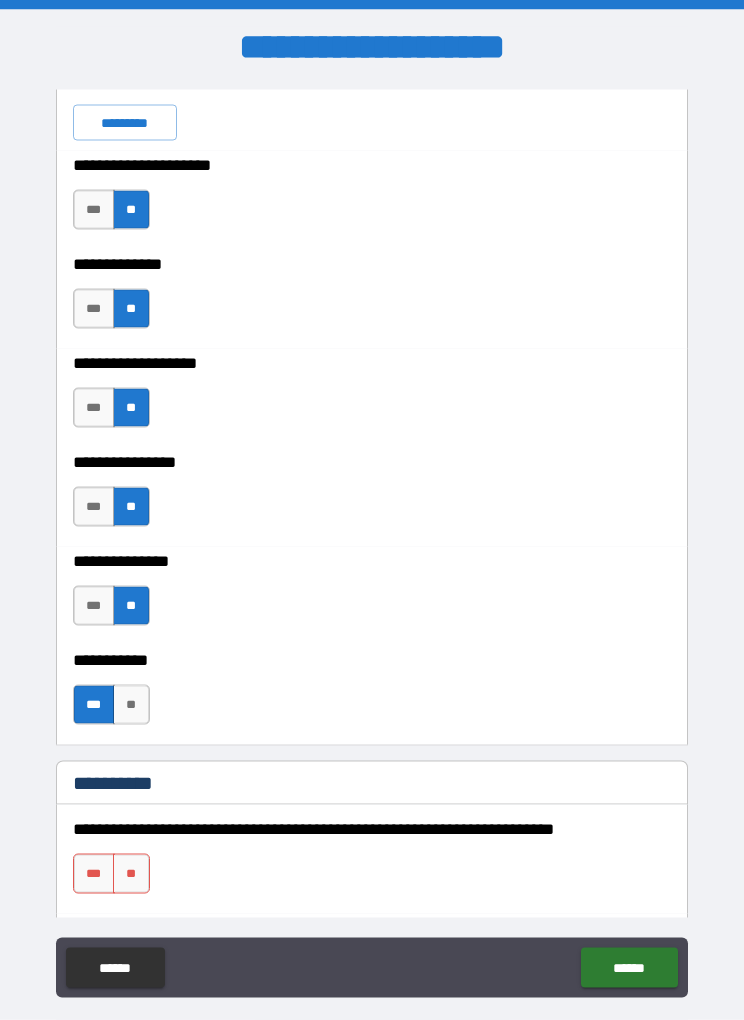 scroll, scrollTop: 0, scrollLeft: 0, axis: both 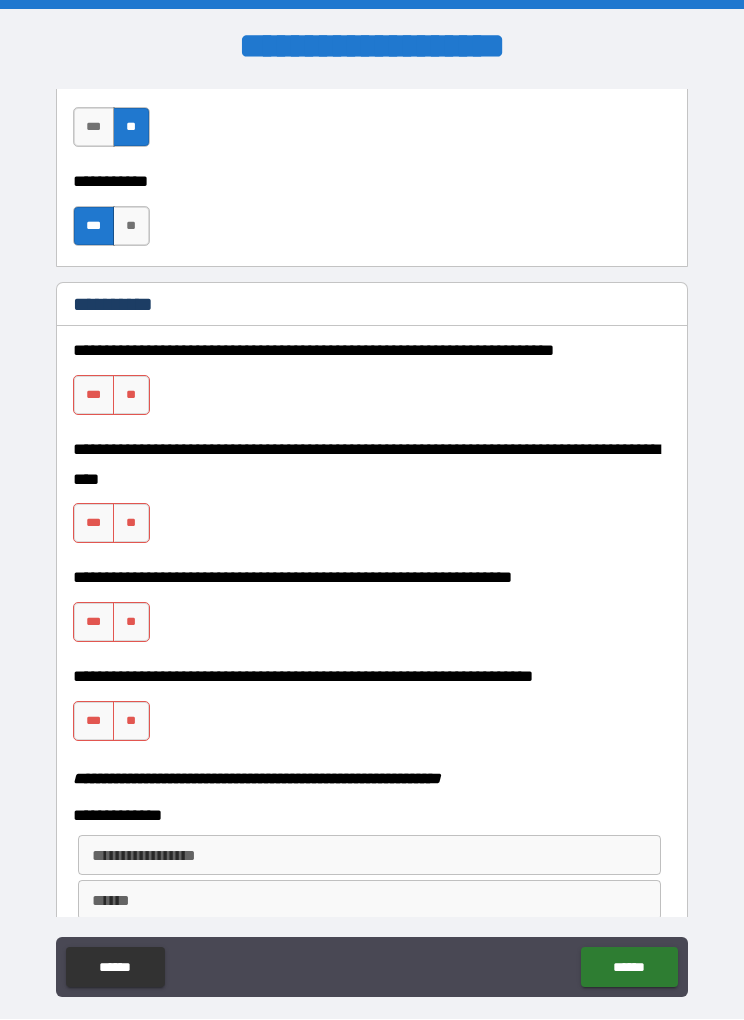 click on "**" at bounding box center (131, 396) 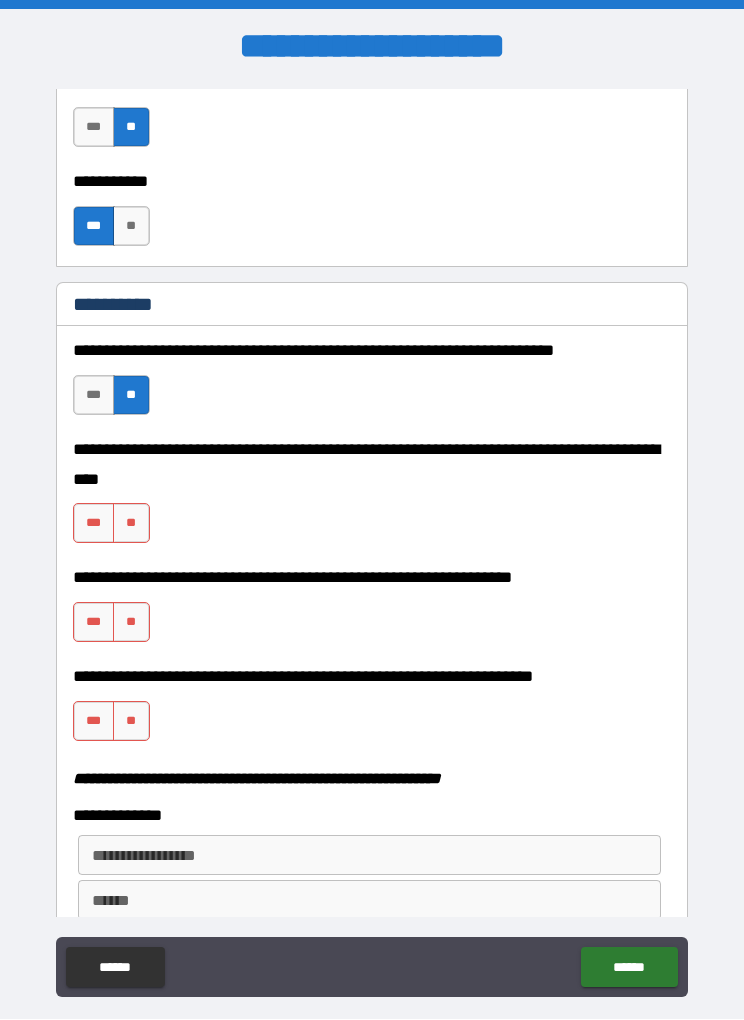 click on "**" at bounding box center [131, 524] 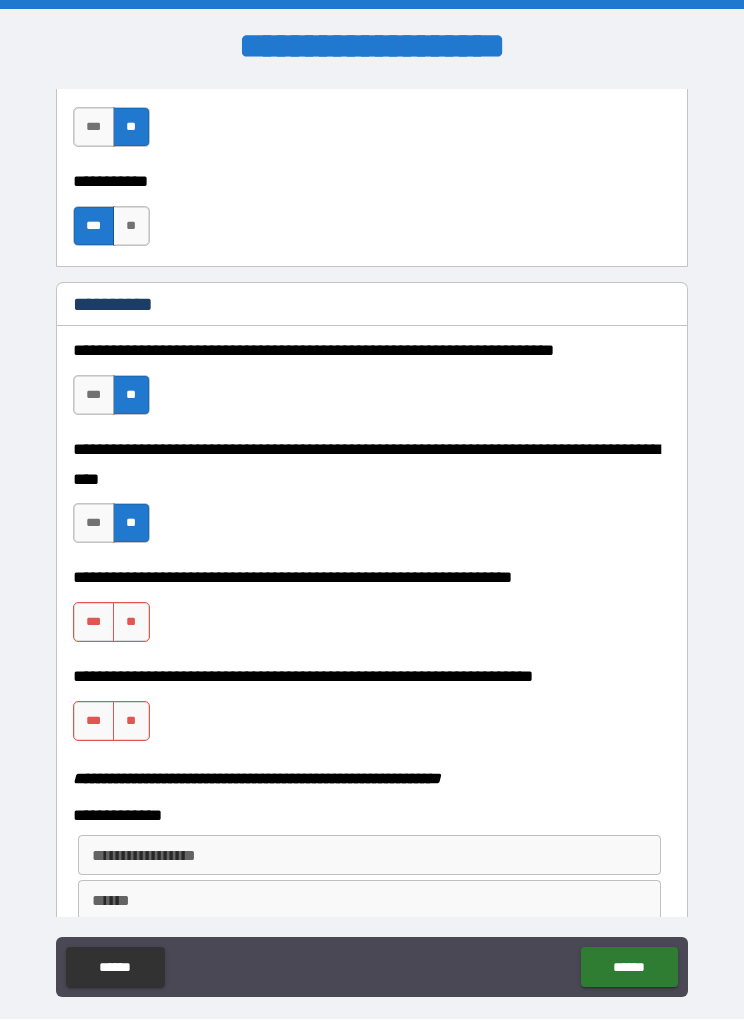 click on "**" at bounding box center (131, 623) 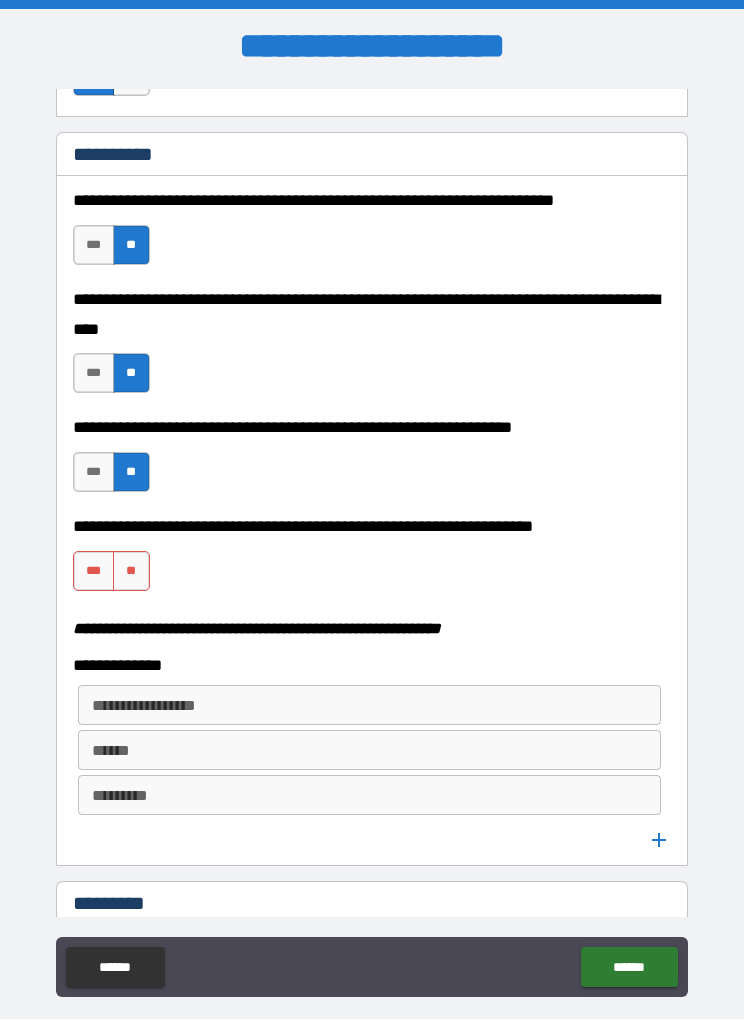 scroll, scrollTop: 2288, scrollLeft: 0, axis: vertical 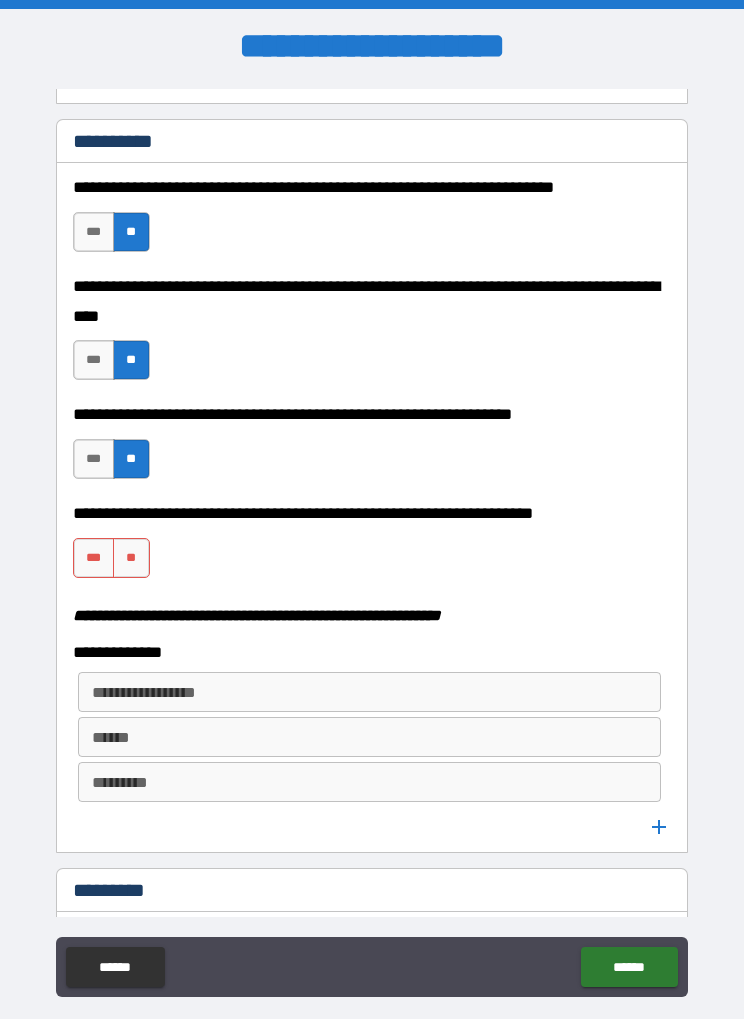 click on "***" at bounding box center [94, 559] 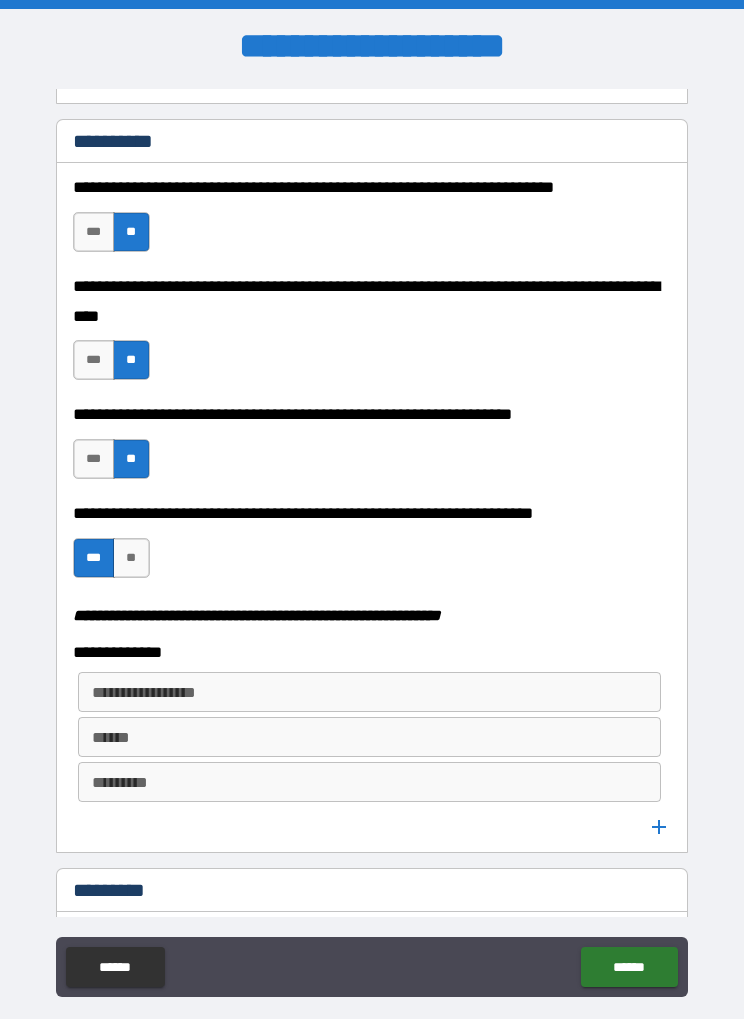 click on "**********" at bounding box center [370, 693] 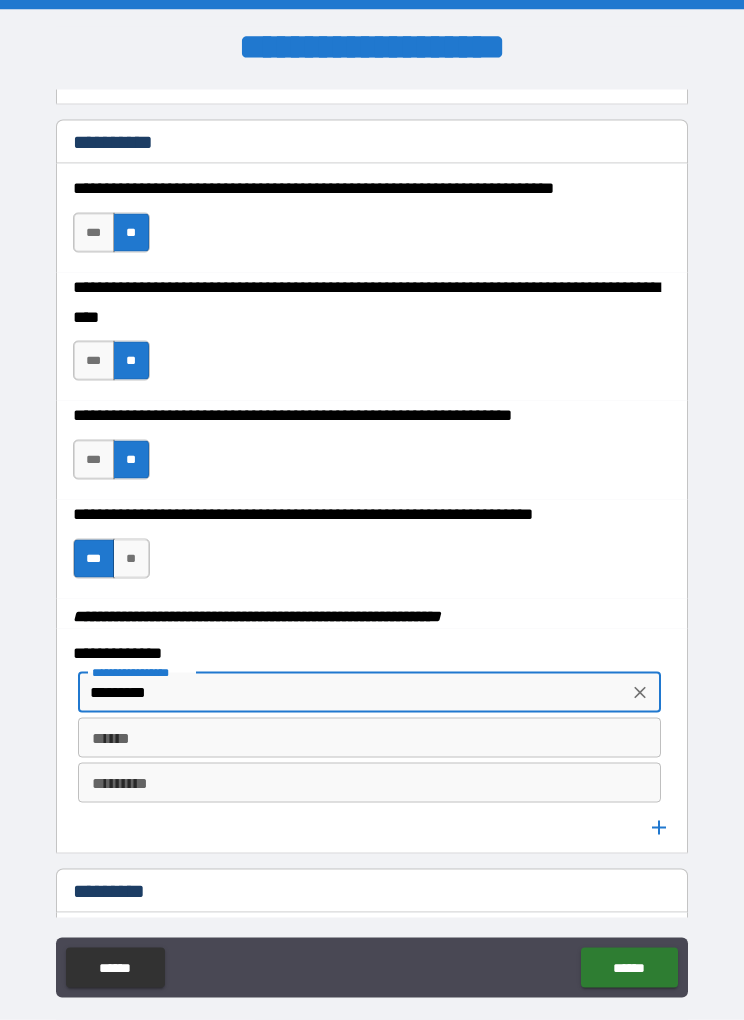 type on "*********" 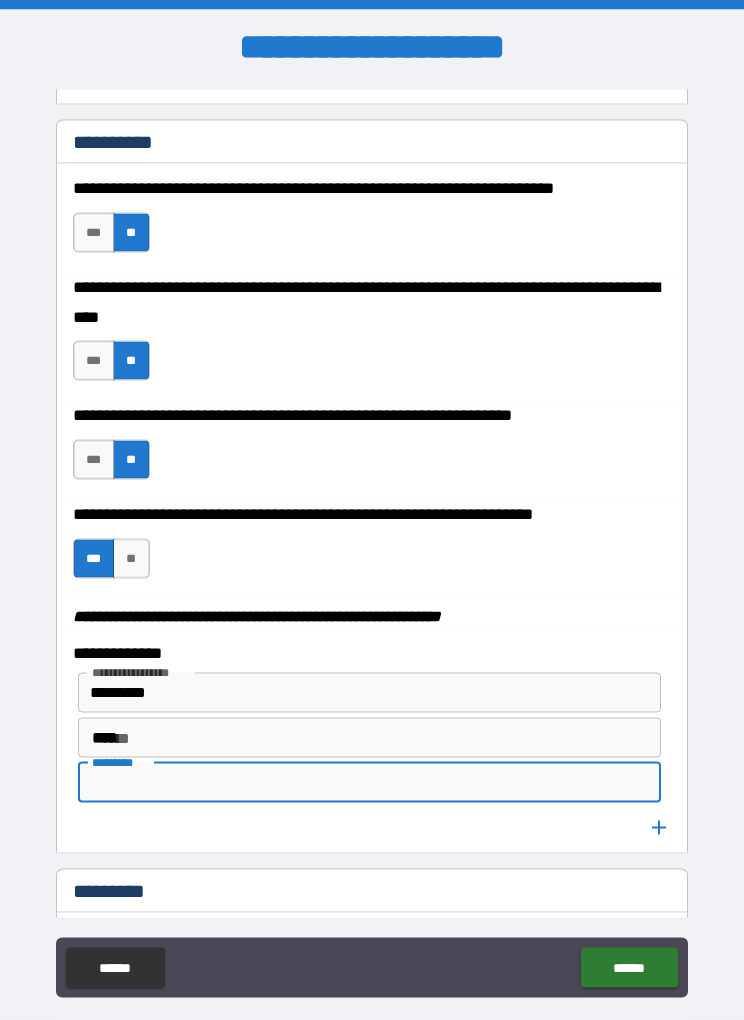 type on "****" 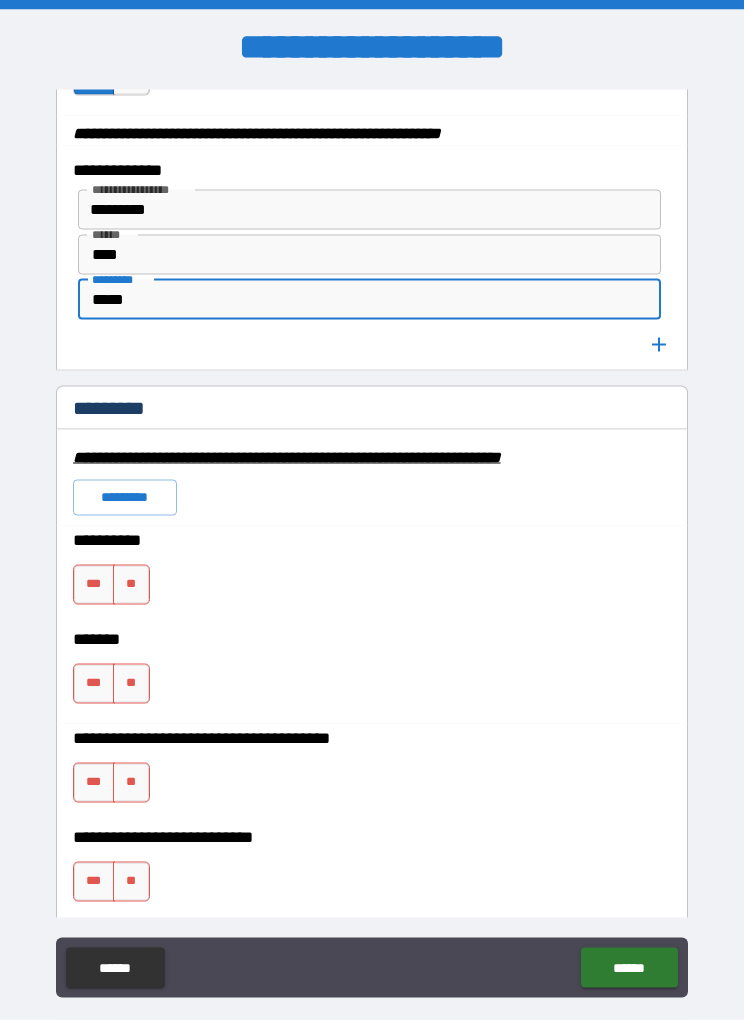 scroll, scrollTop: 2778, scrollLeft: 0, axis: vertical 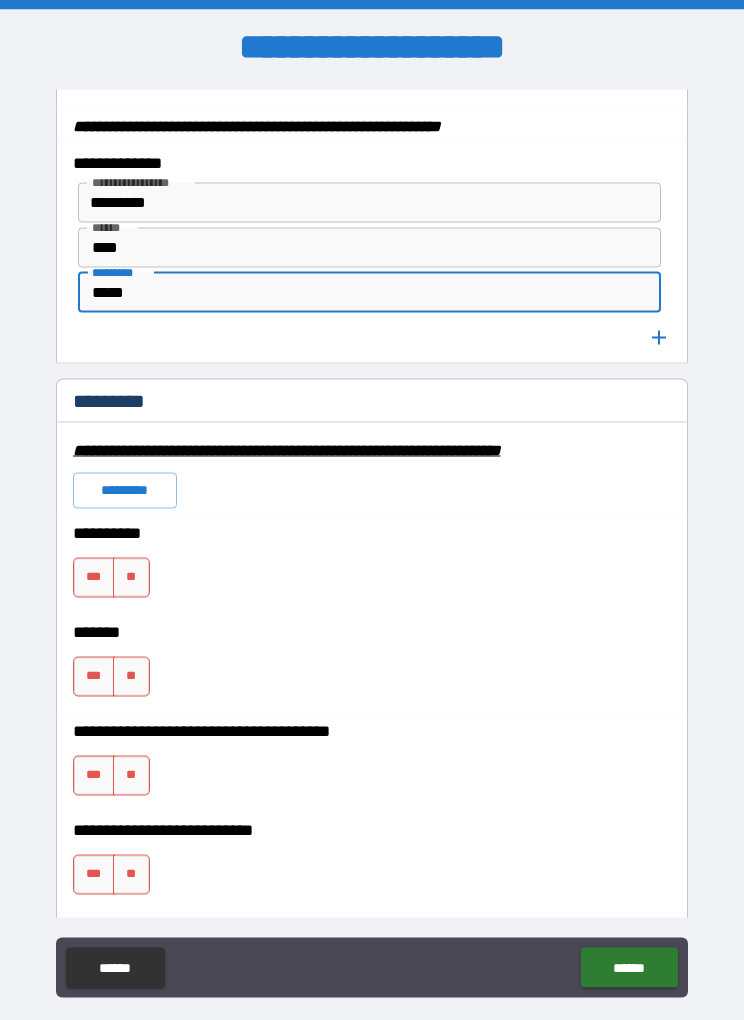 type on "*****" 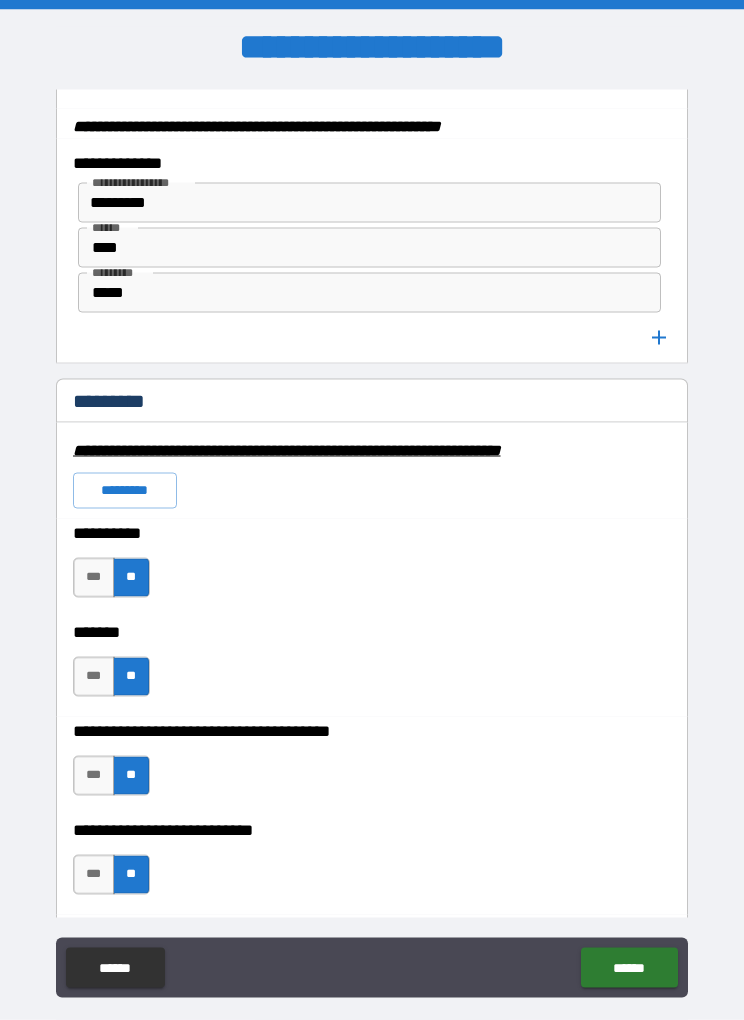 scroll, scrollTop: 0, scrollLeft: 0, axis: both 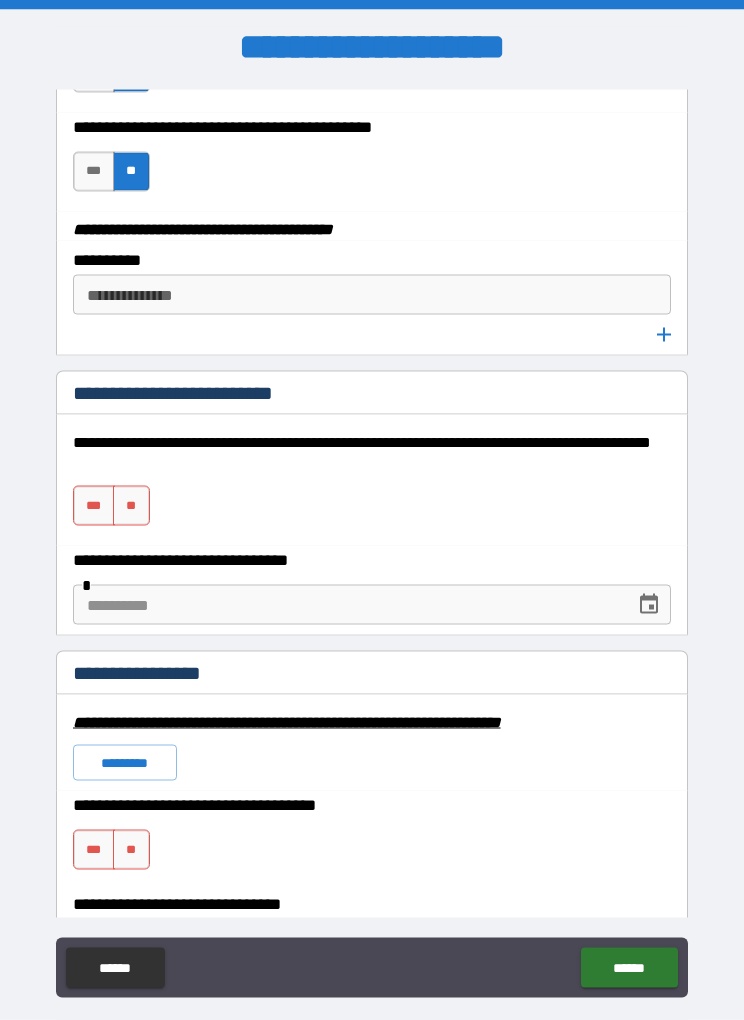 click on "**" at bounding box center (131, 506) 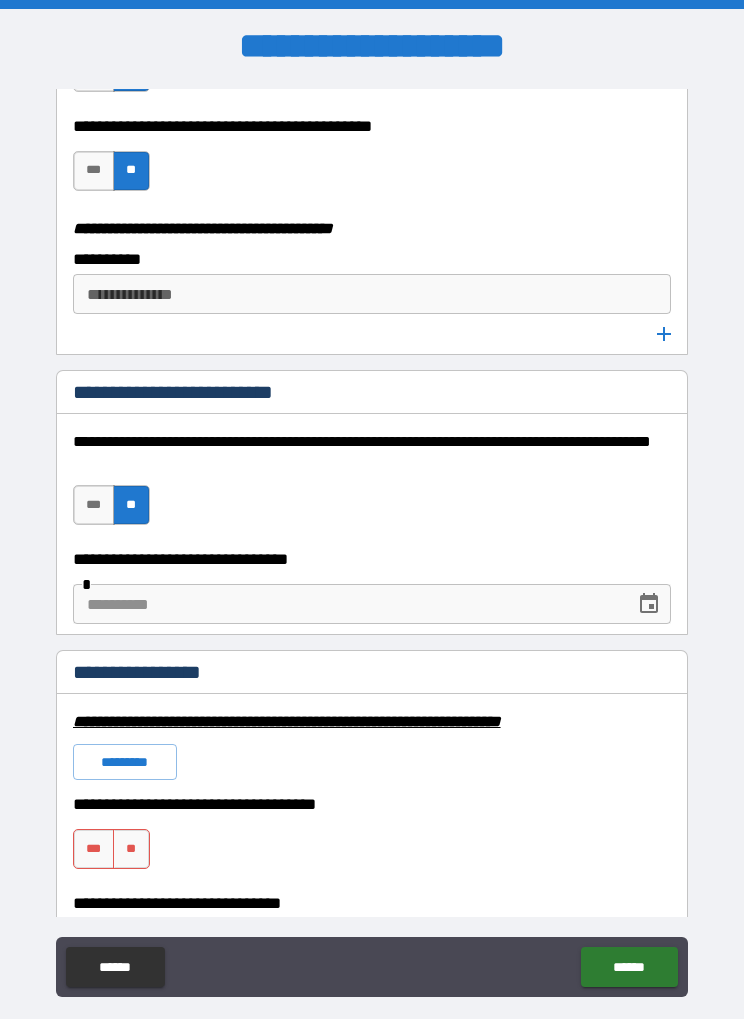 click on "*********" at bounding box center (125, 763) 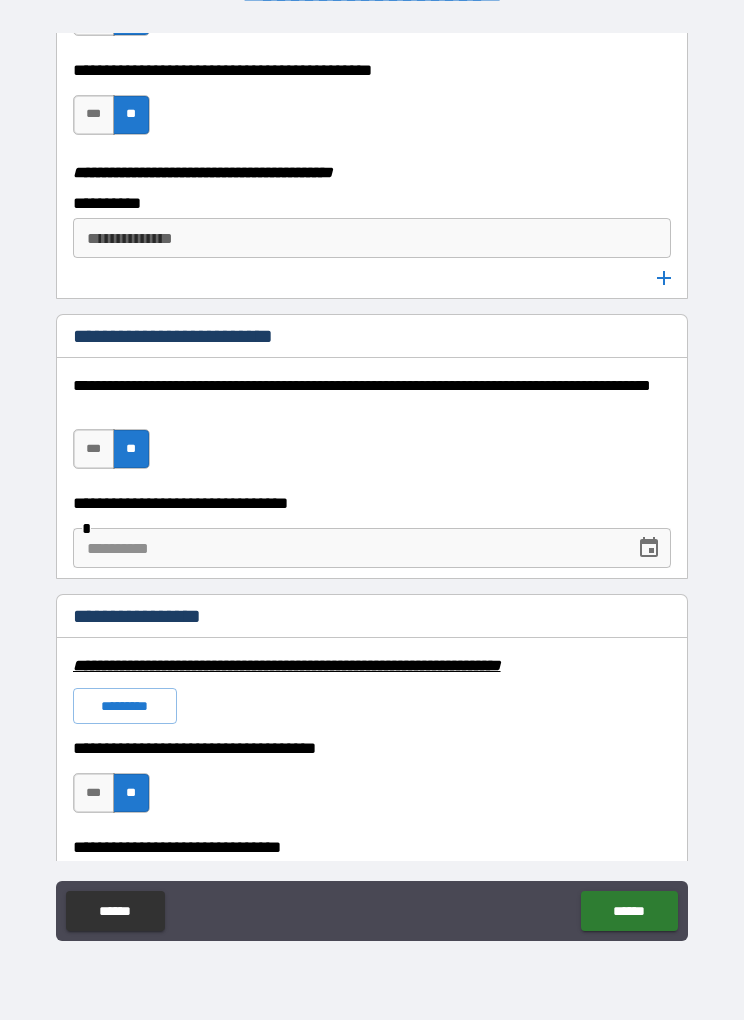 click on "**********" at bounding box center [372, 468] 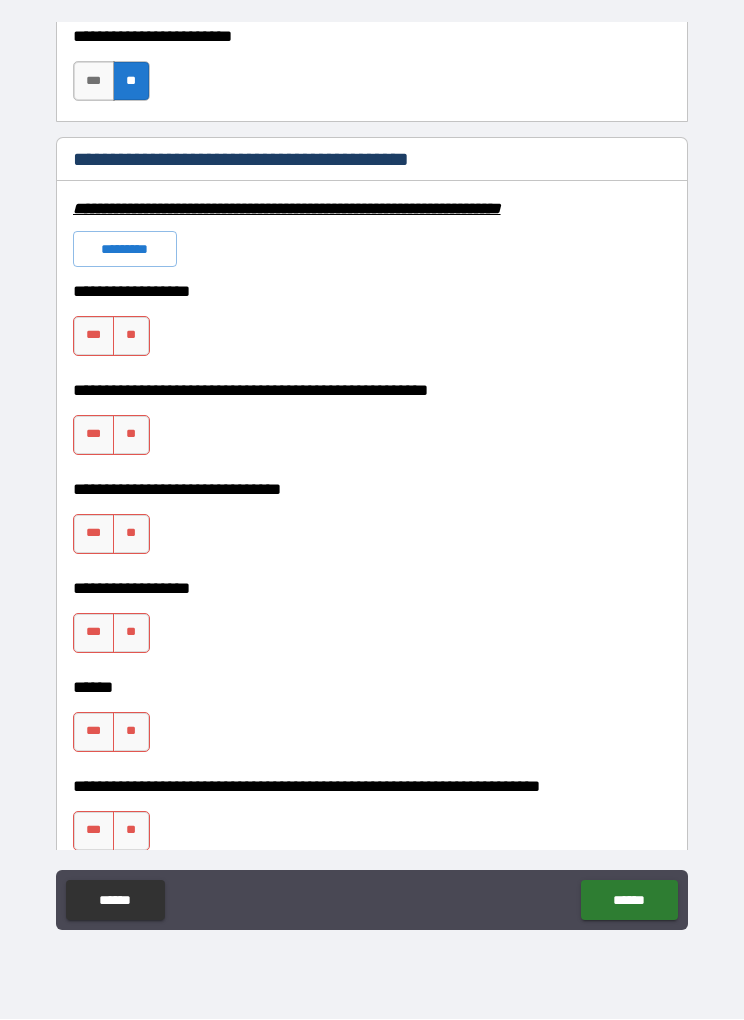 scroll, scrollTop: 6064, scrollLeft: 0, axis: vertical 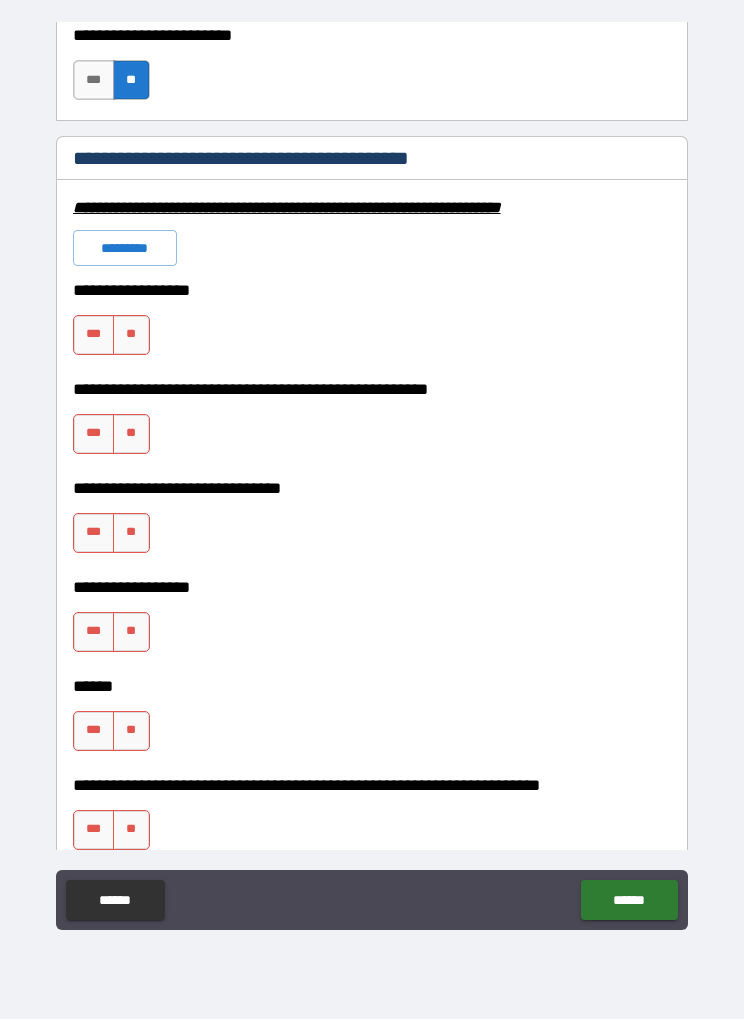 click on "*********" at bounding box center [125, 249] 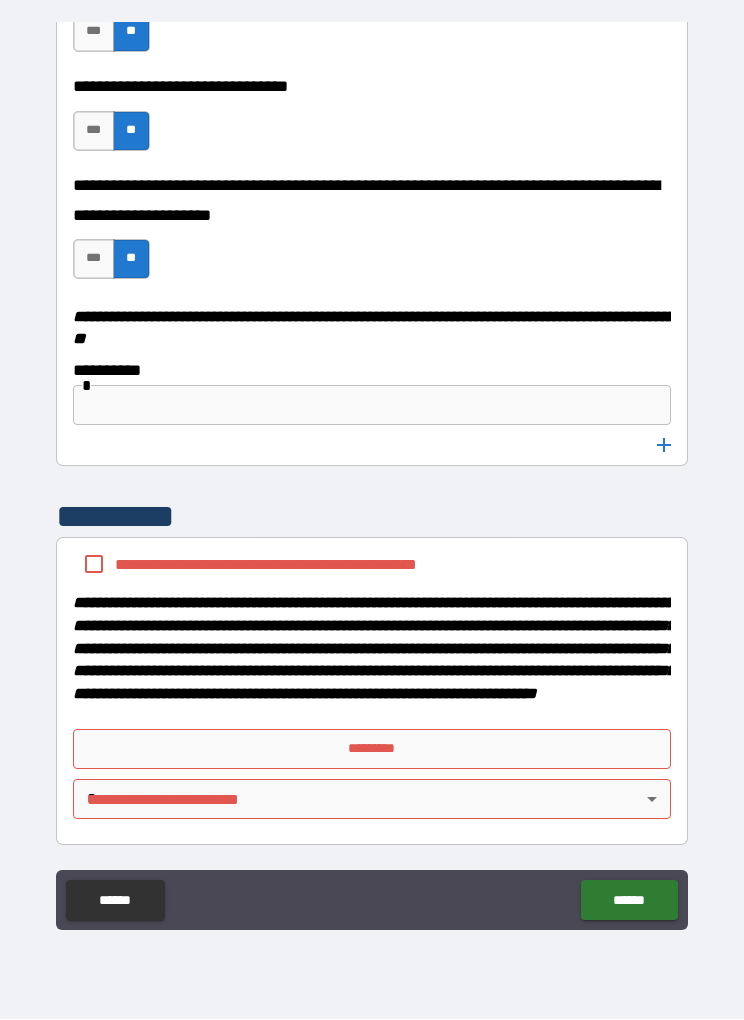 scroll, scrollTop: 10227, scrollLeft: 0, axis: vertical 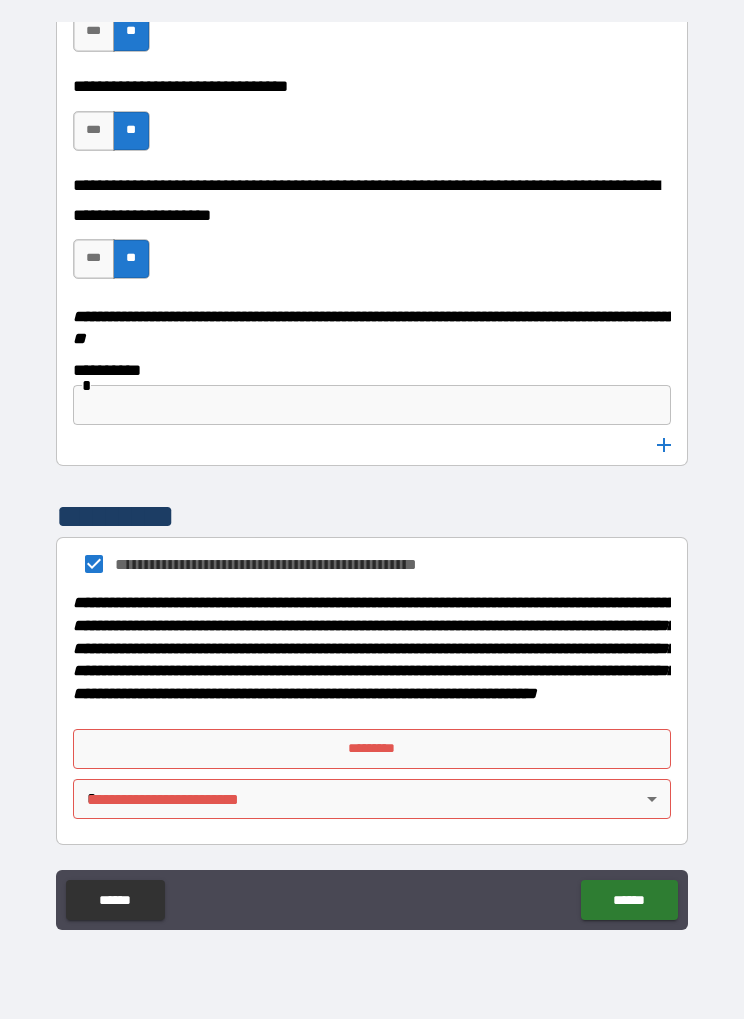 click on "*********" at bounding box center [372, 750] 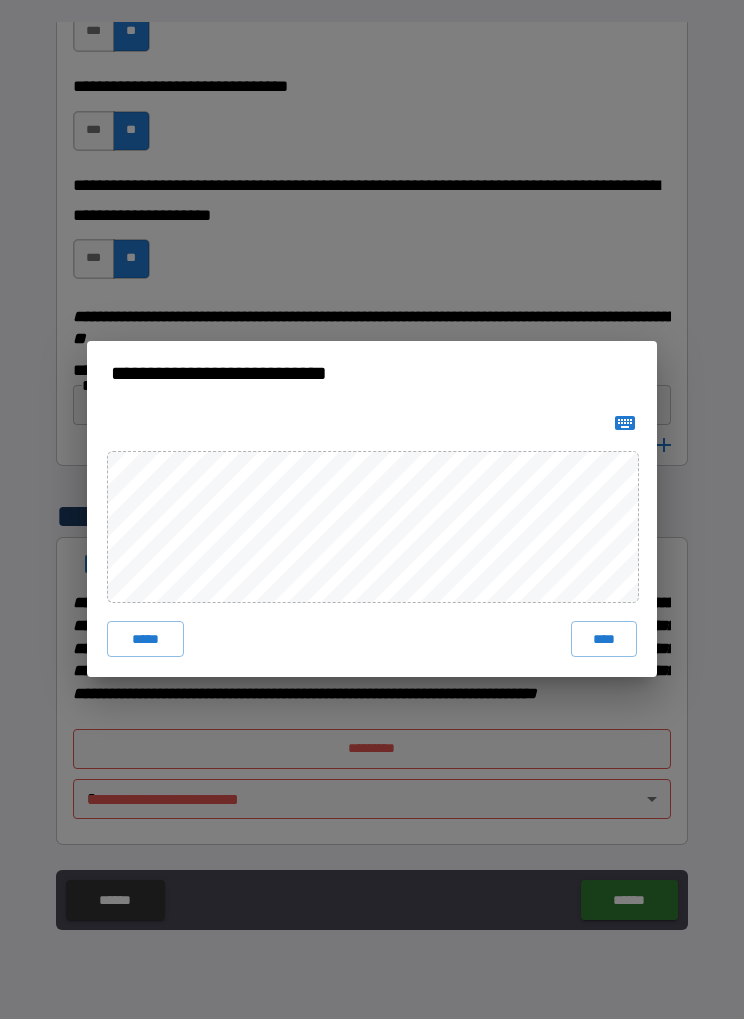 click on "****" at bounding box center [604, 640] 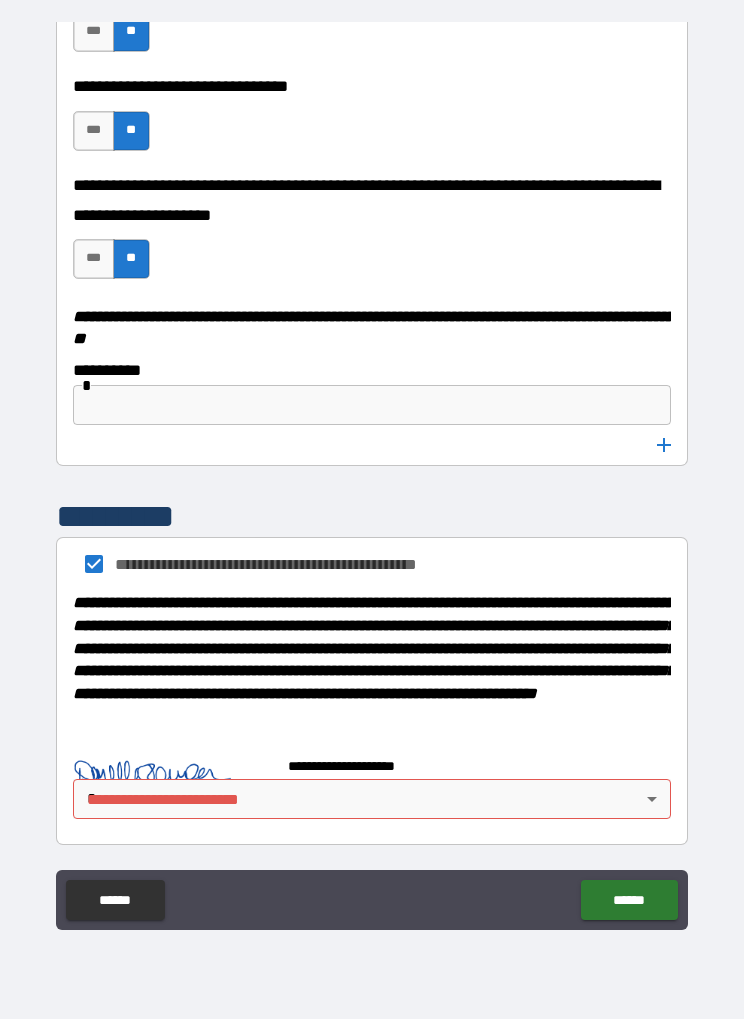 scroll, scrollTop: 10217, scrollLeft: 0, axis: vertical 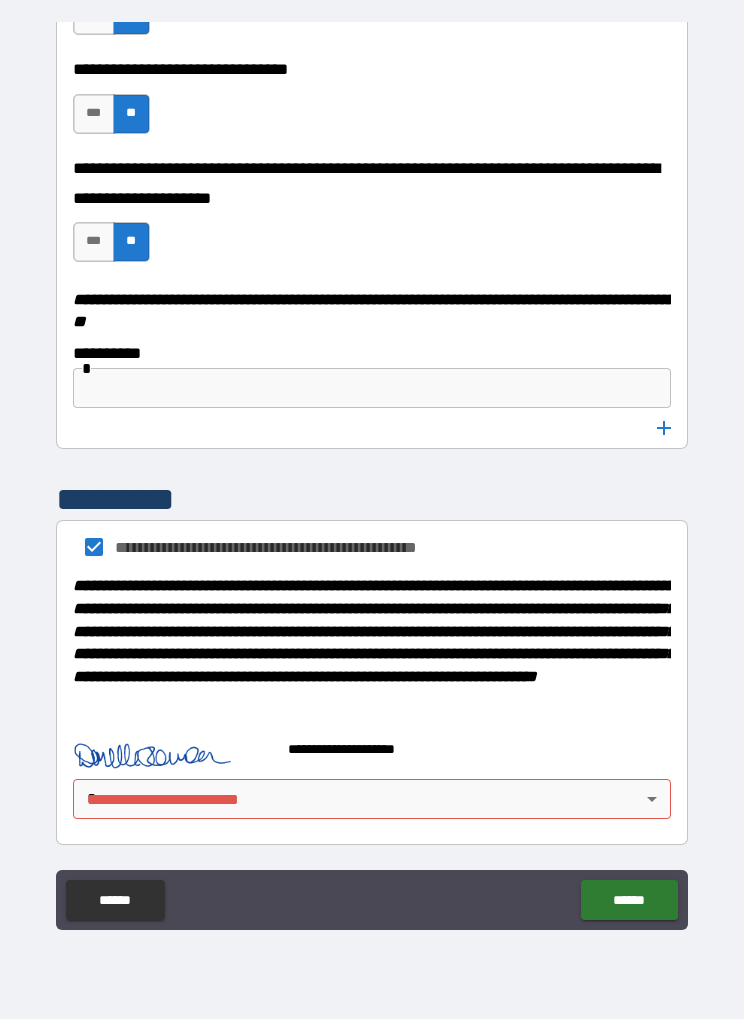 click on "**********" at bounding box center [372, 476] 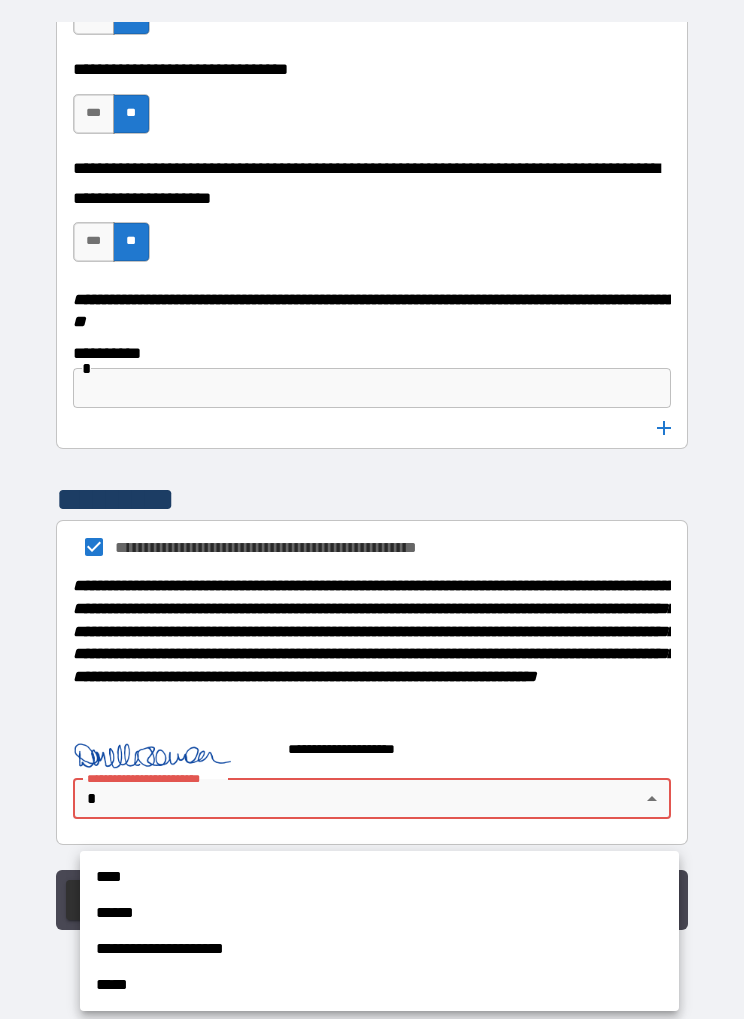 click on "**********" at bounding box center (379, 950) 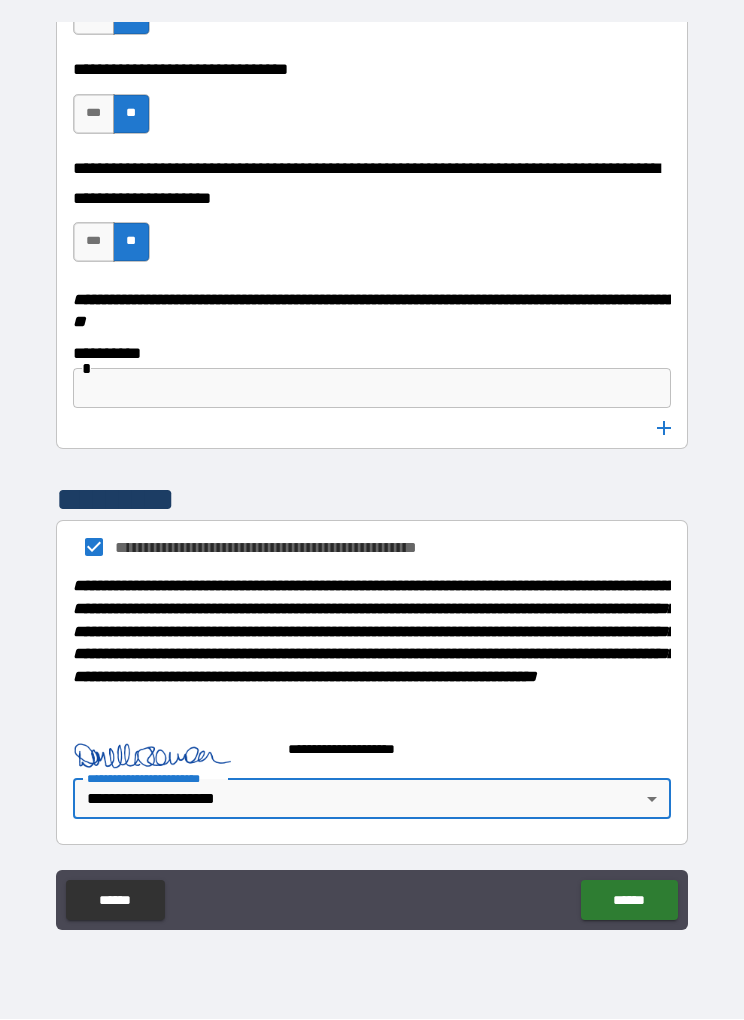 type on "**********" 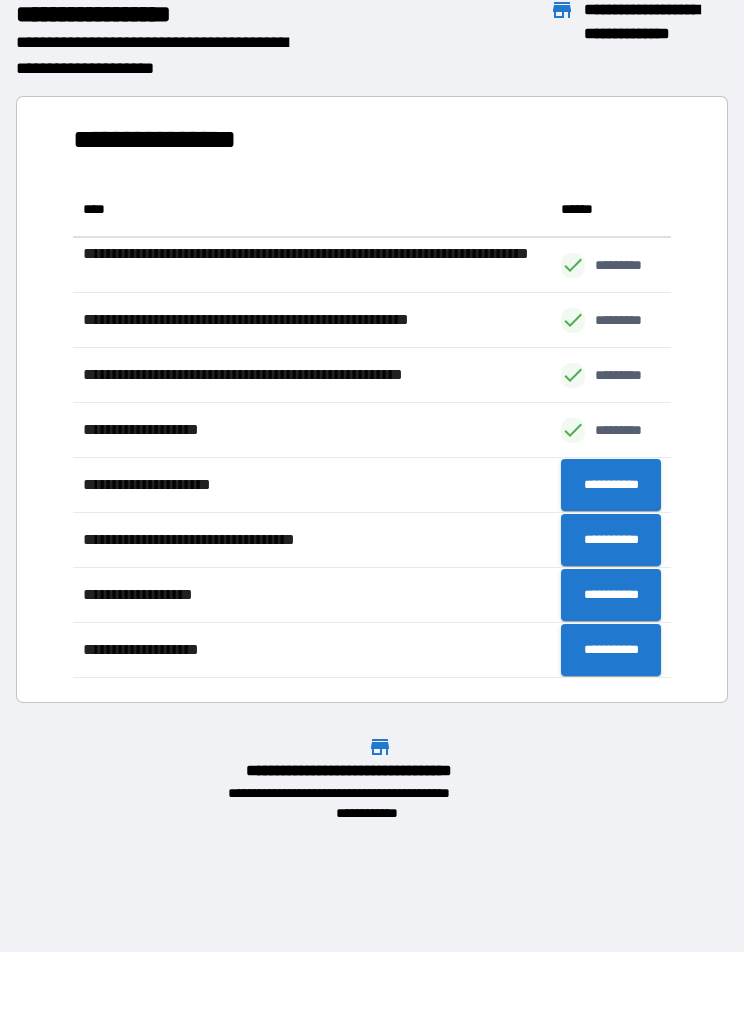 scroll, scrollTop: 1, scrollLeft: 1, axis: both 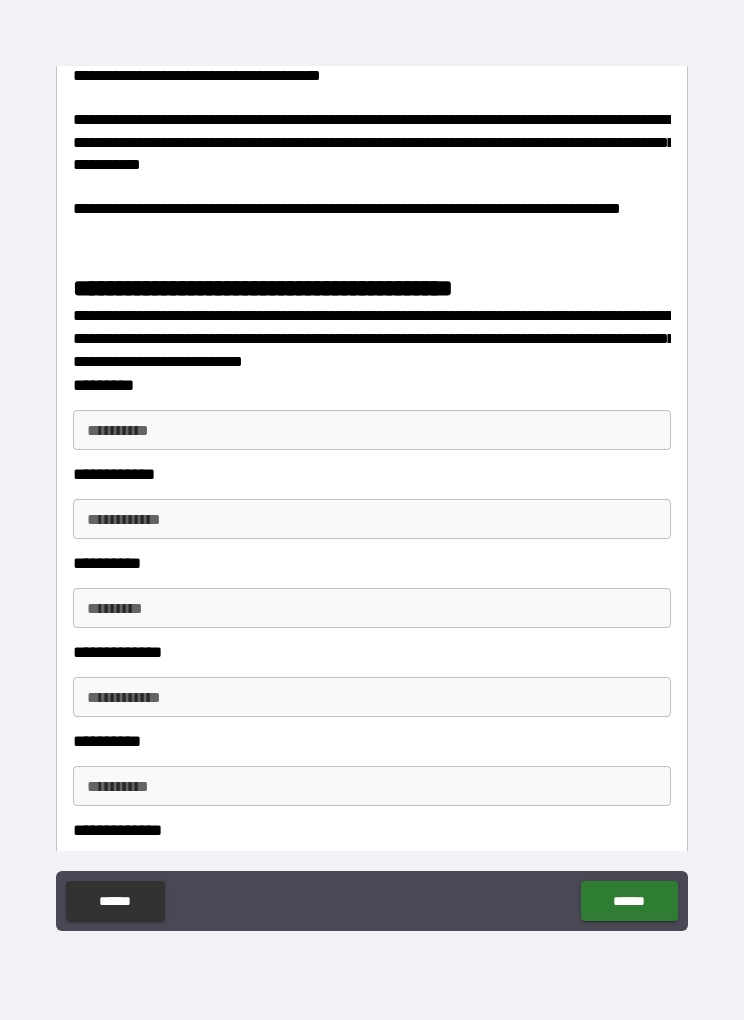 type on "*" 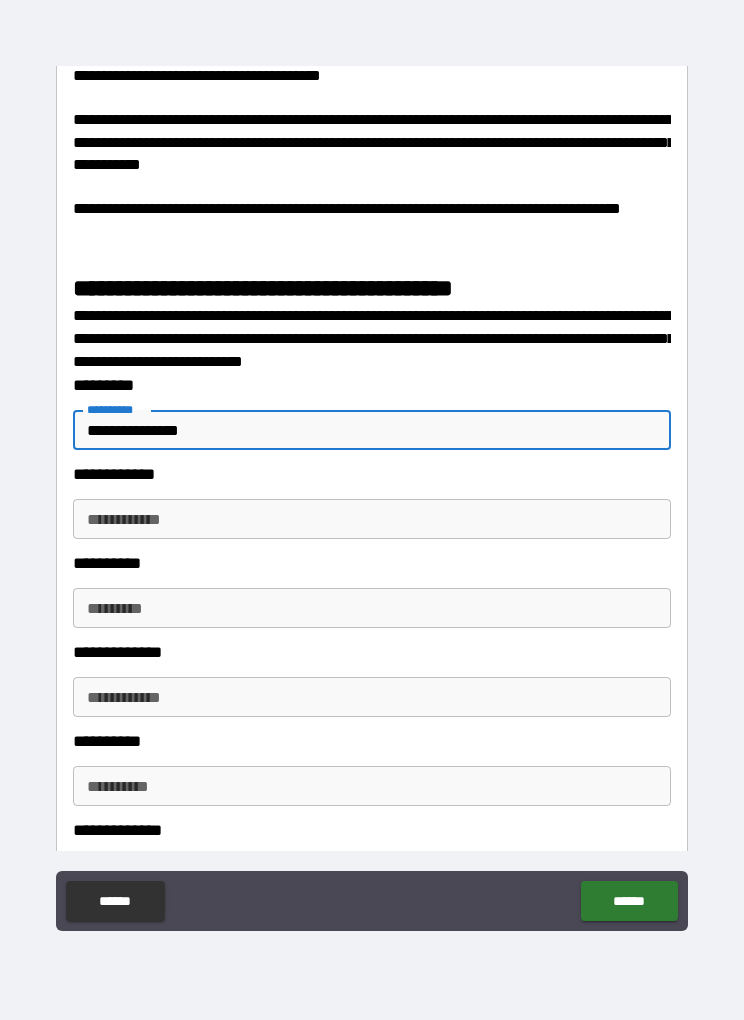 type on "**********" 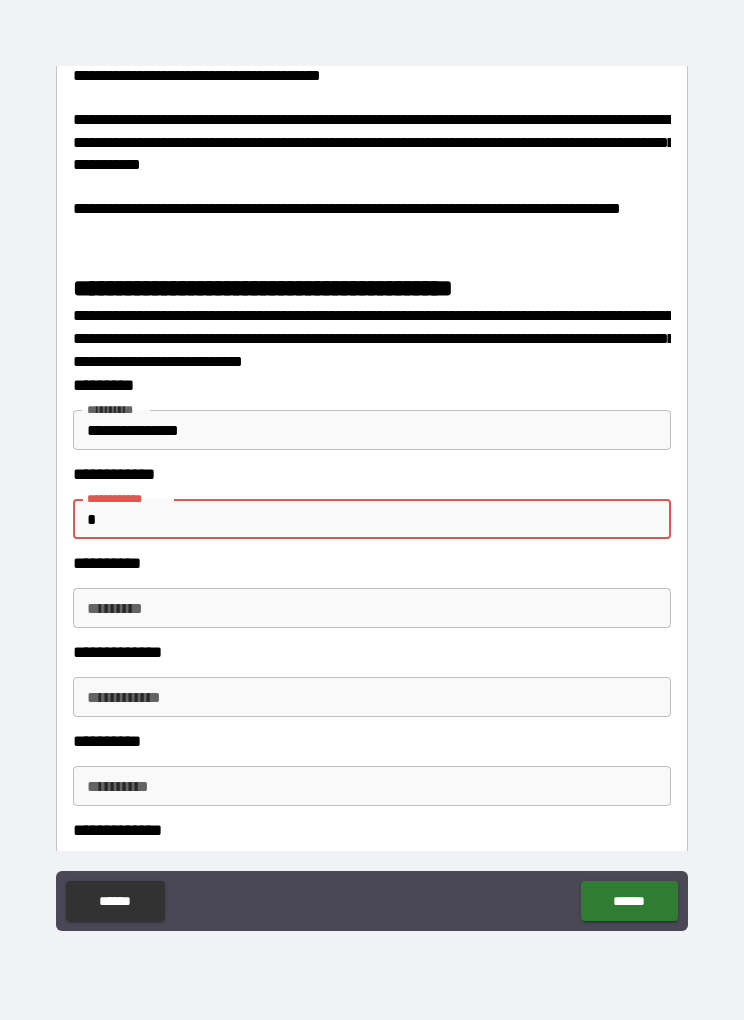 type on "**********" 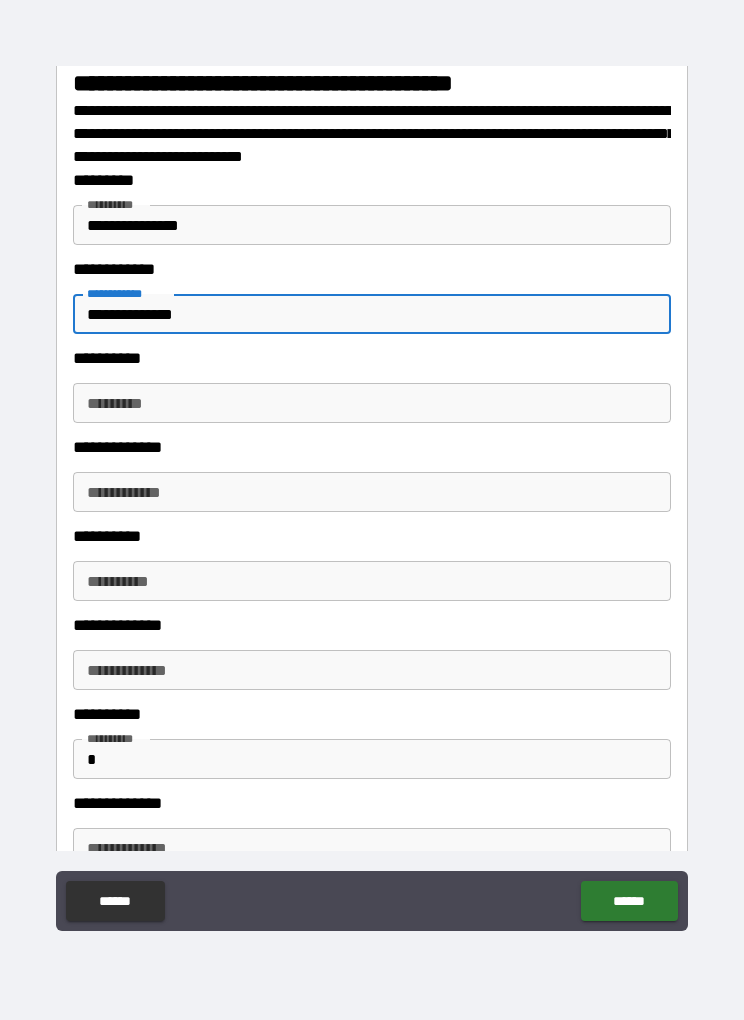 scroll, scrollTop: 3002, scrollLeft: 0, axis: vertical 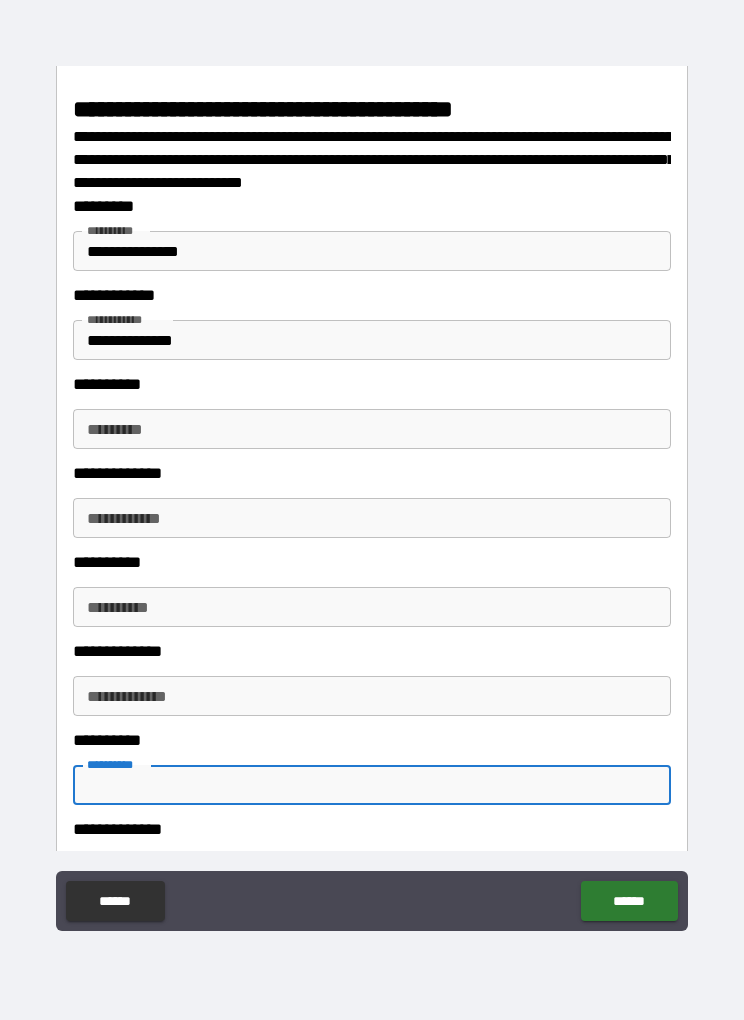 type 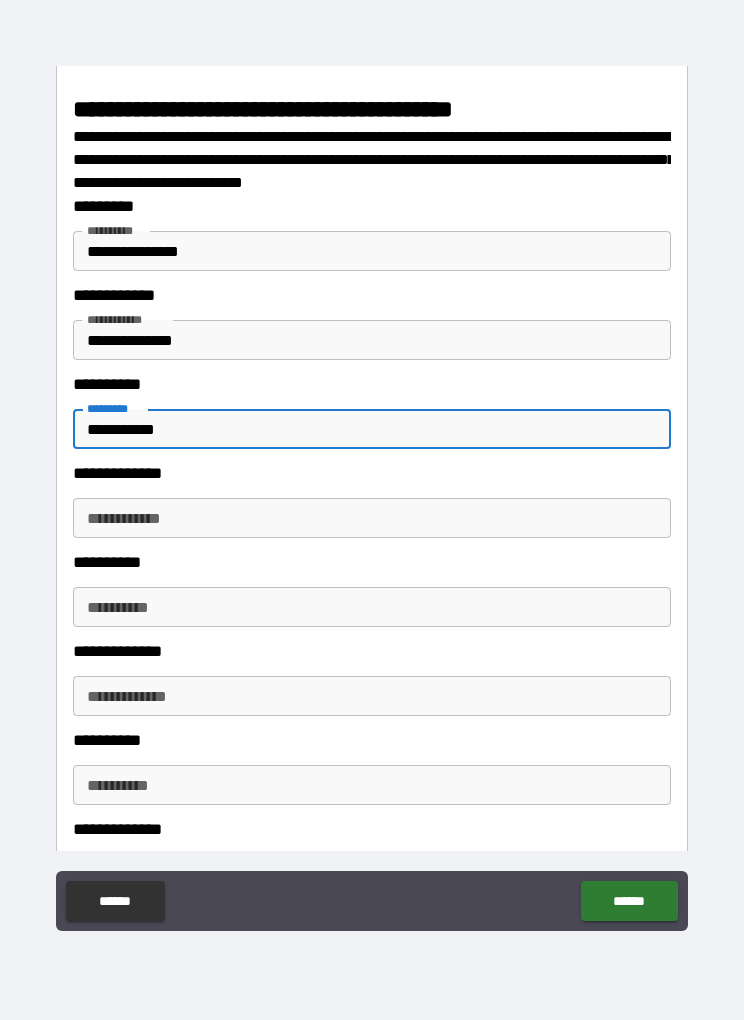 type on "**********" 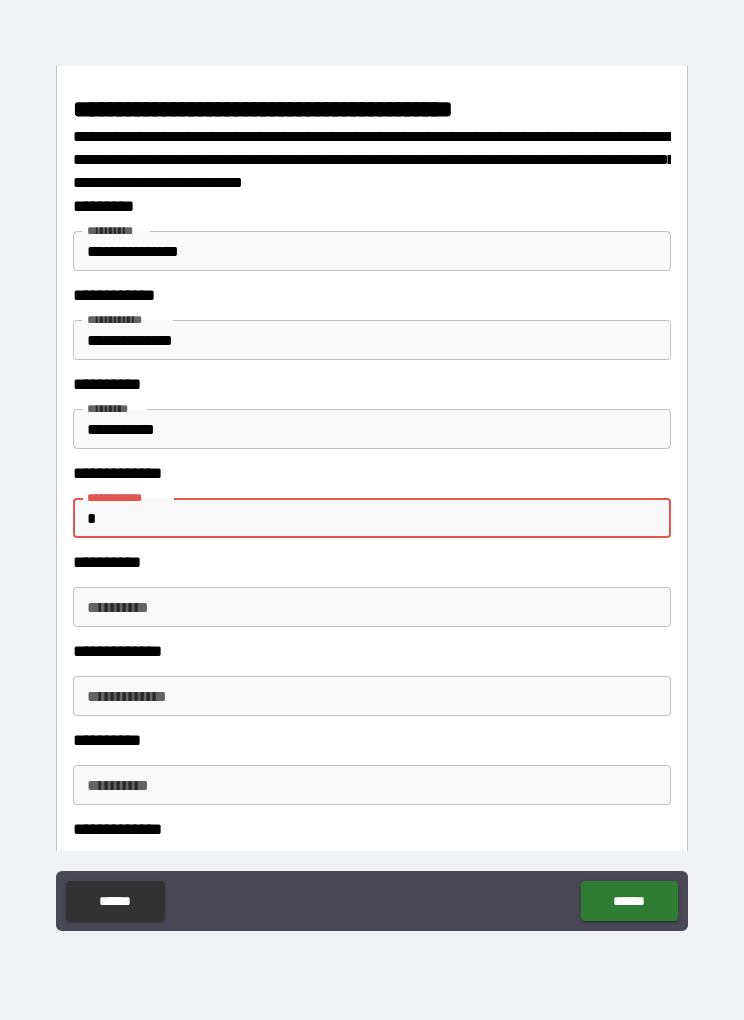 type on "**********" 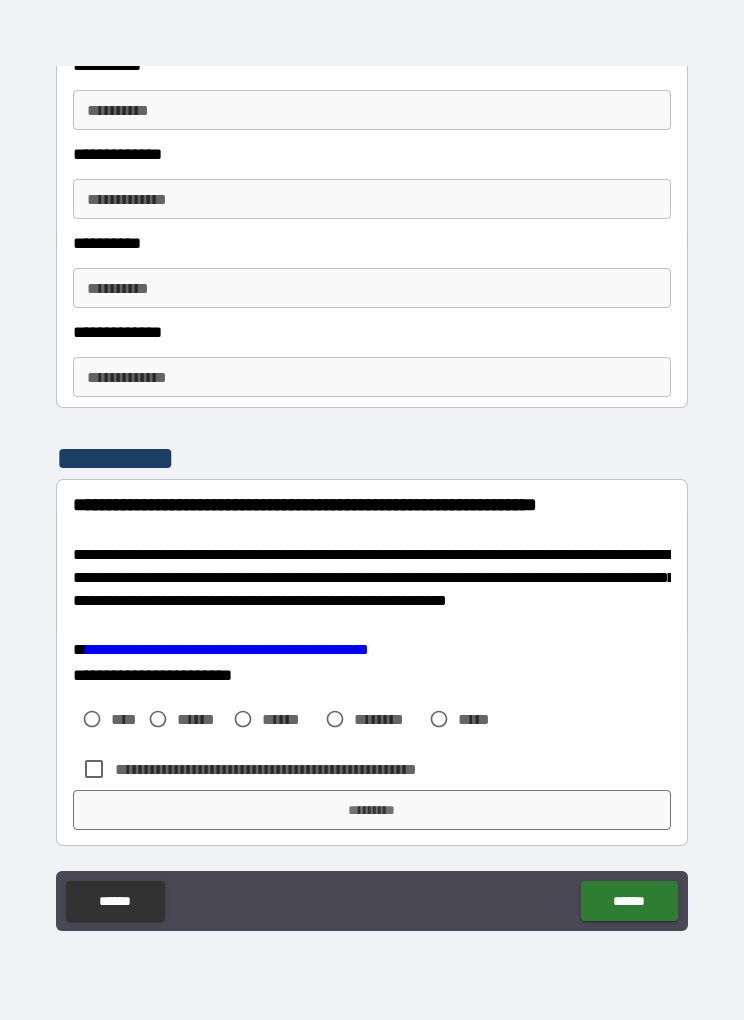 scroll, scrollTop: 3512, scrollLeft: 0, axis: vertical 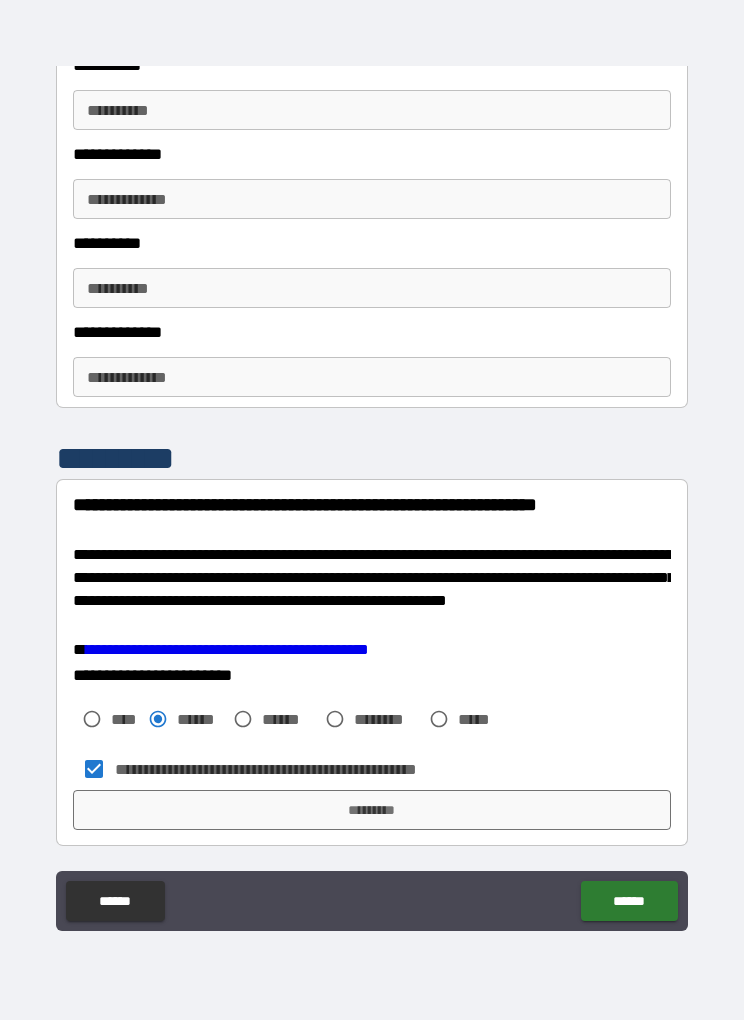 click on "*********" at bounding box center [372, 810] 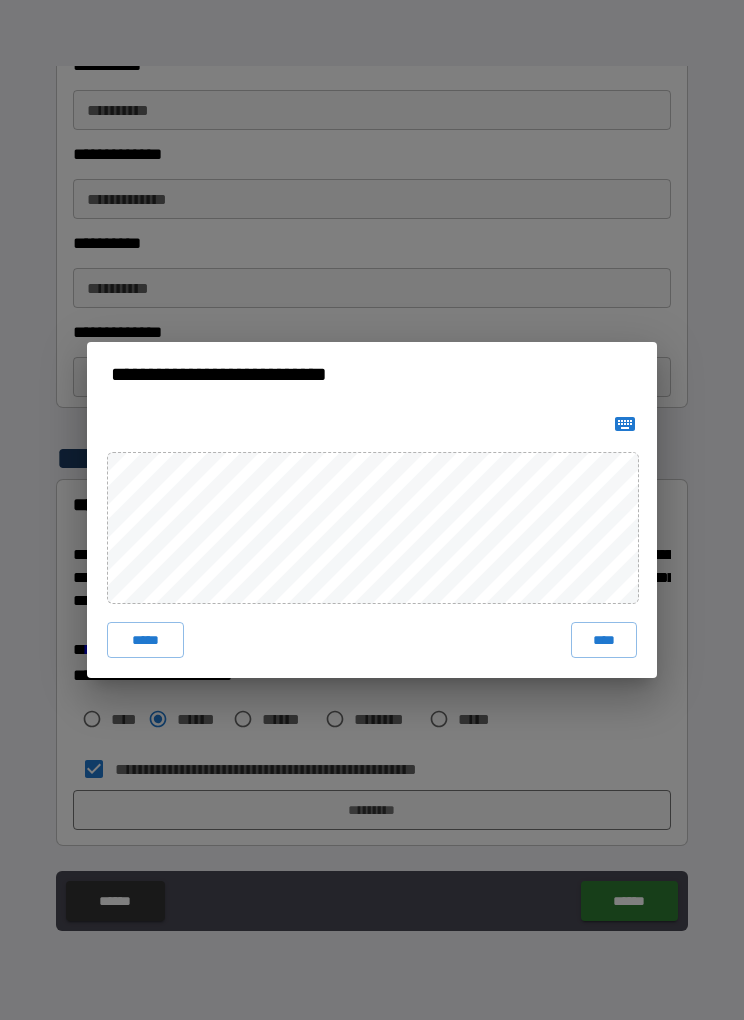 click on "****" at bounding box center (604, 640) 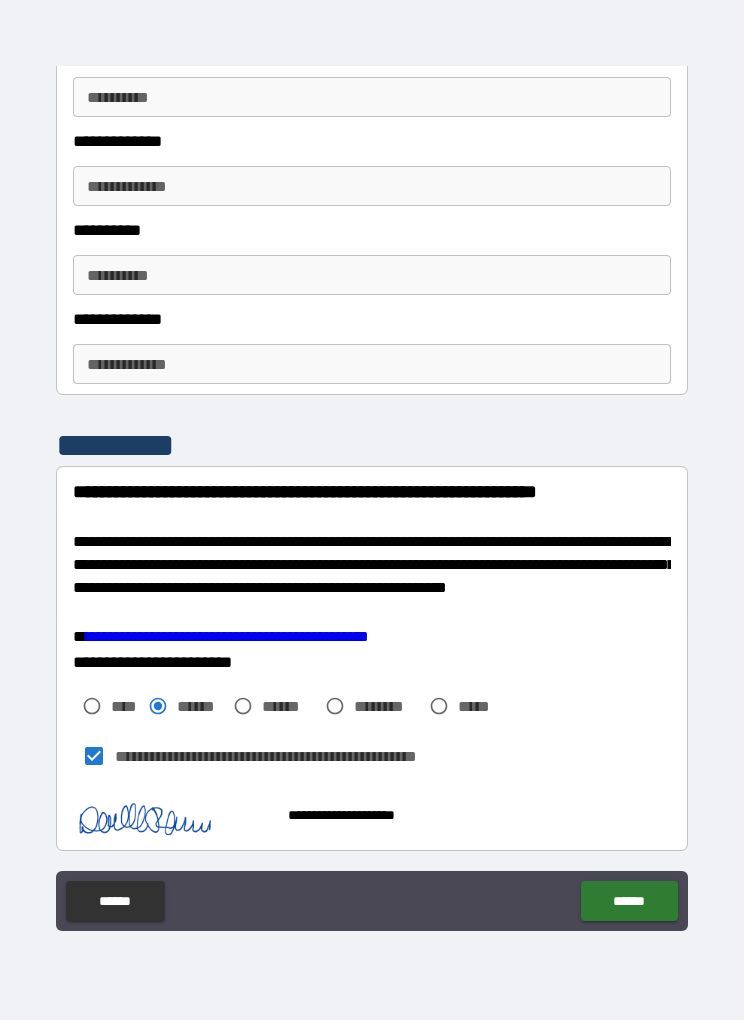 scroll, scrollTop: 3502, scrollLeft: 0, axis: vertical 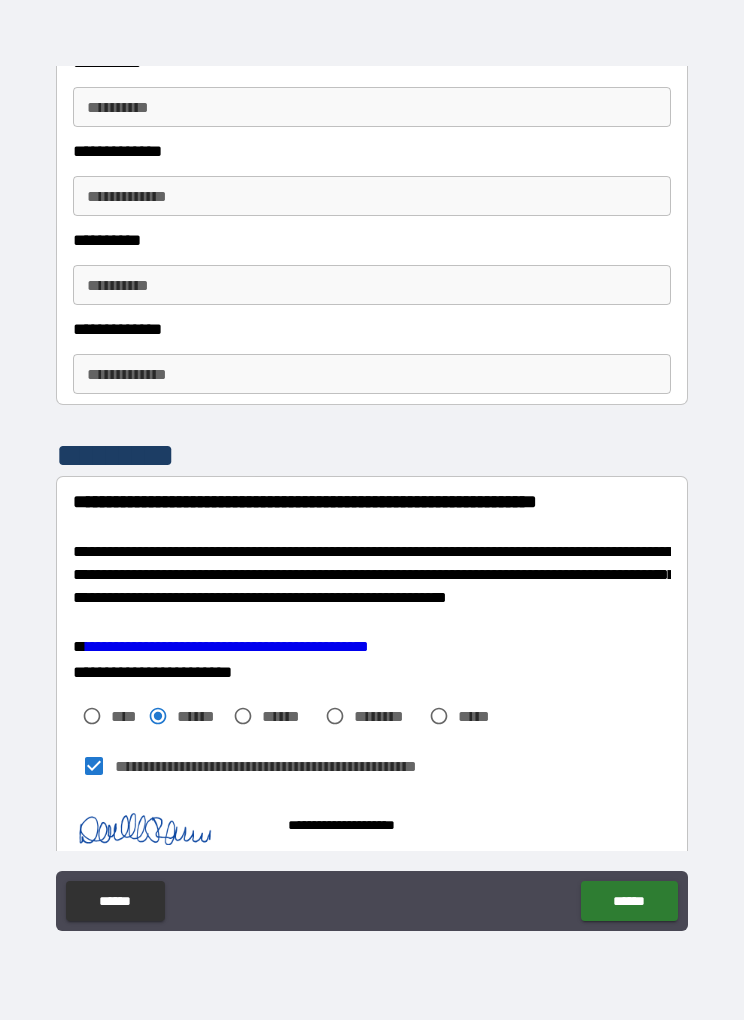 click on "******" at bounding box center (629, 901) 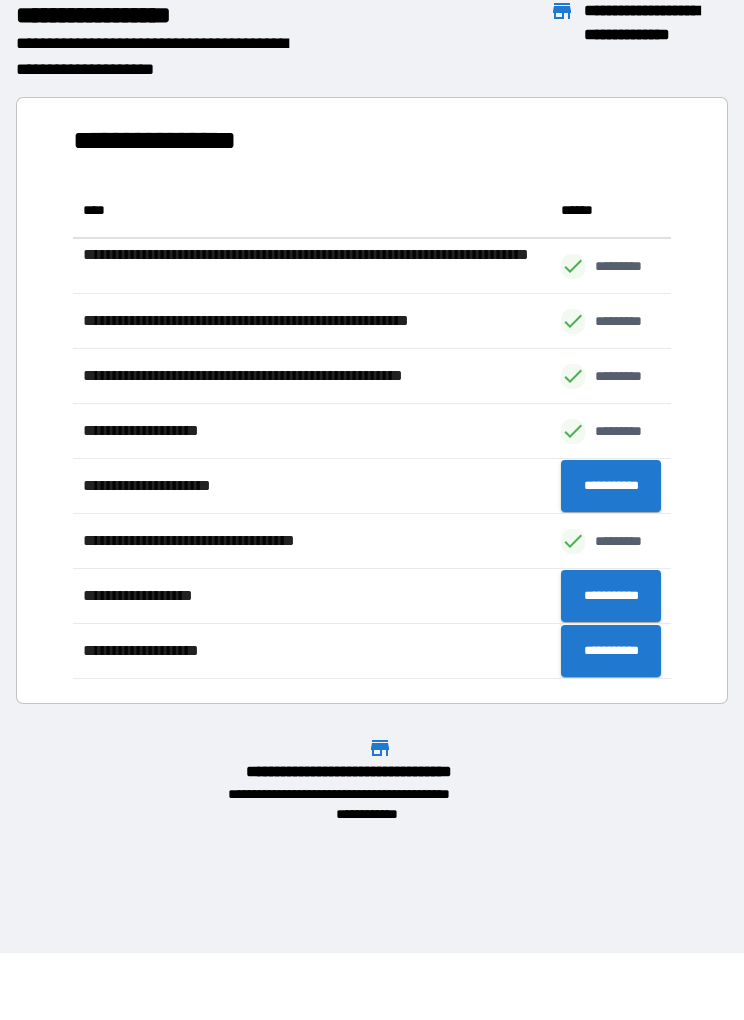 scroll, scrollTop: 1, scrollLeft: 1, axis: both 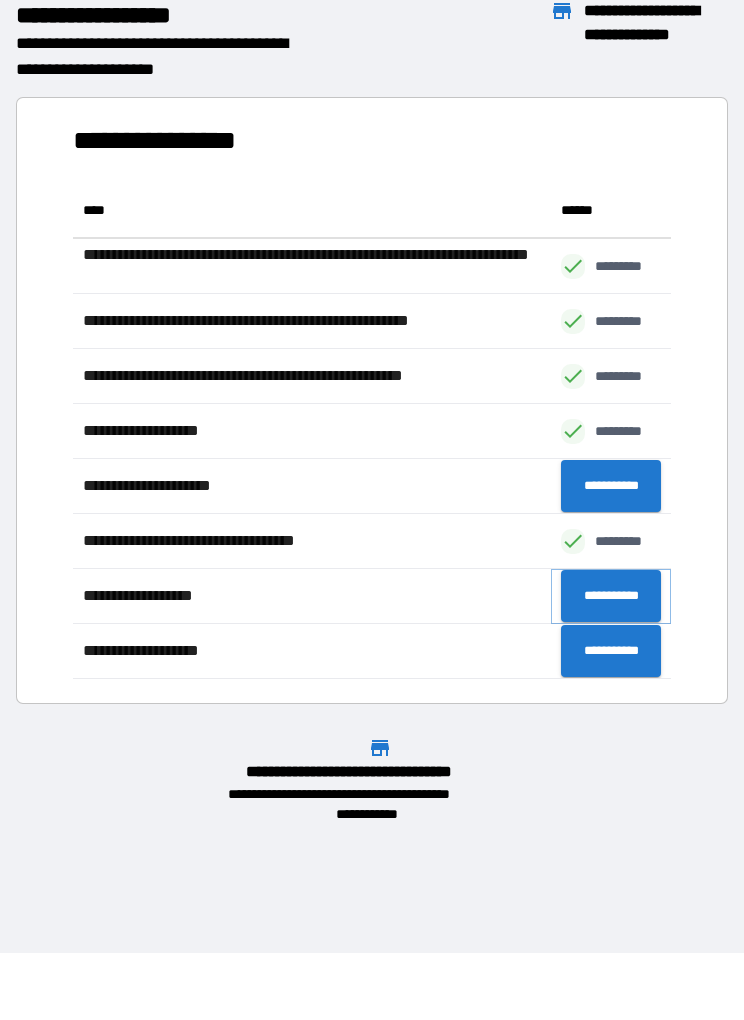 click on "**********" at bounding box center (611, 596) 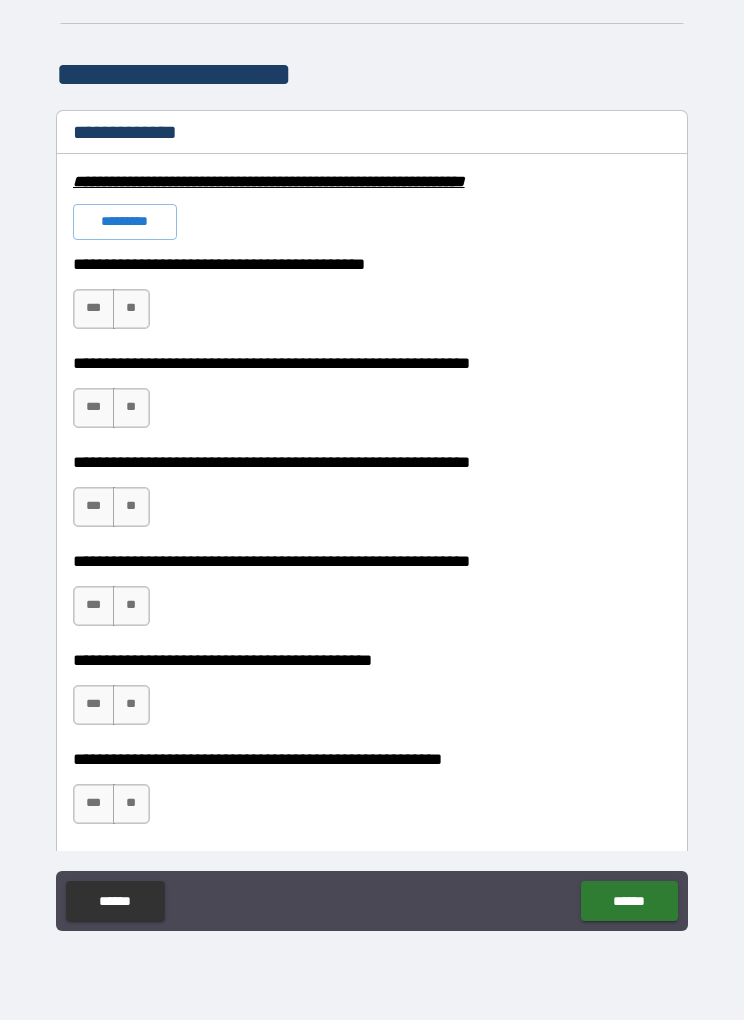 scroll, scrollTop: 395, scrollLeft: 0, axis: vertical 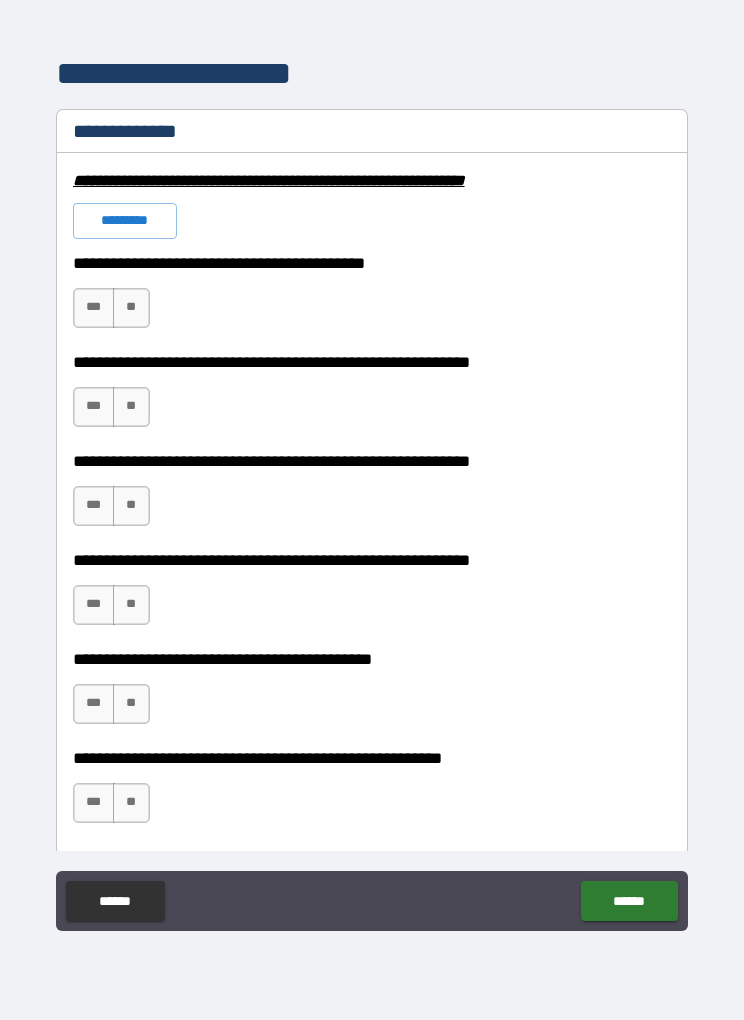 click on "*********" at bounding box center (125, 221) 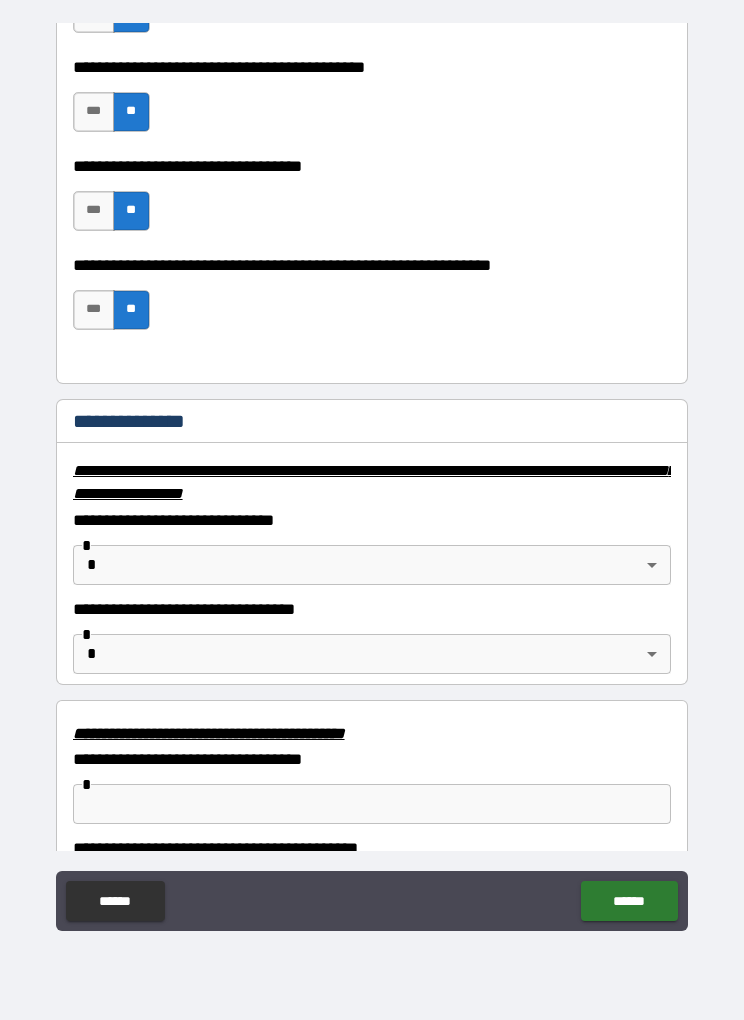 scroll, scrollTop: 2177, scrollLeft: 0, axis: vertical 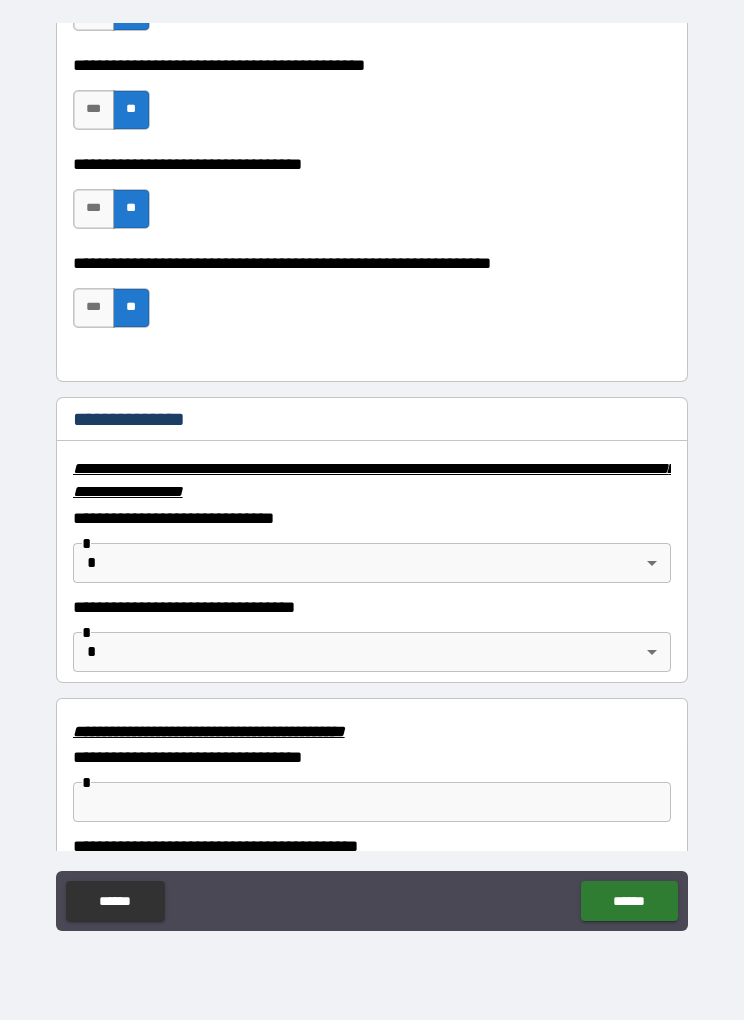 click on "**********" at bounding box center (372, 476) 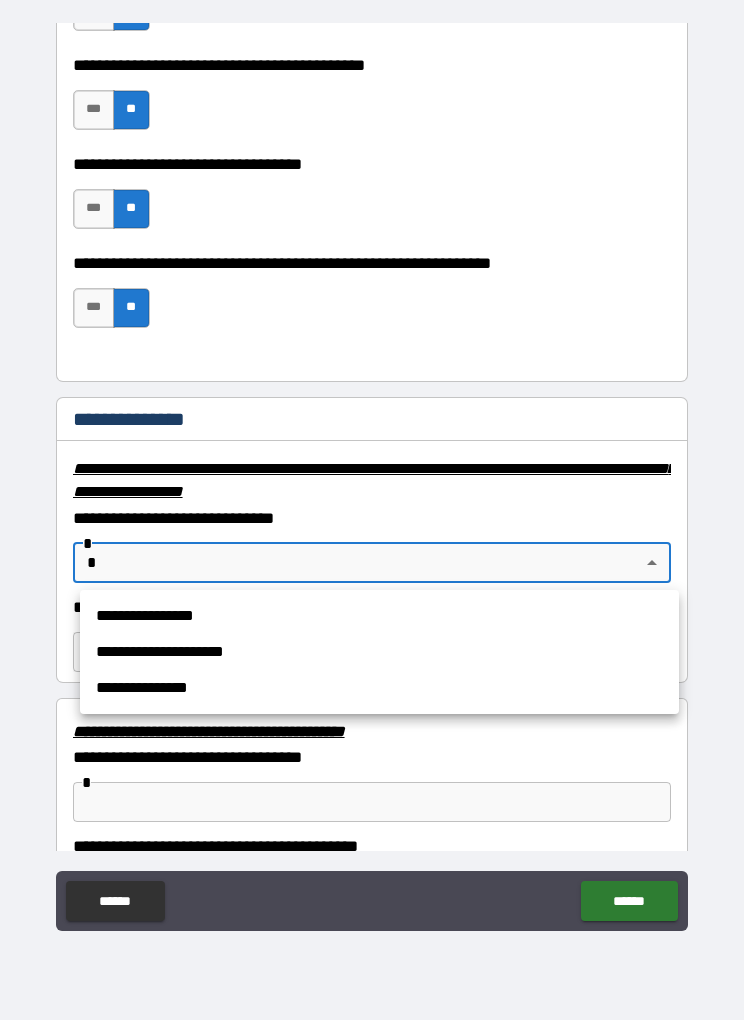 click on "**********" at bounding box center (379, 652) 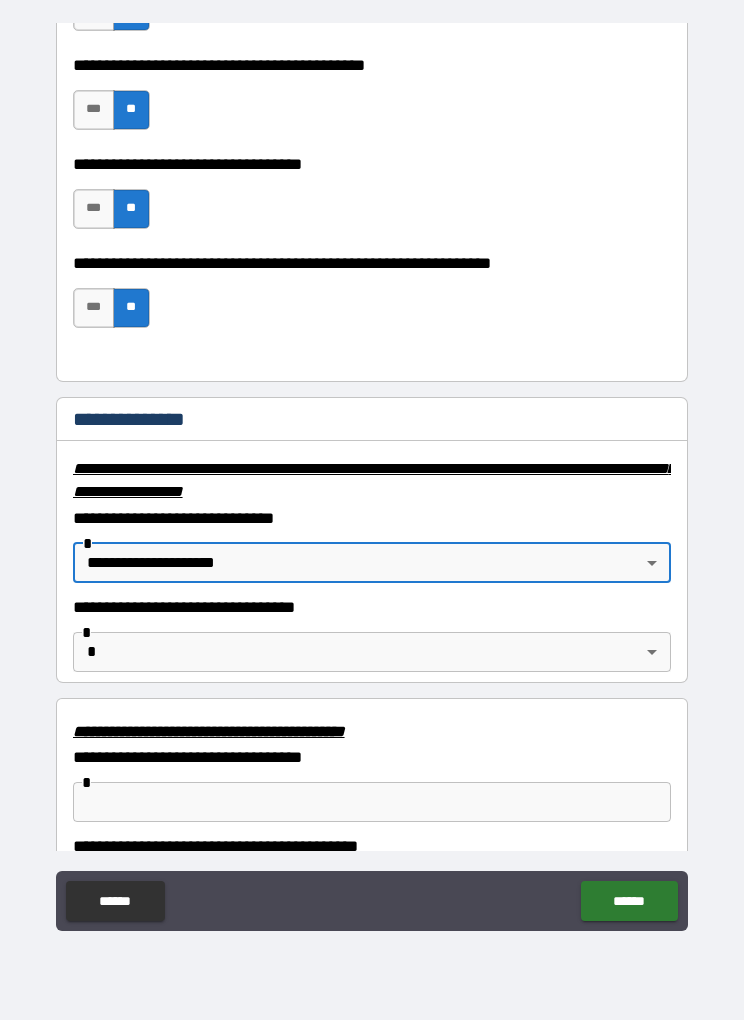 click on "**********" at bounding box center (372, 476) 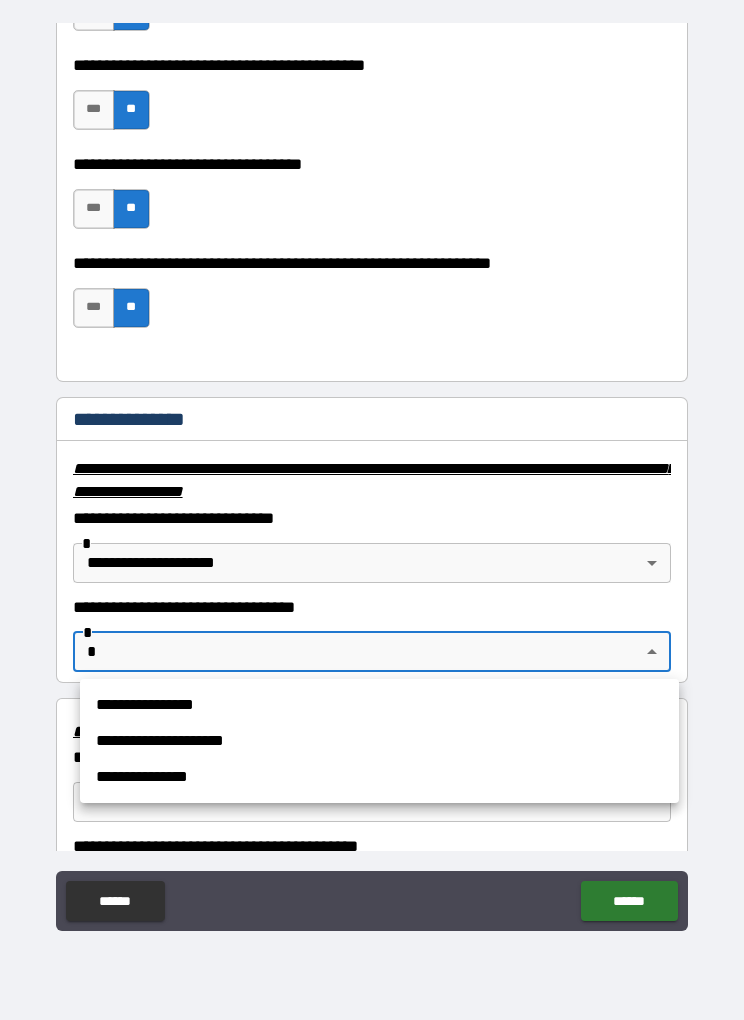 click on "**********" at bounding box center [379, 741] 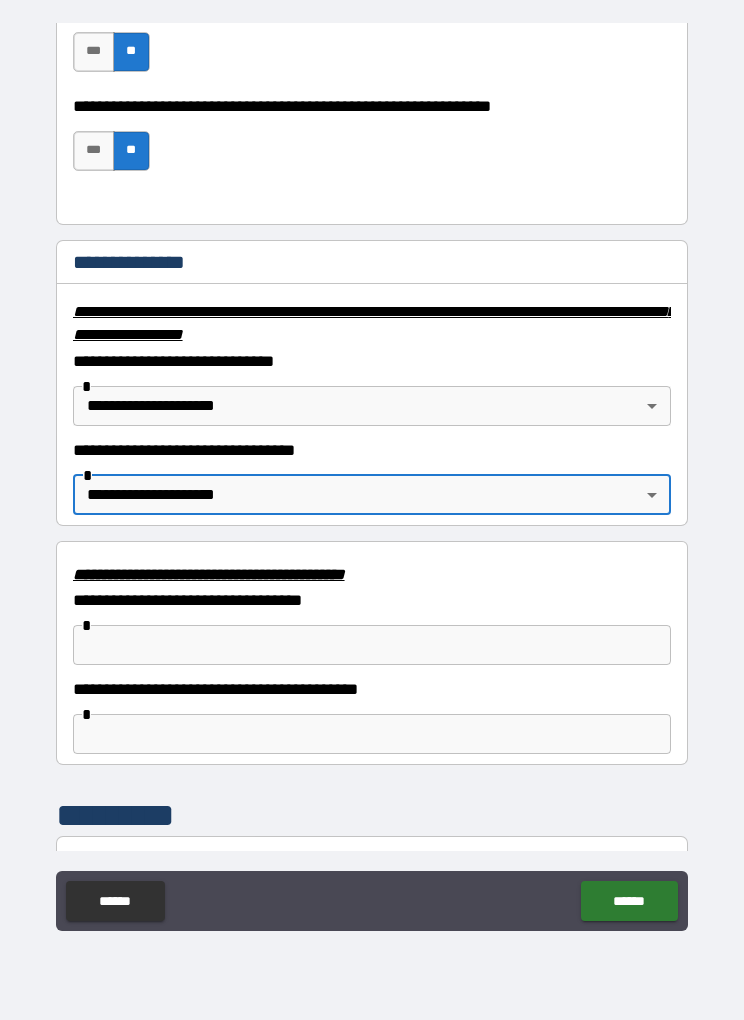 scroll, scrollTop: 2337, scrollLeft: 0, axis: vertical 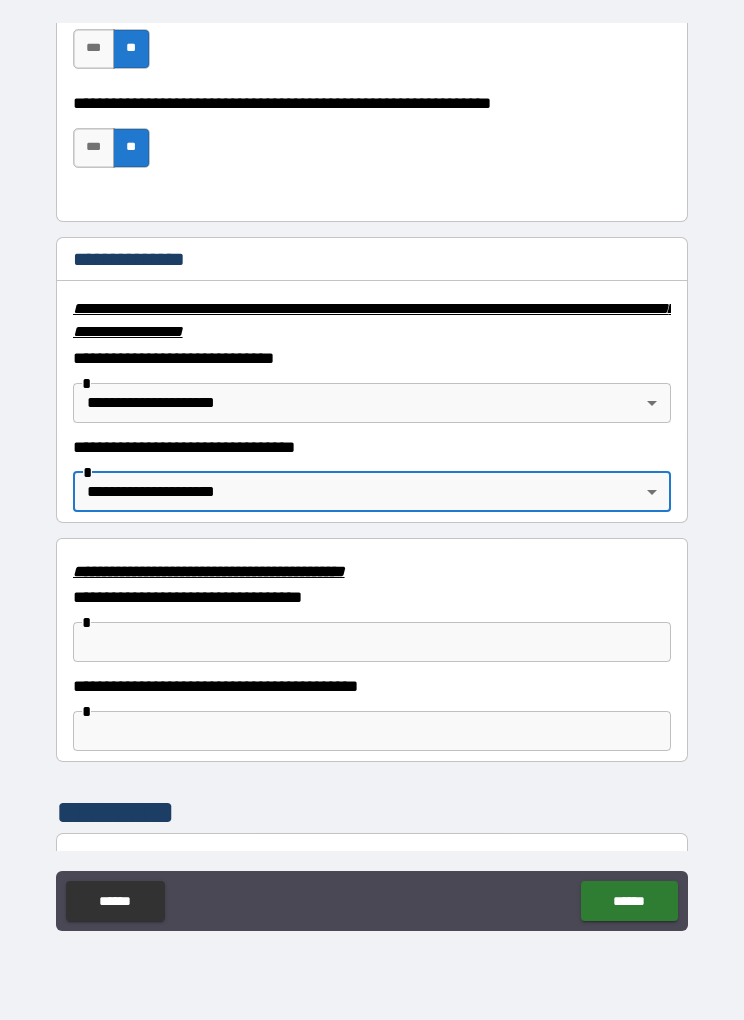 click at bounding box center (372, 642) 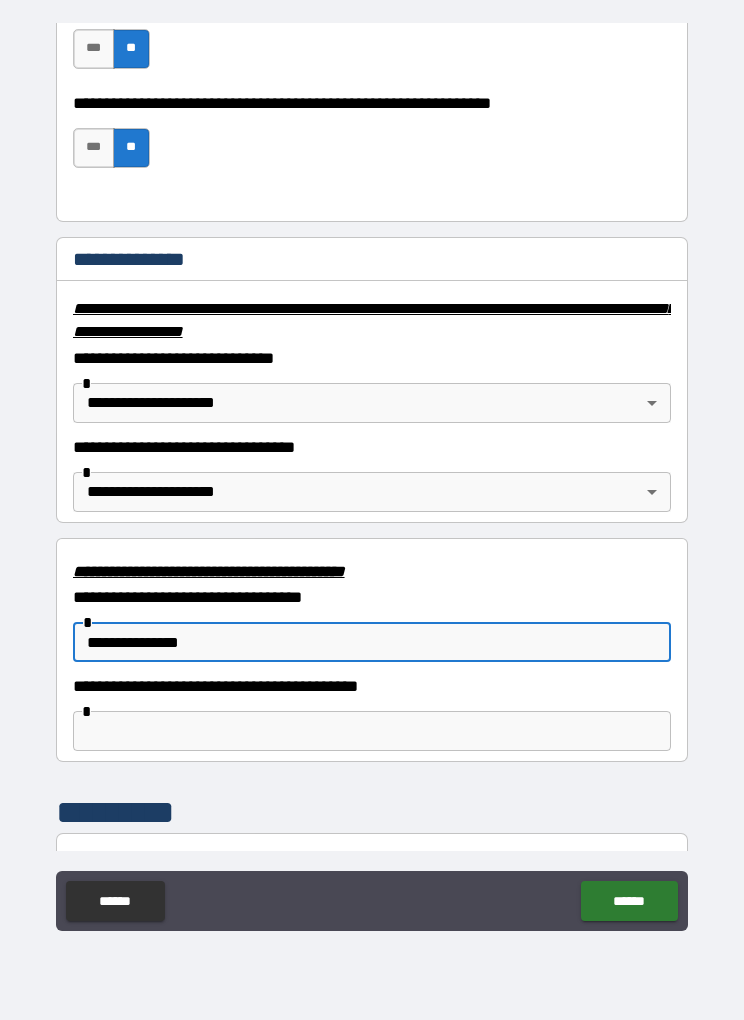 type on "**********" 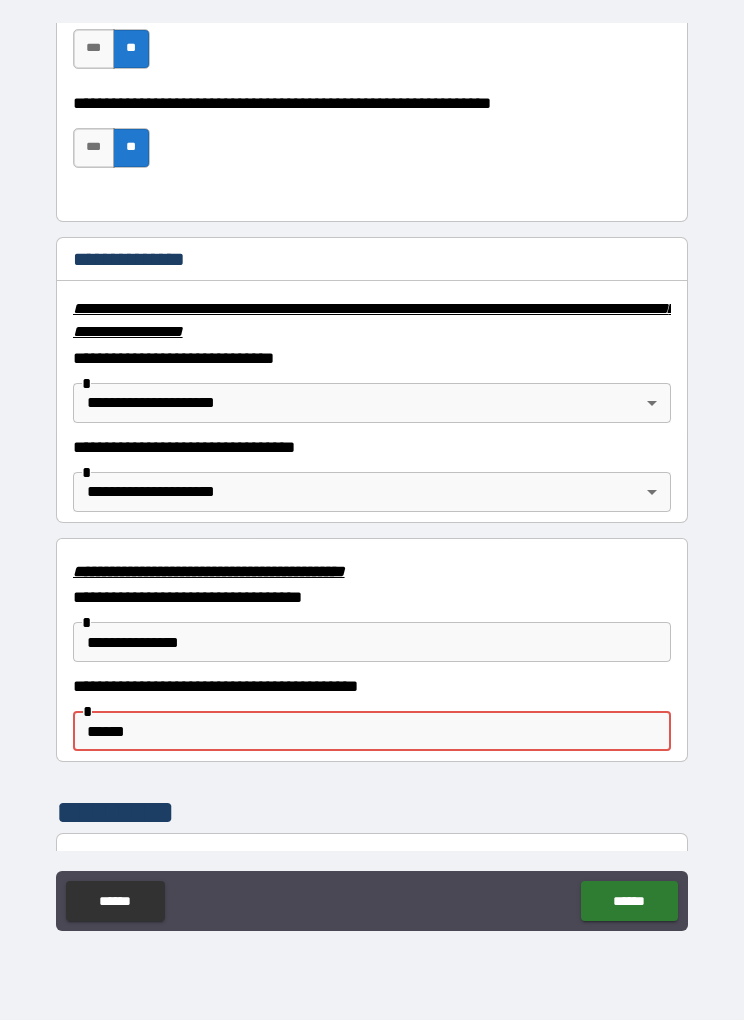 type on "**********" 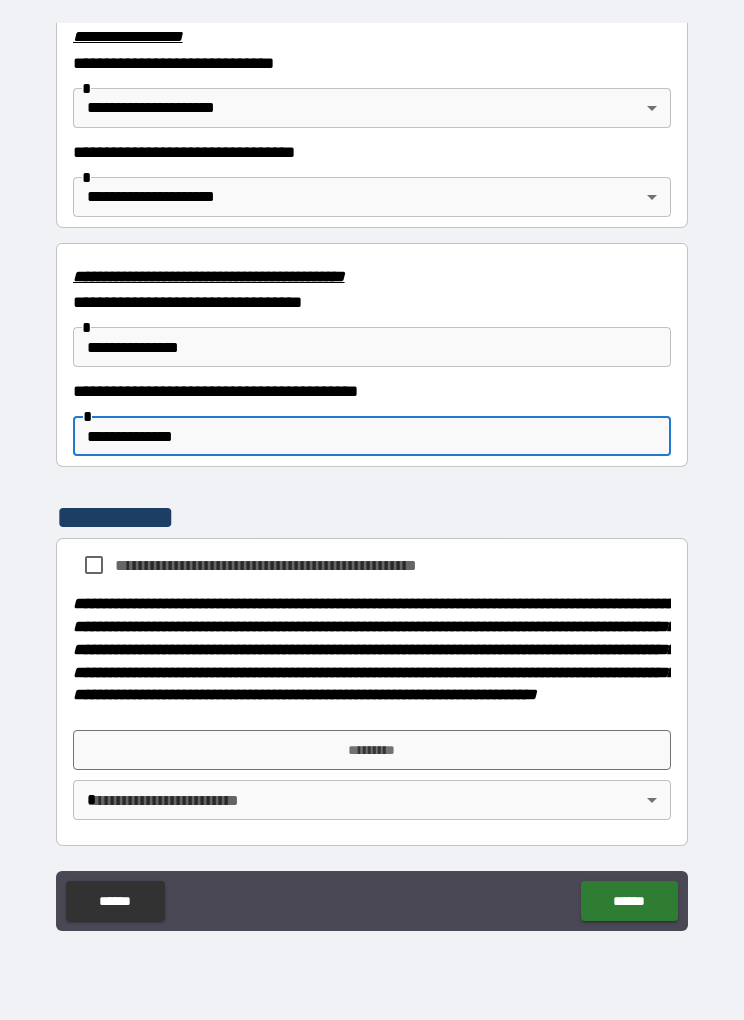 scroll, scrollTop: 2646, scrollLeft: 0, axis: vertical 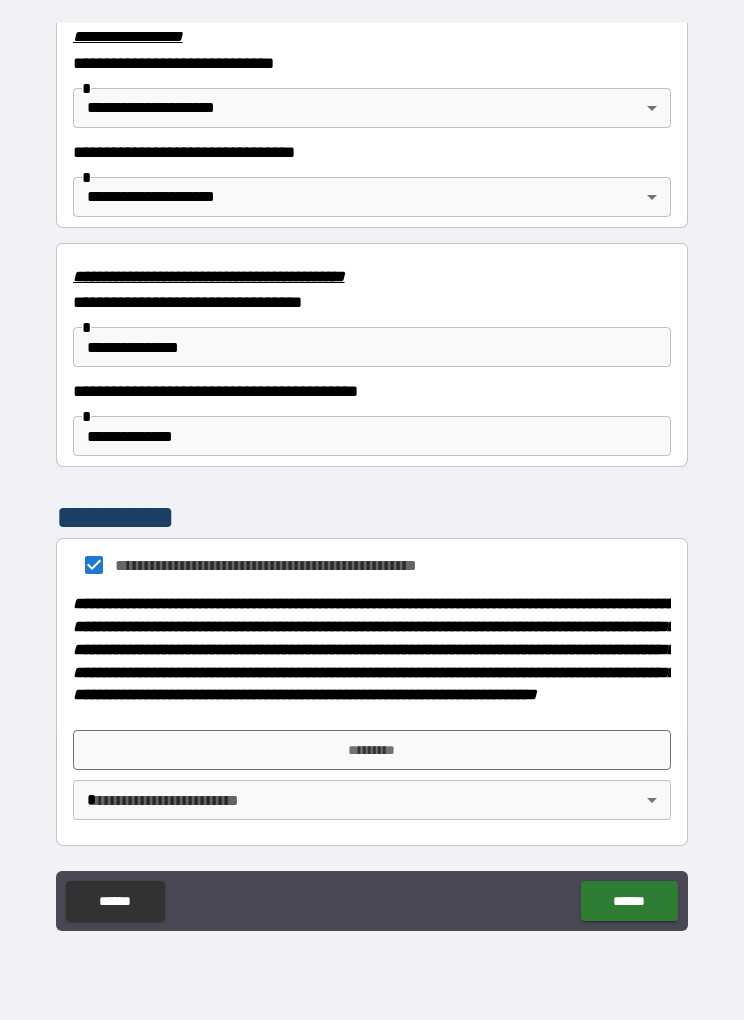 click on "*********" at bounding box center (372, 750) 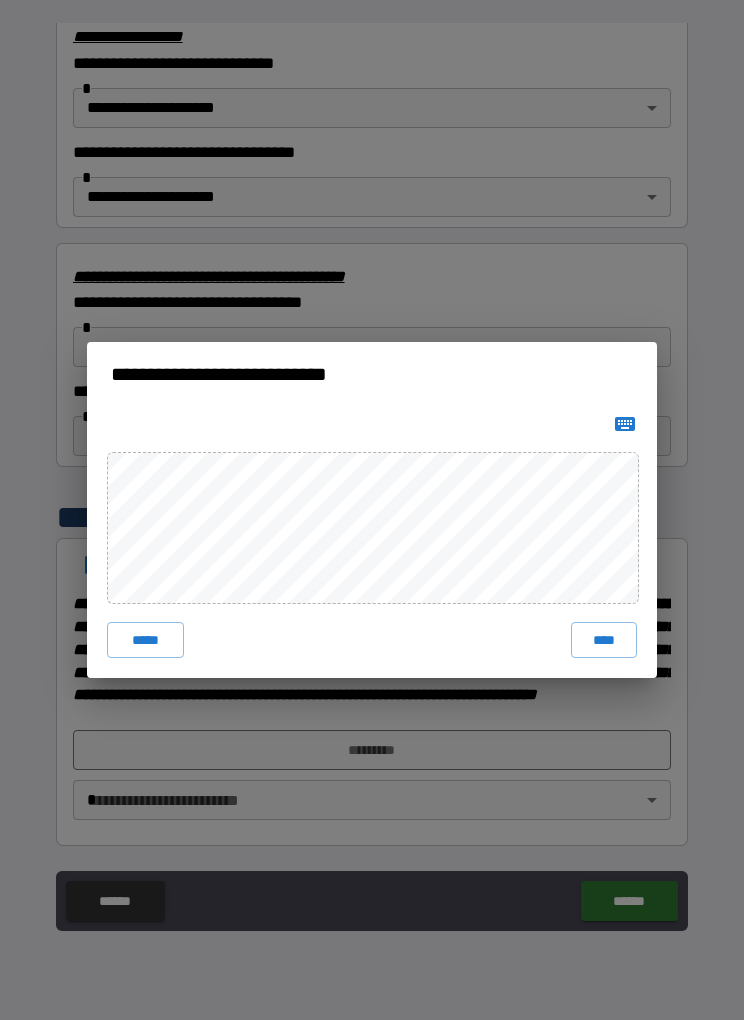click on "****" at bounding box center (604, 640) 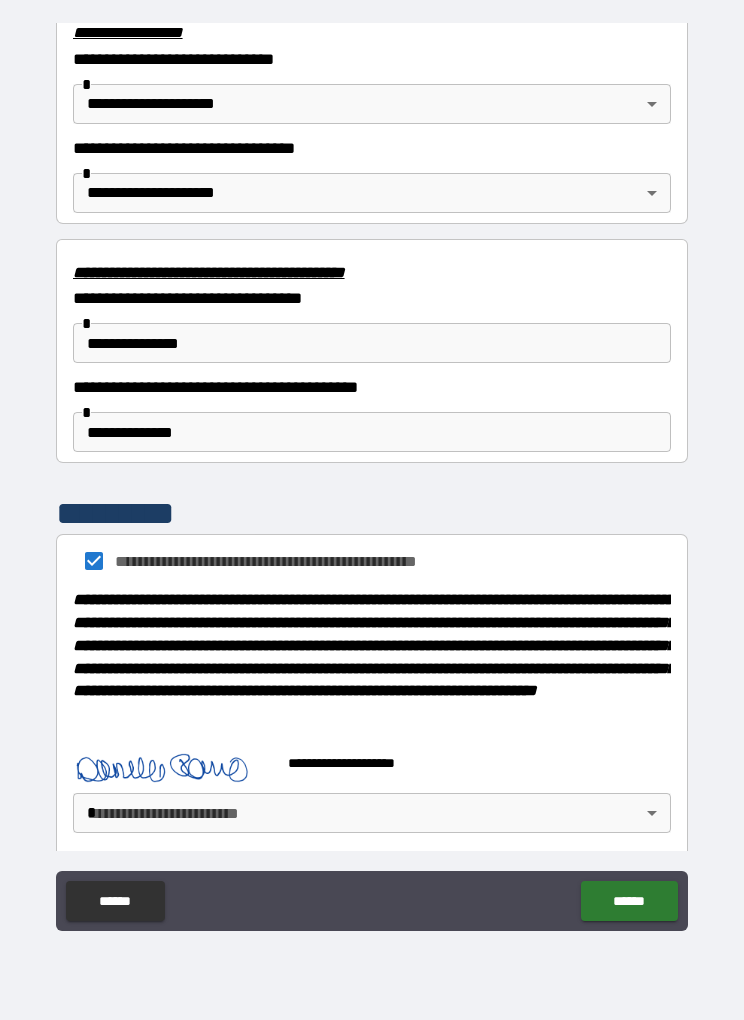 click on "**********" at bounding box center (372, 476) 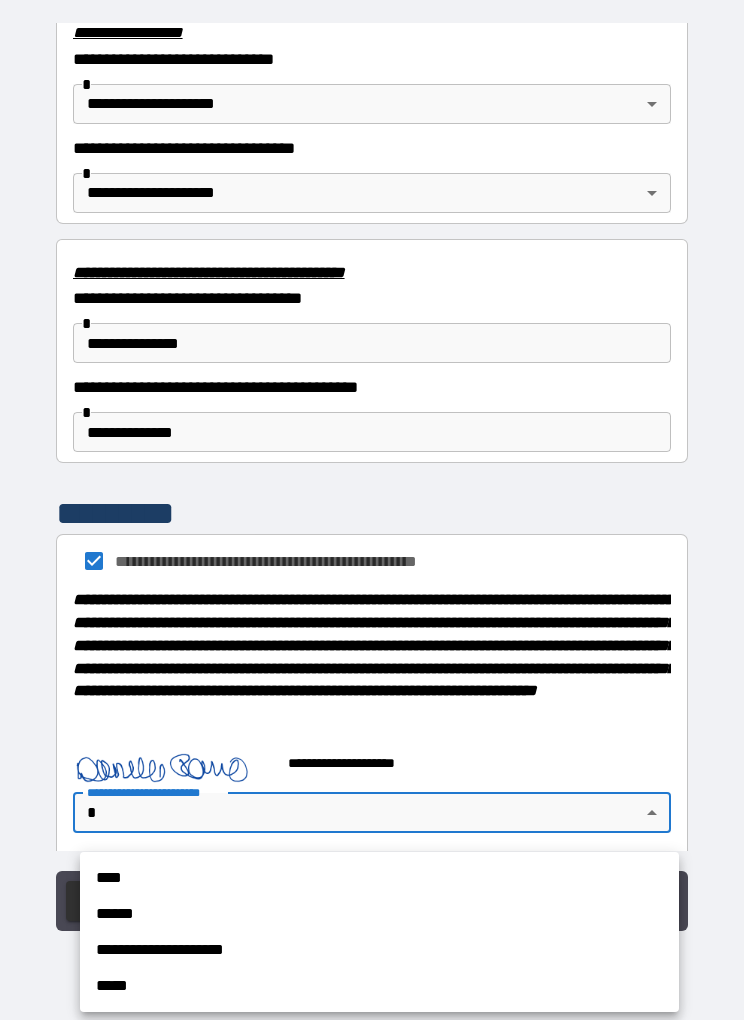 click on "**********" at bounding box center [379, 950] 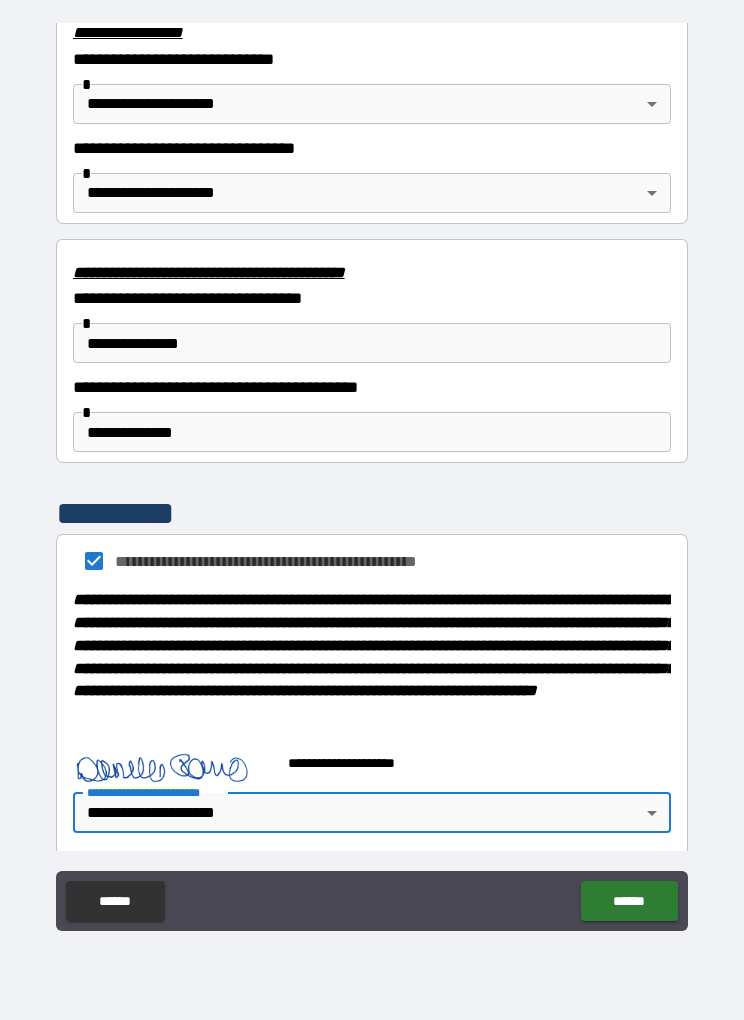 type on "**********" 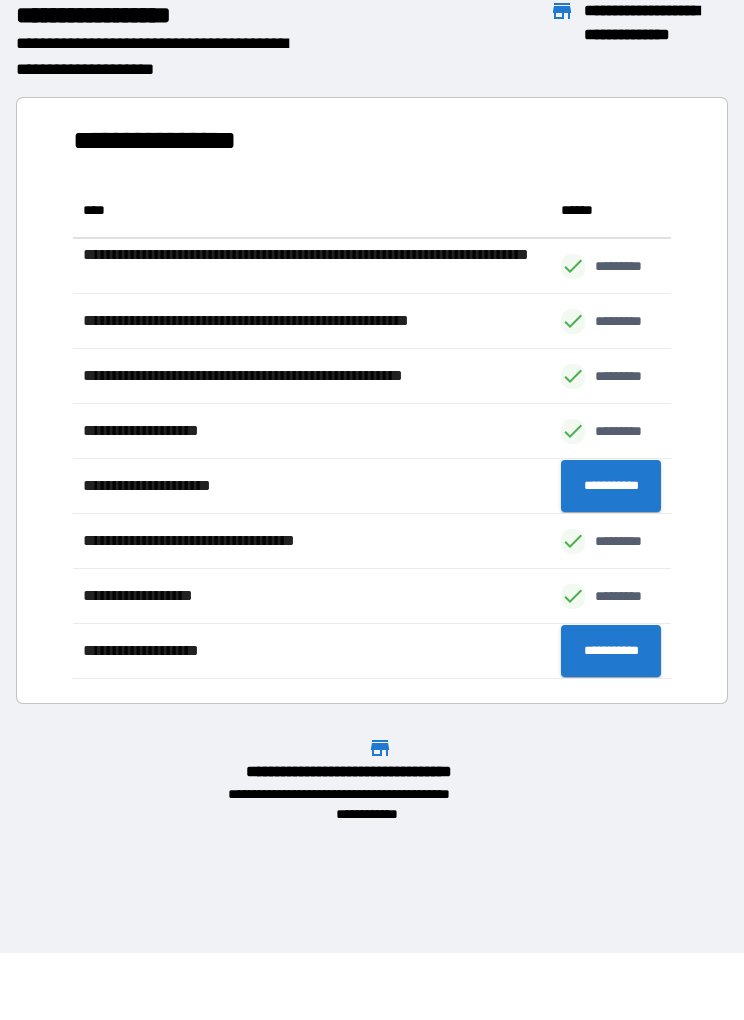 scroll, scrollTop: 1, scrollLeft: 1, axis: both 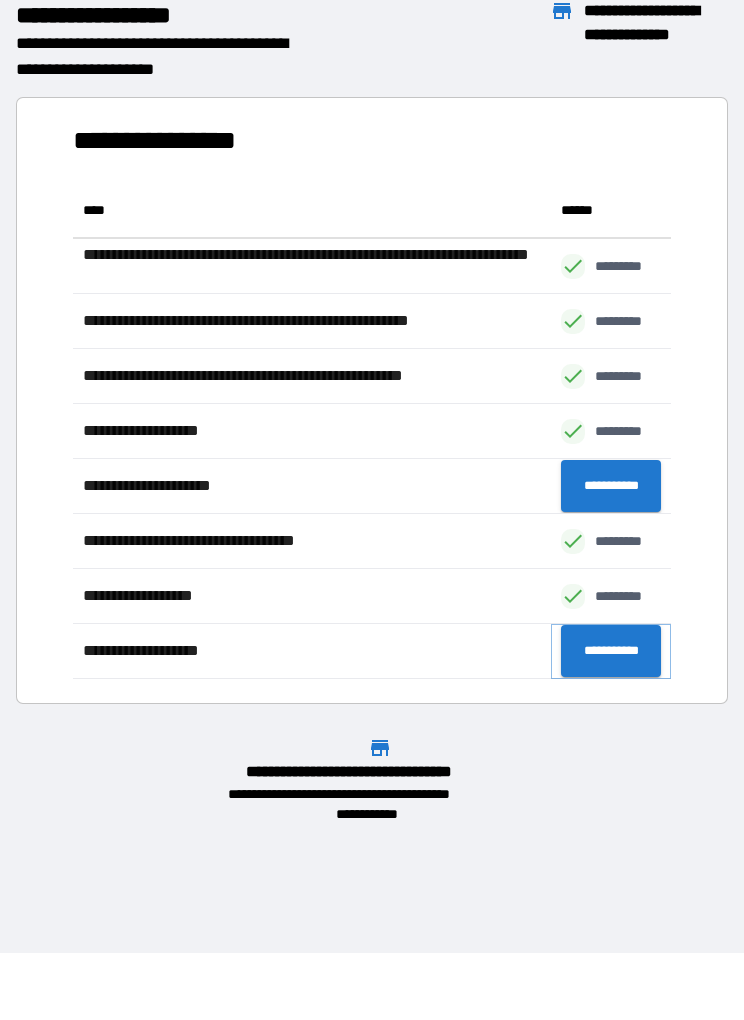 click on "**********" at bounding box center [611, 651] 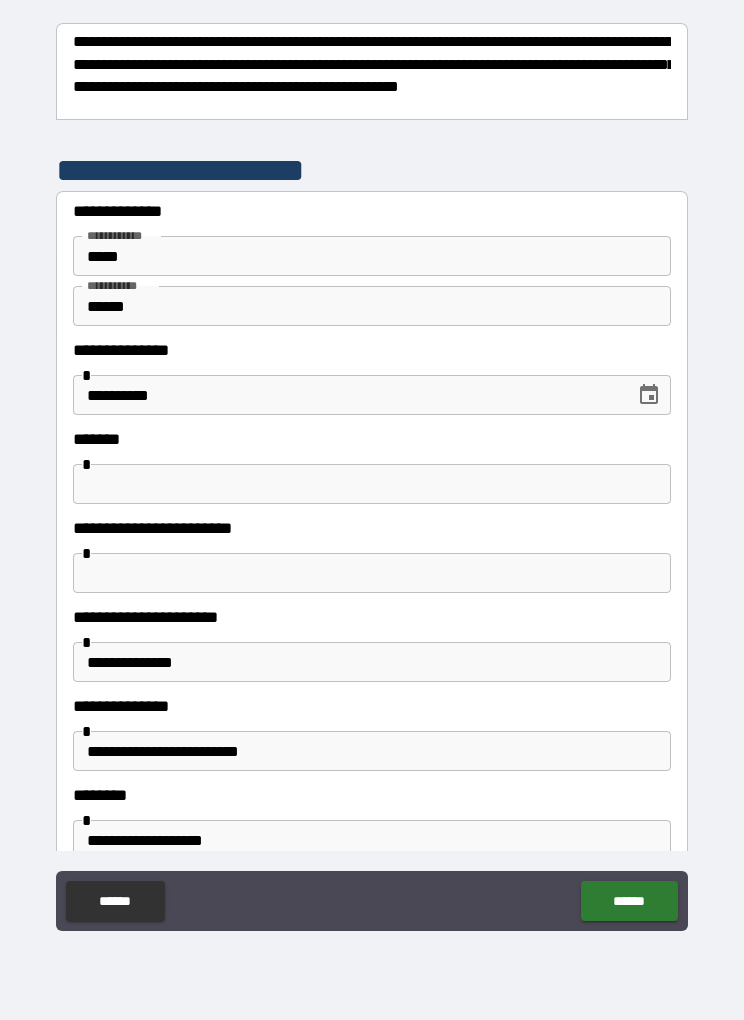 click at bounding box center [372, 484] 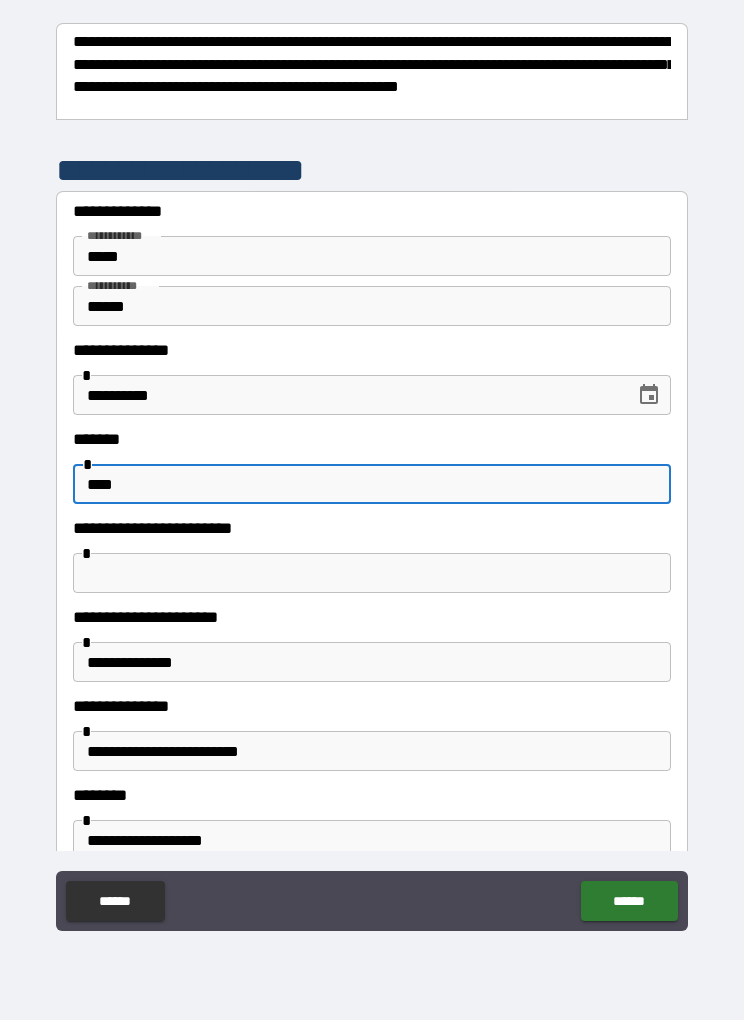 type on "****" 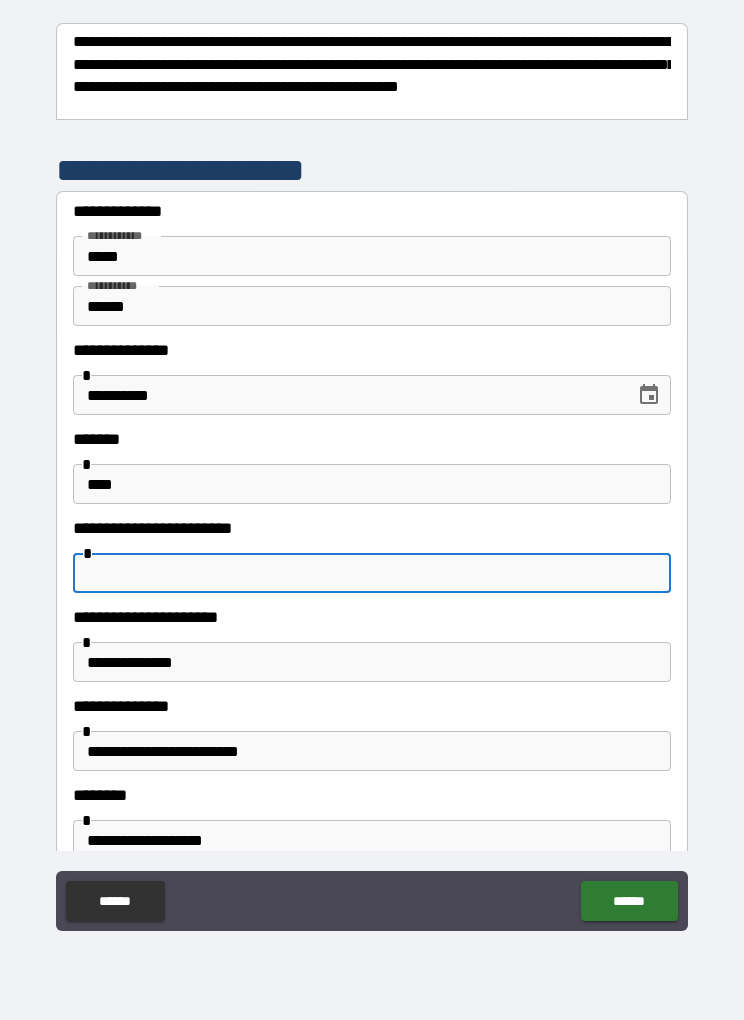 type on "**********" 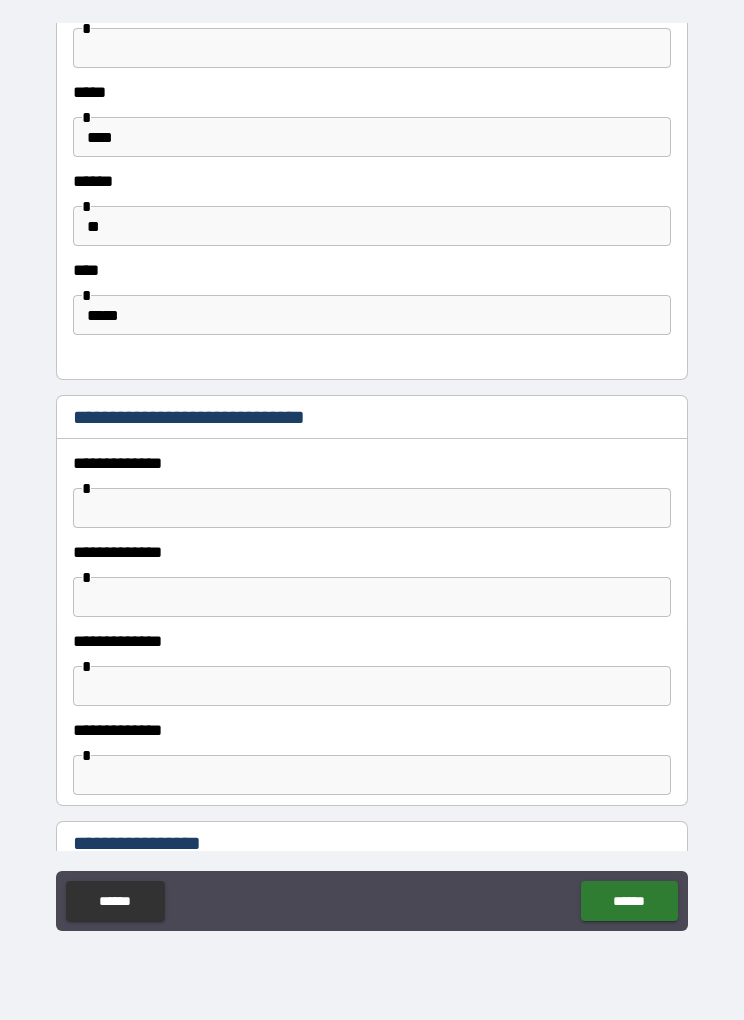 scroll, scrollTop: 903, scrollLeft: 0, axis: vertical 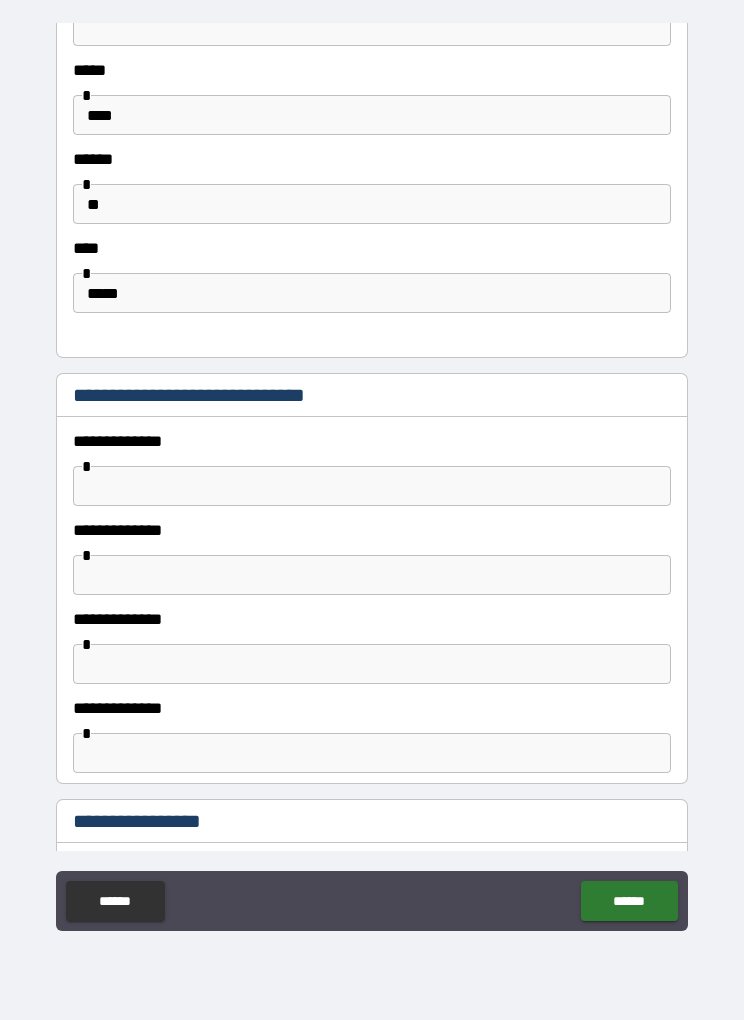 click at bounding box center [372, 486] 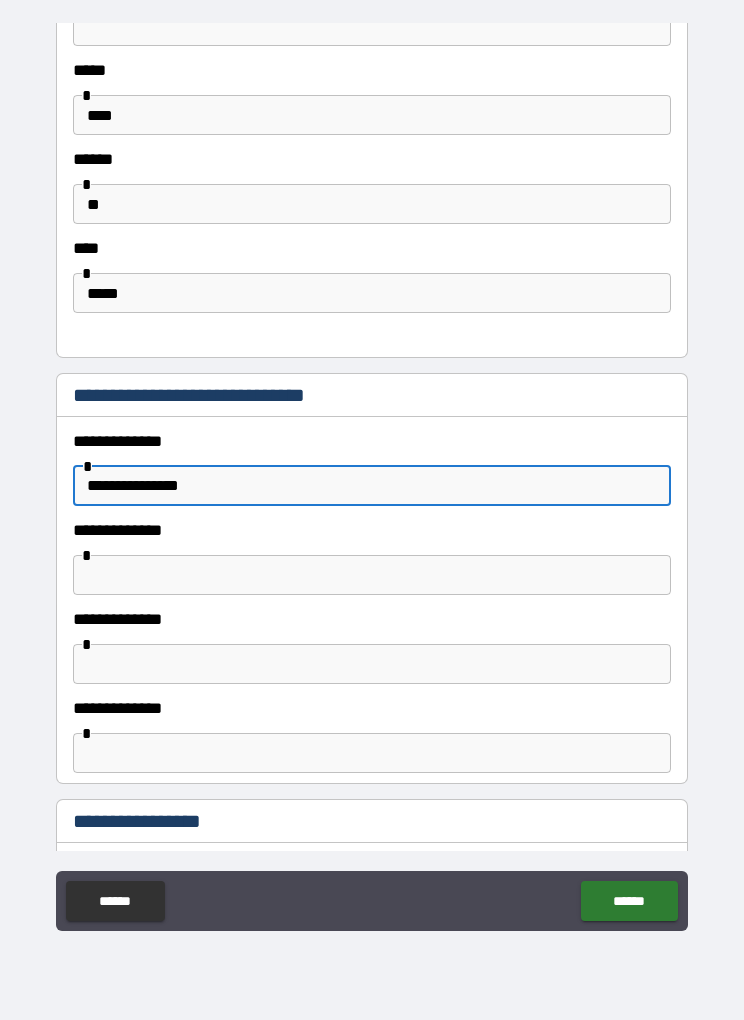 type on "**********" 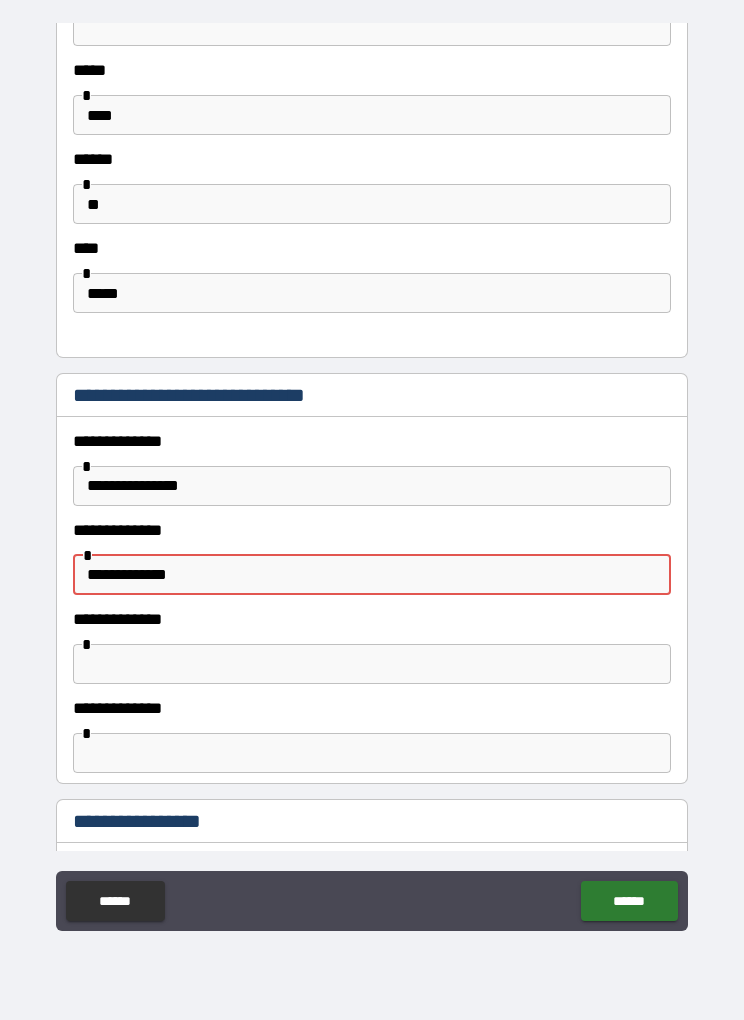type on "**********" 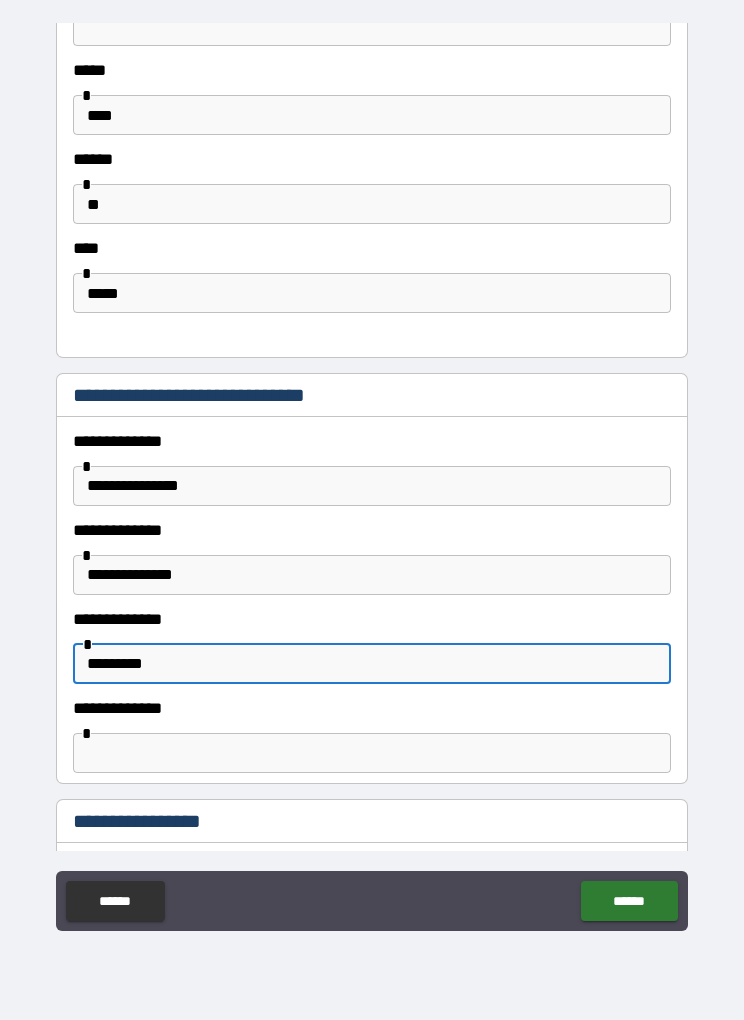 type on "**********" 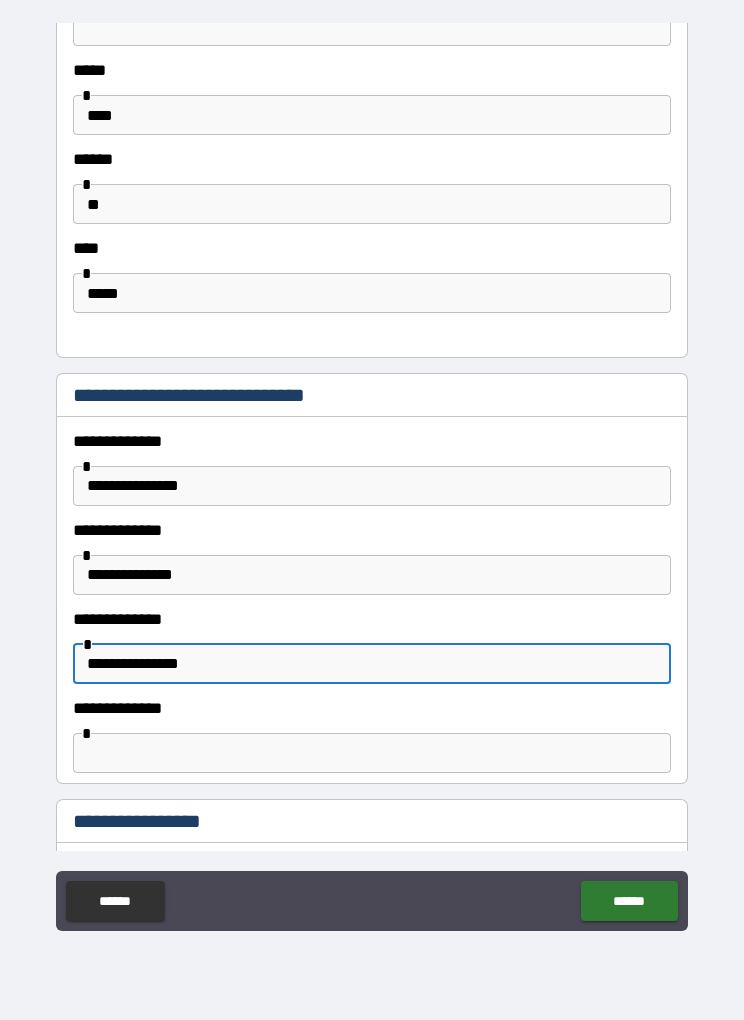 type 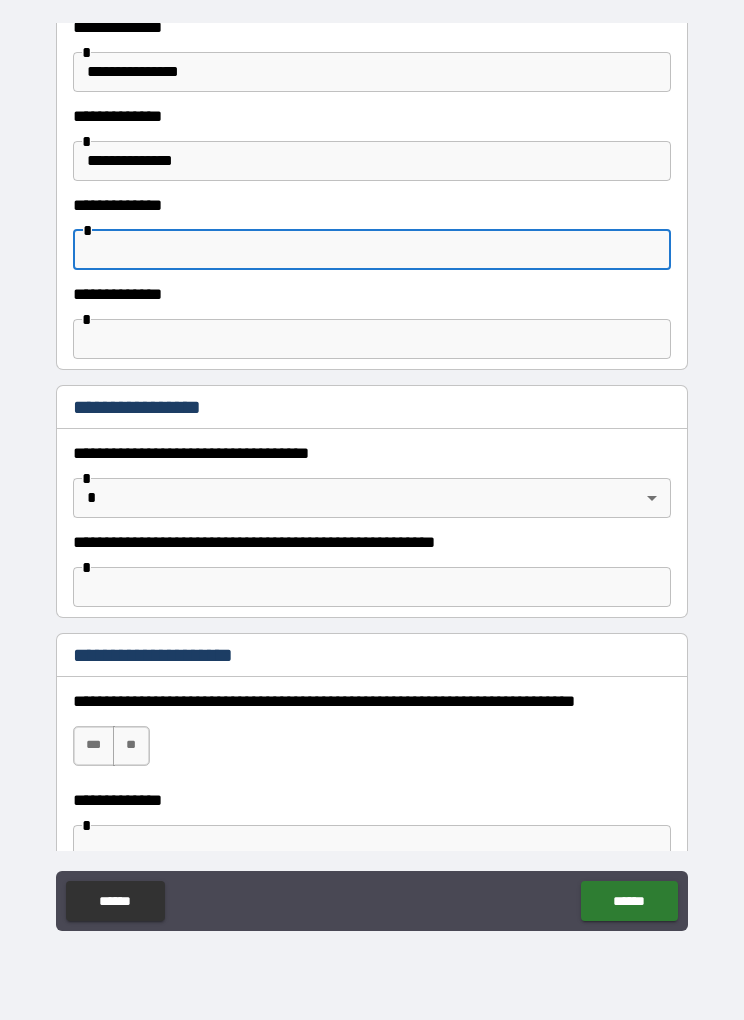 scroll, scrollTop: 1318, scrollLeft: 0, axis: vertical 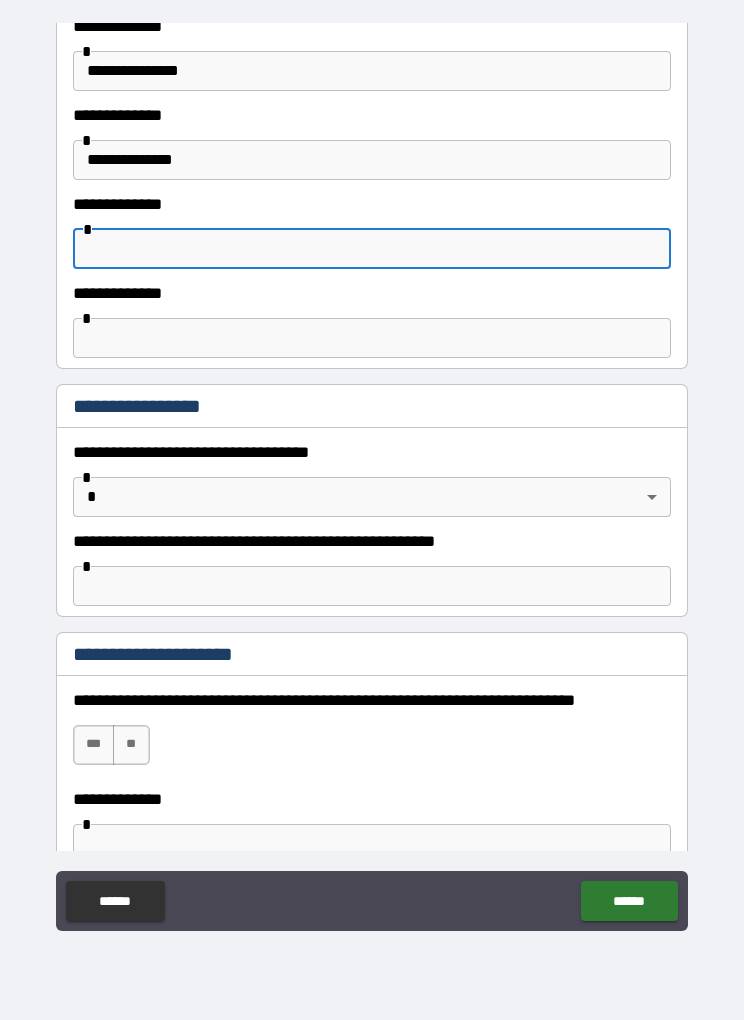 click on "**********" at bounding box center (372, 476) 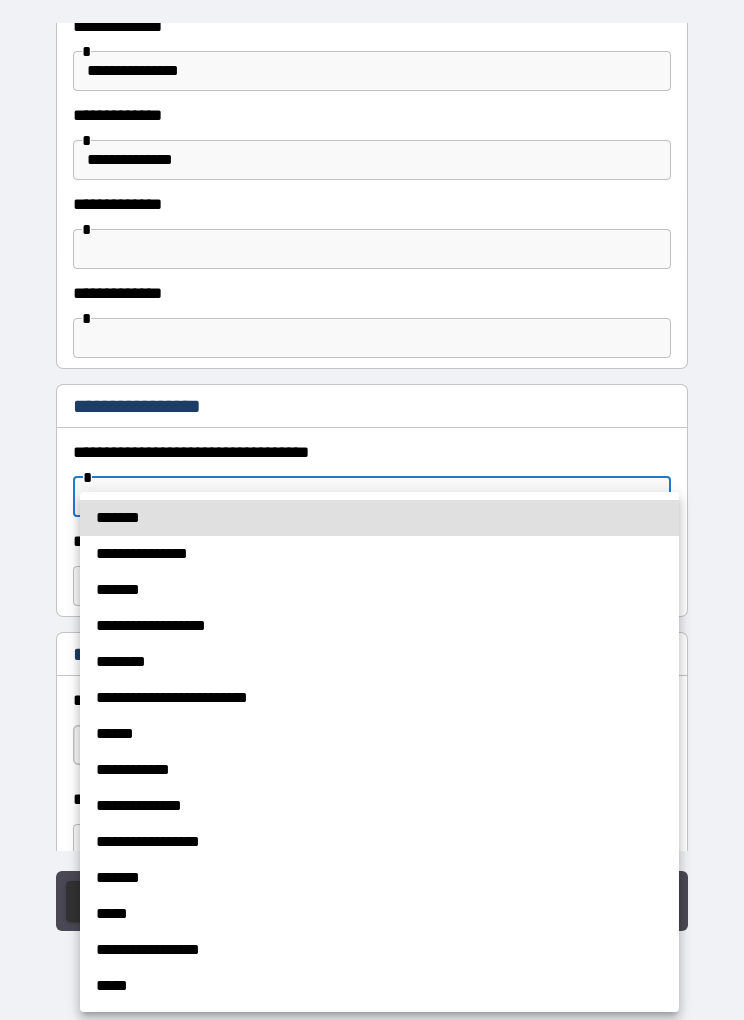 click on "*******" at bounding box center (379, 518) 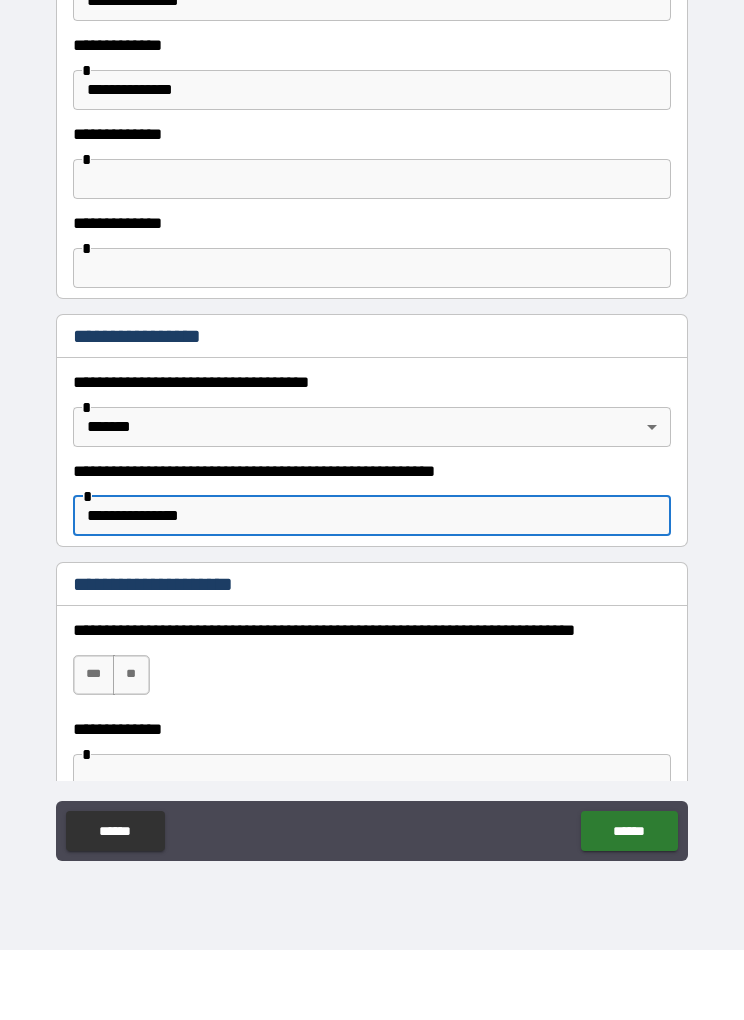 type on "**********" 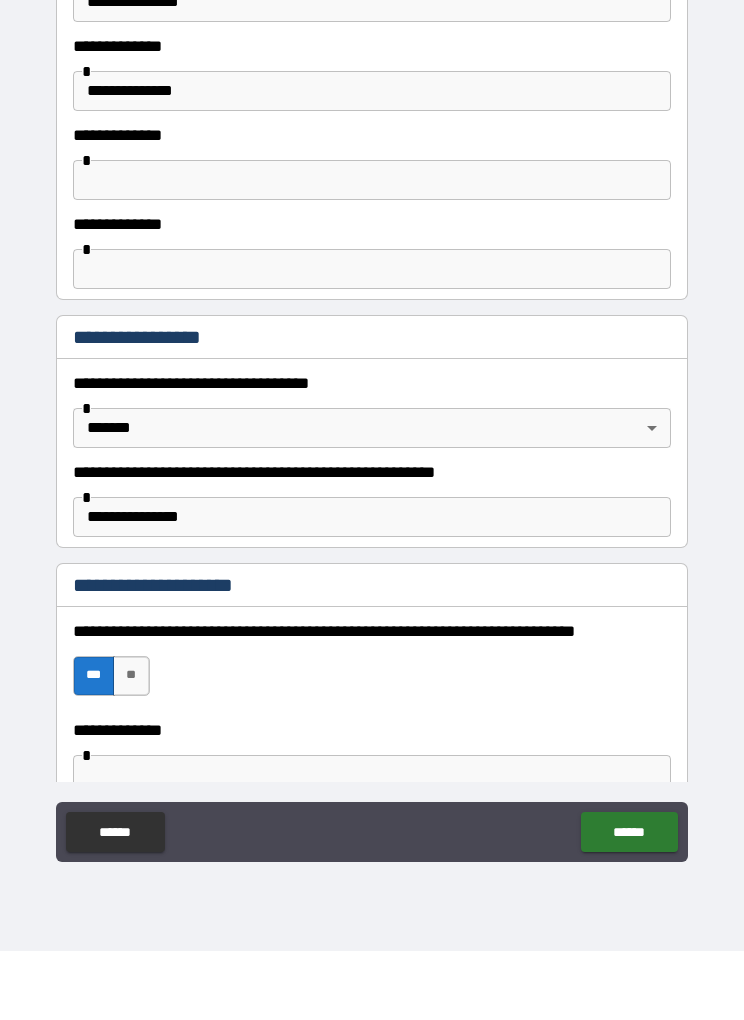 scroll, scrollTop: 67, scrollLeft: 0, axis: vertical 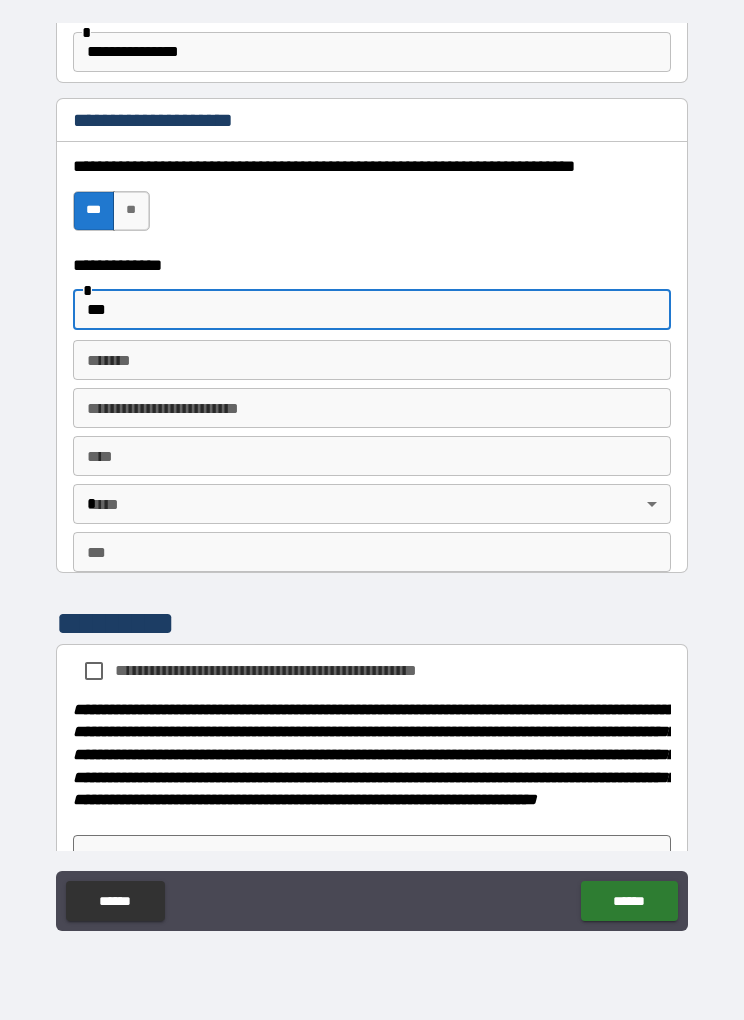 type on "***" 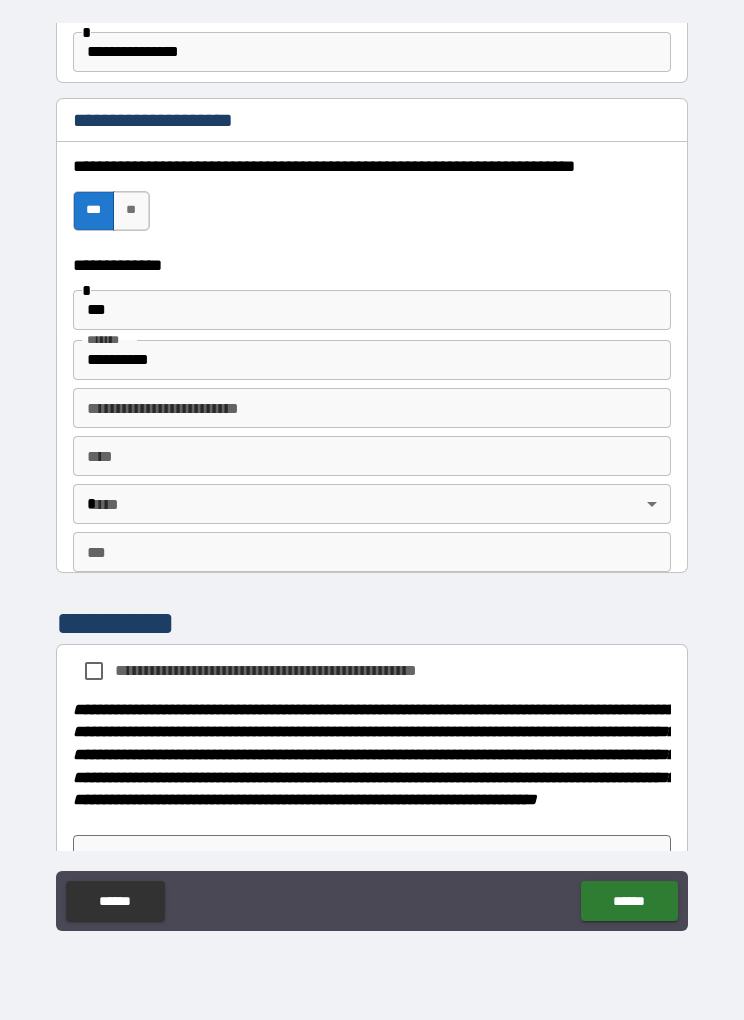 type on "**********" 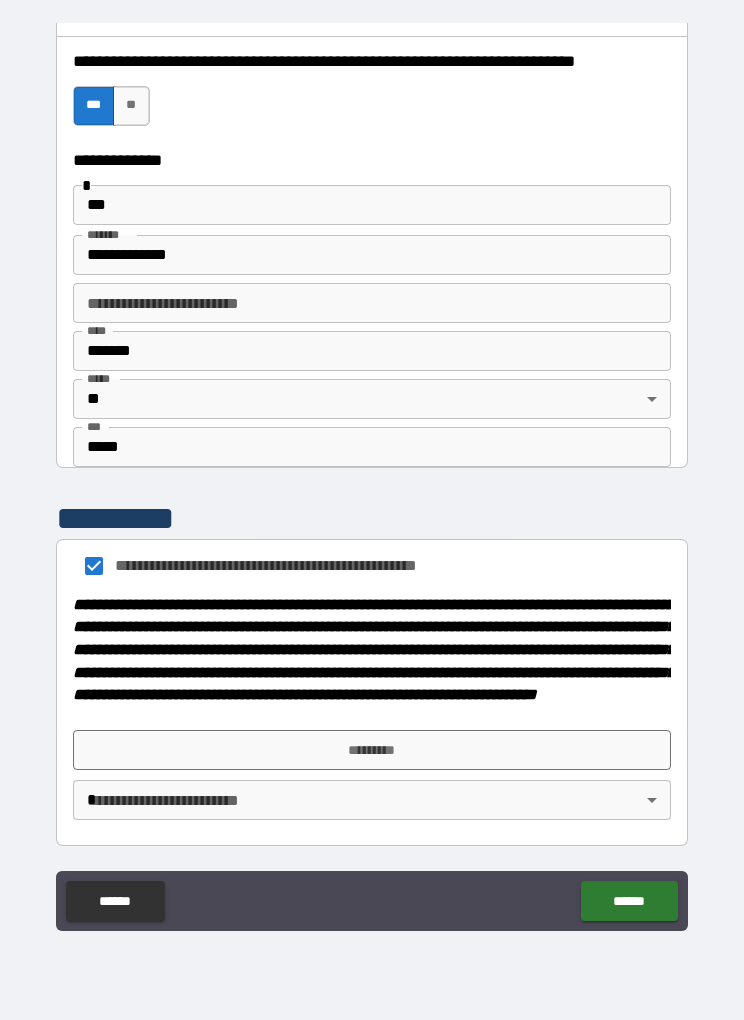 scroll, scrollTop: 1974, scrollLeft: 0, axis: vertical 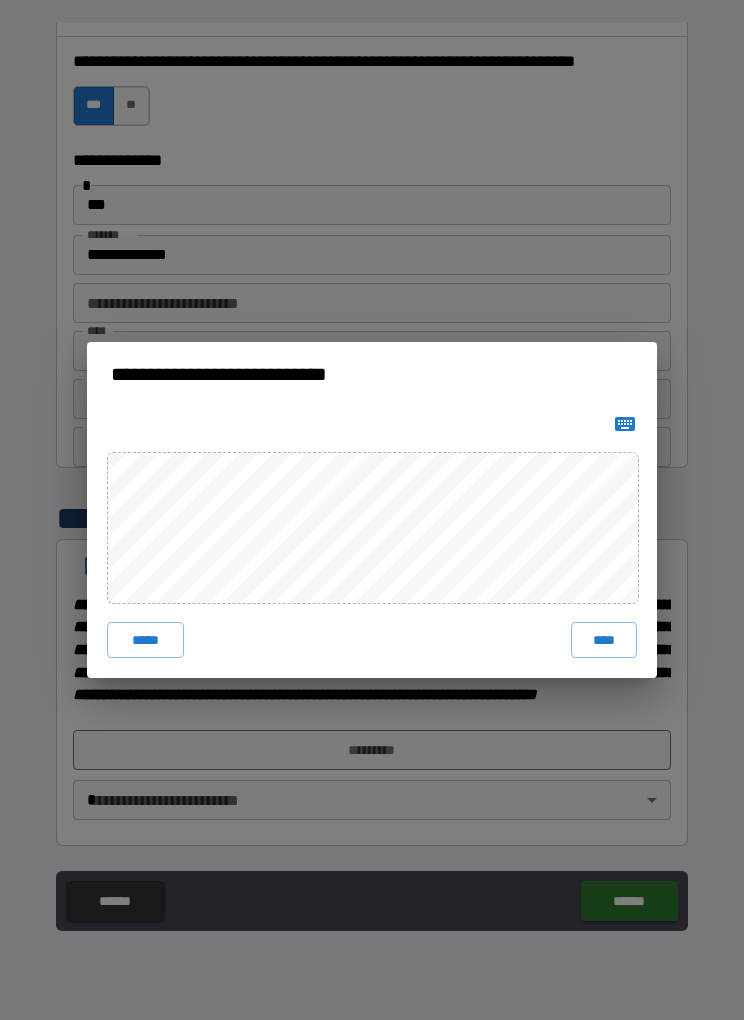 click on "****" at bounding box center (604, 640) 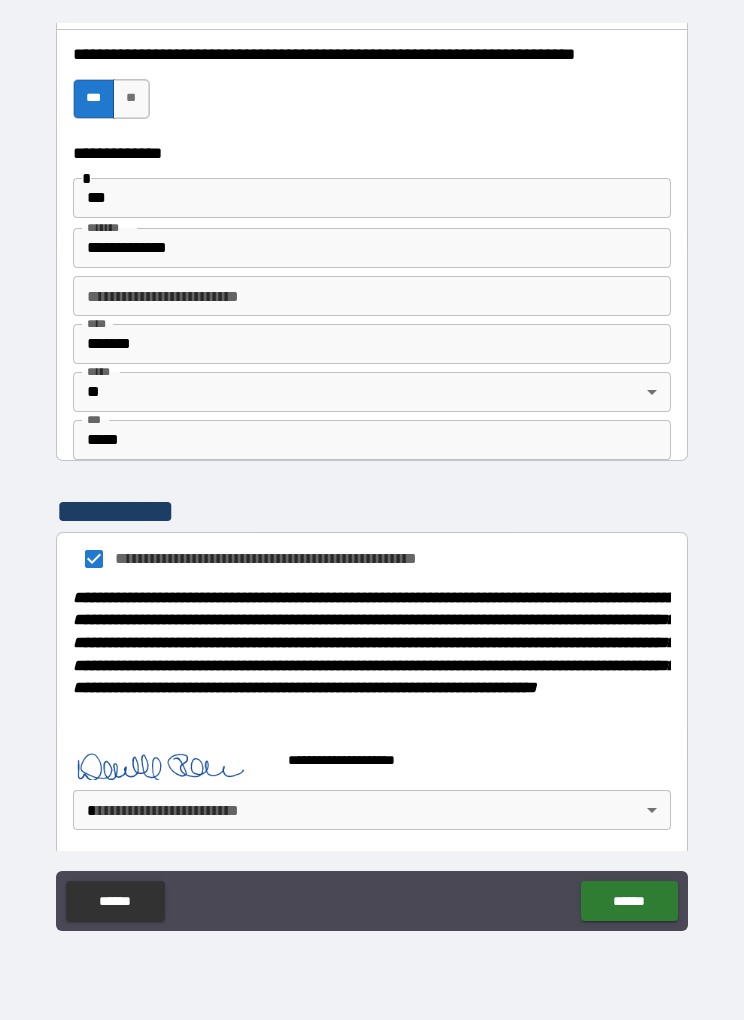 click on "**********" at bounding box center (372, 476) 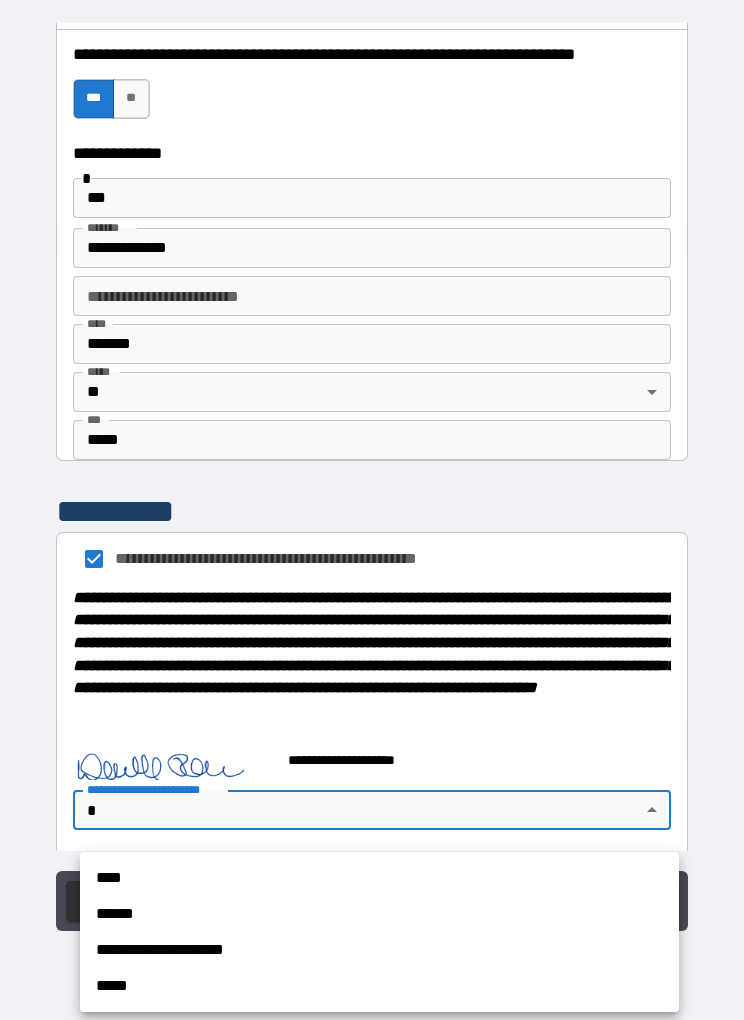 click on "**********" at bounding box center [379, 950] 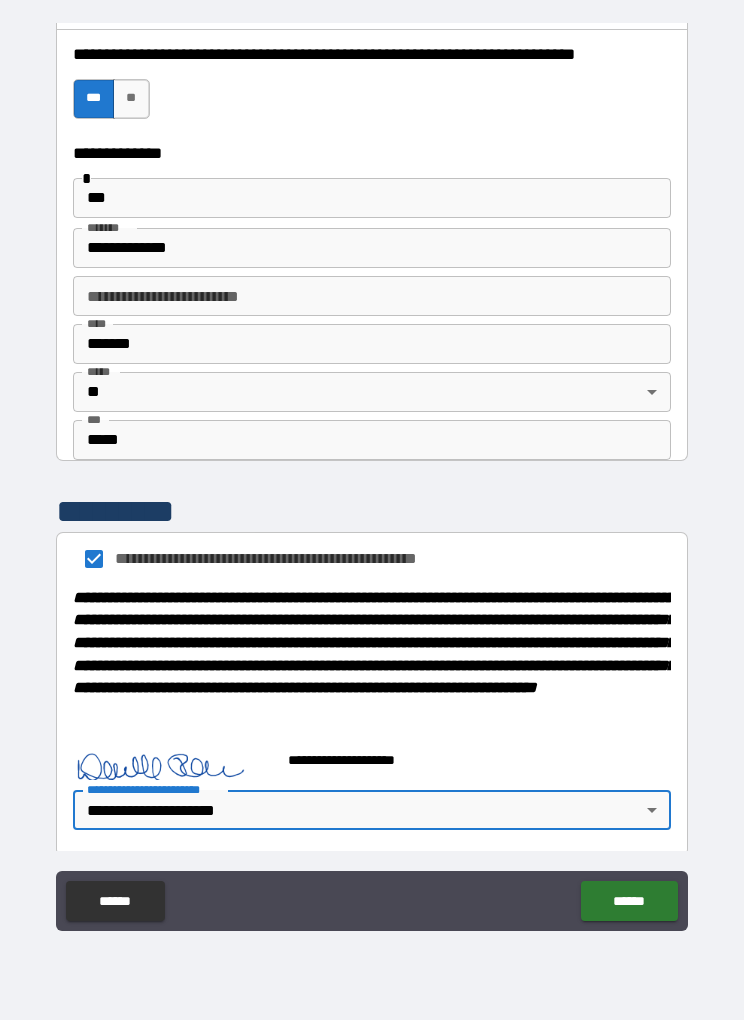click on "******" at bounding box center [629, 901] 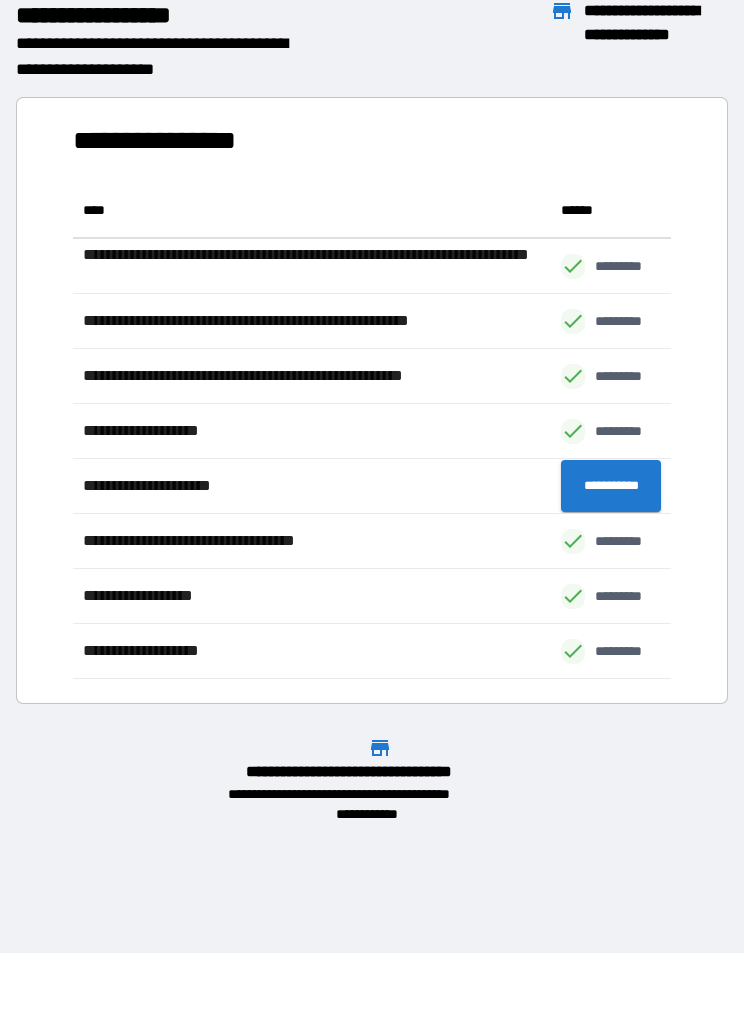 scroll, scrollTop: 1, scrollLeft: 1, axis: both 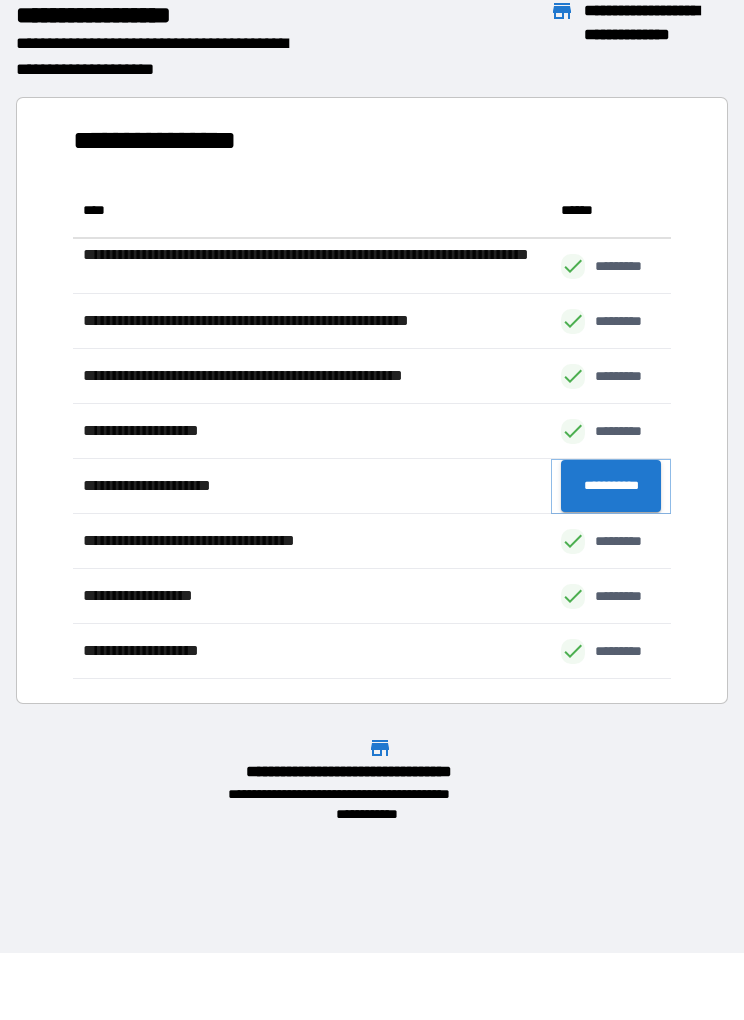 click on "**********" at bounding box center (611, 486) 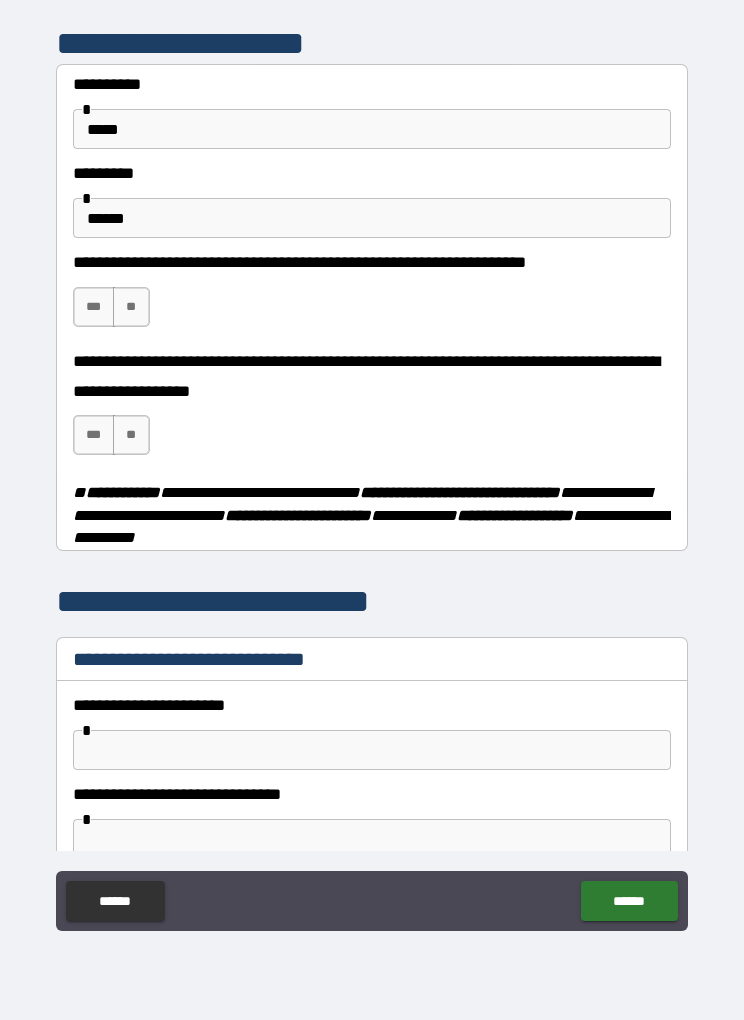 click on "***" at bounding box center [94, 307] 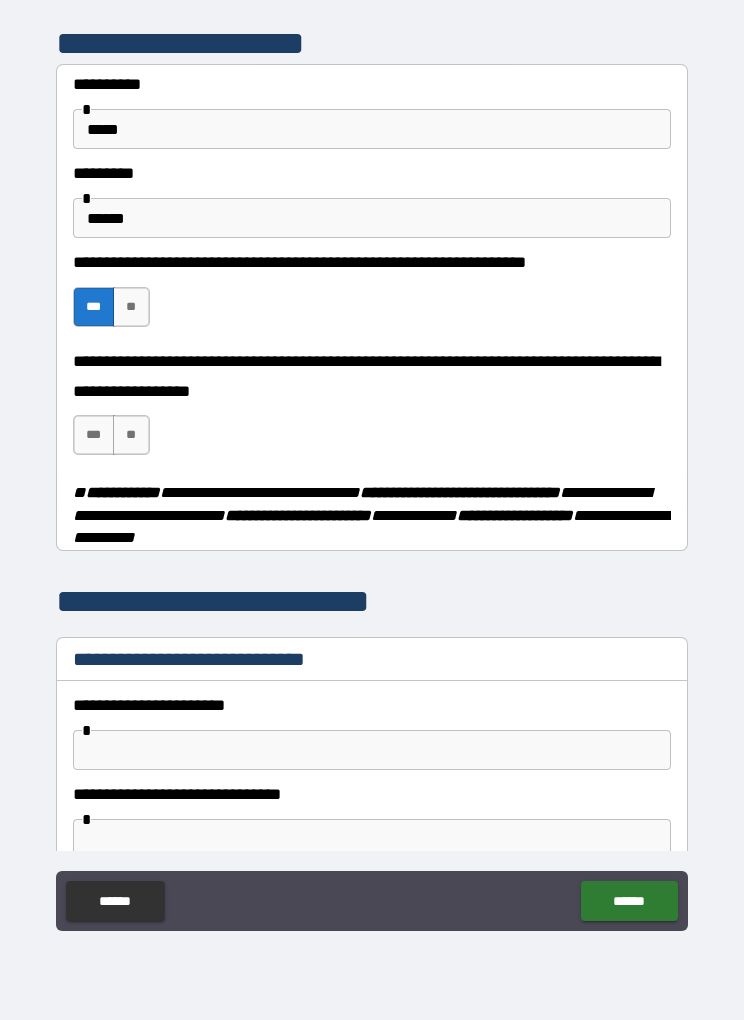 click on "***" at bounding box center (94, 435) 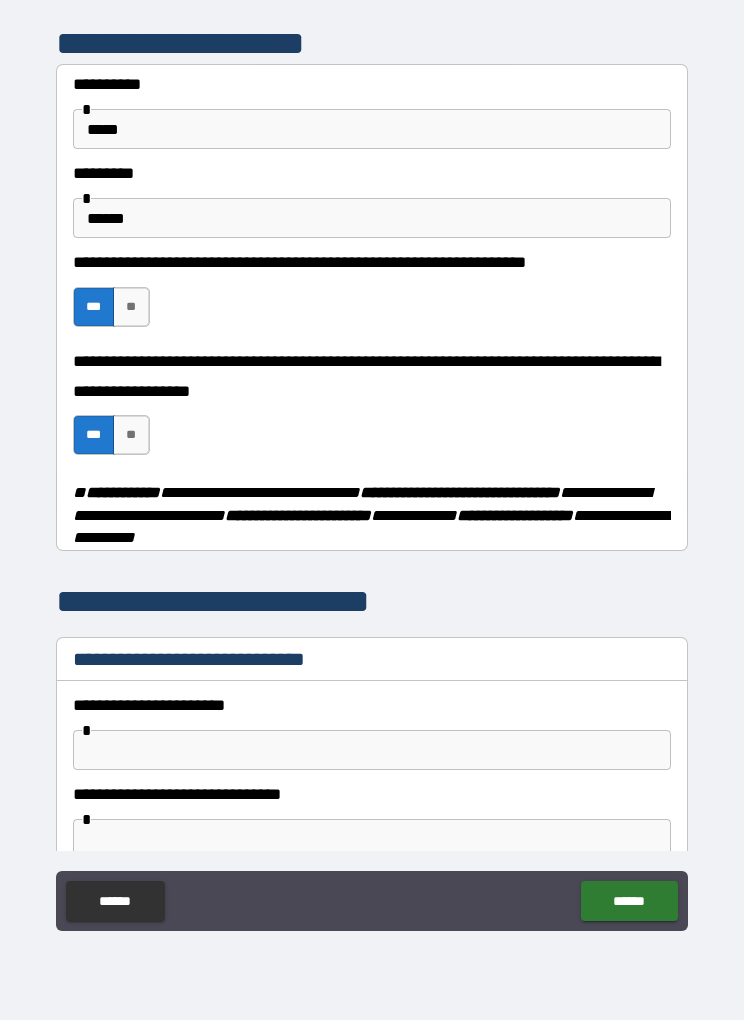click on "**" at bounding box center (131, 435) 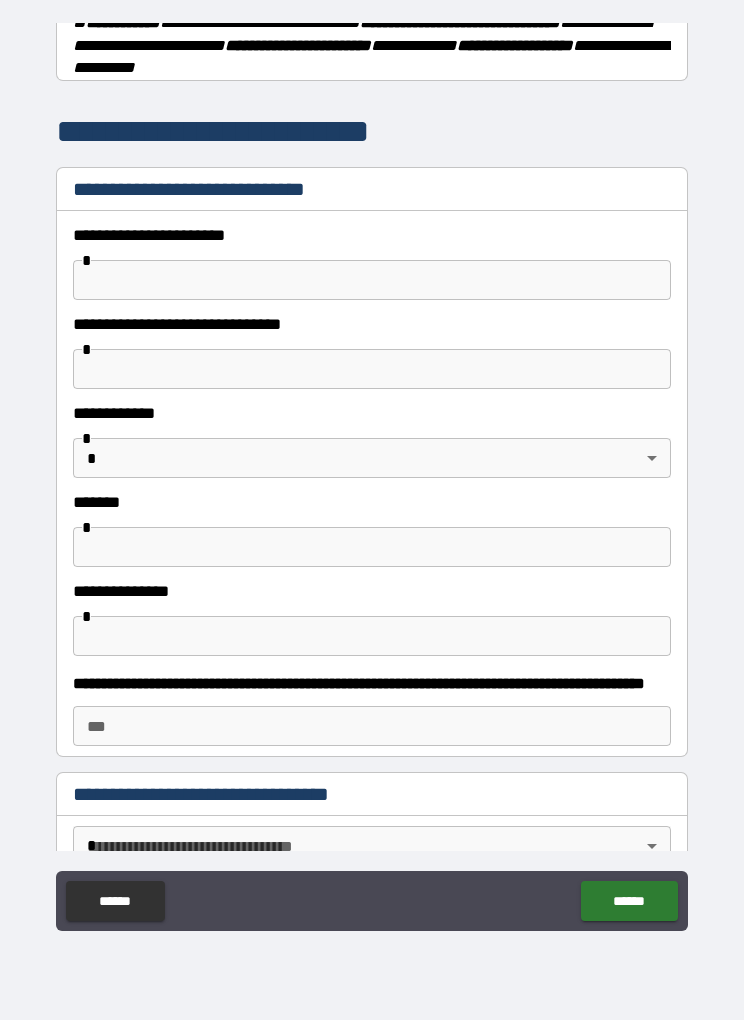 scroll, scrollTop: 471, scrollLeft: 0, axis: vertical 